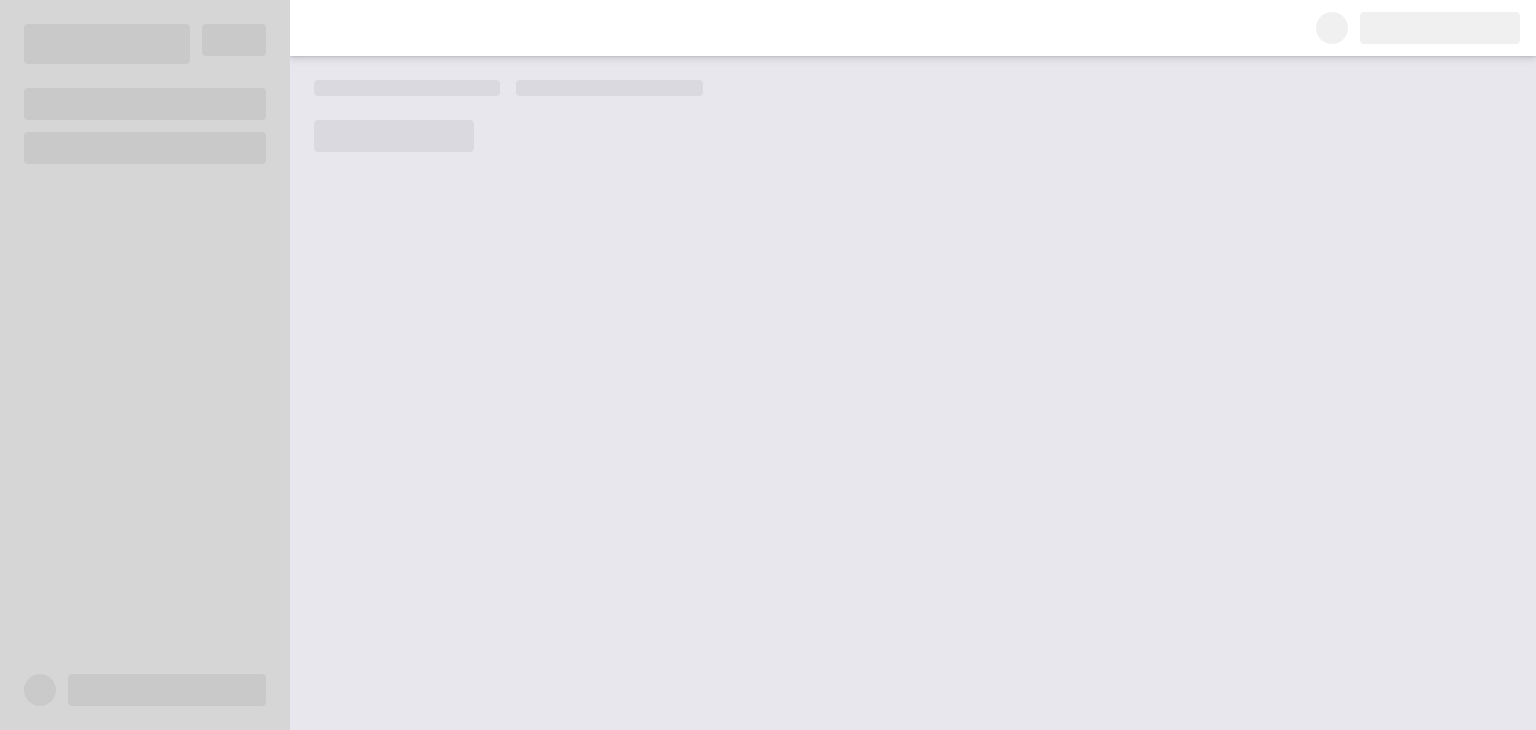 scroll, scrollTop: 0, scrollLeft: 0, axis: both 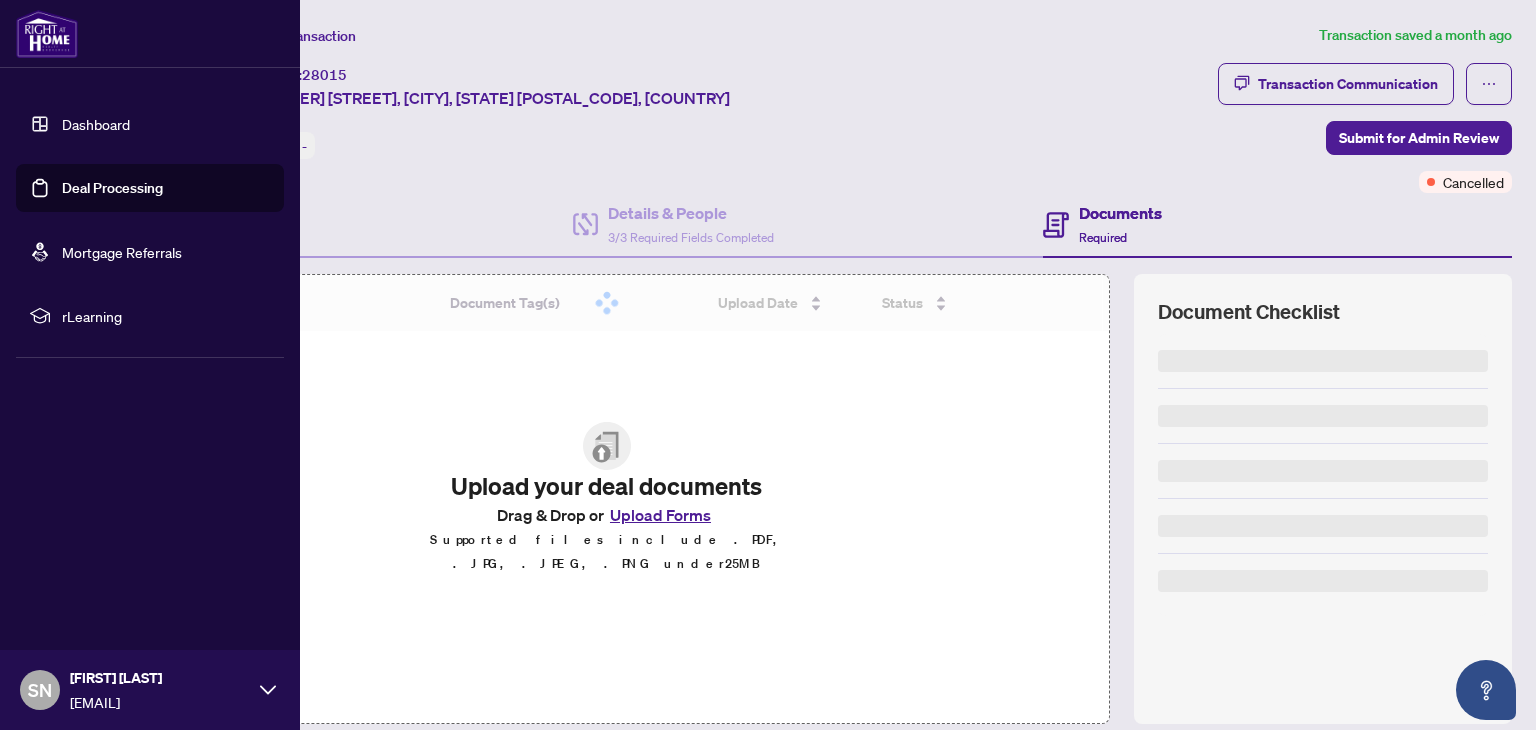 click on "Deal Processing" at bounding box center (112, 188) 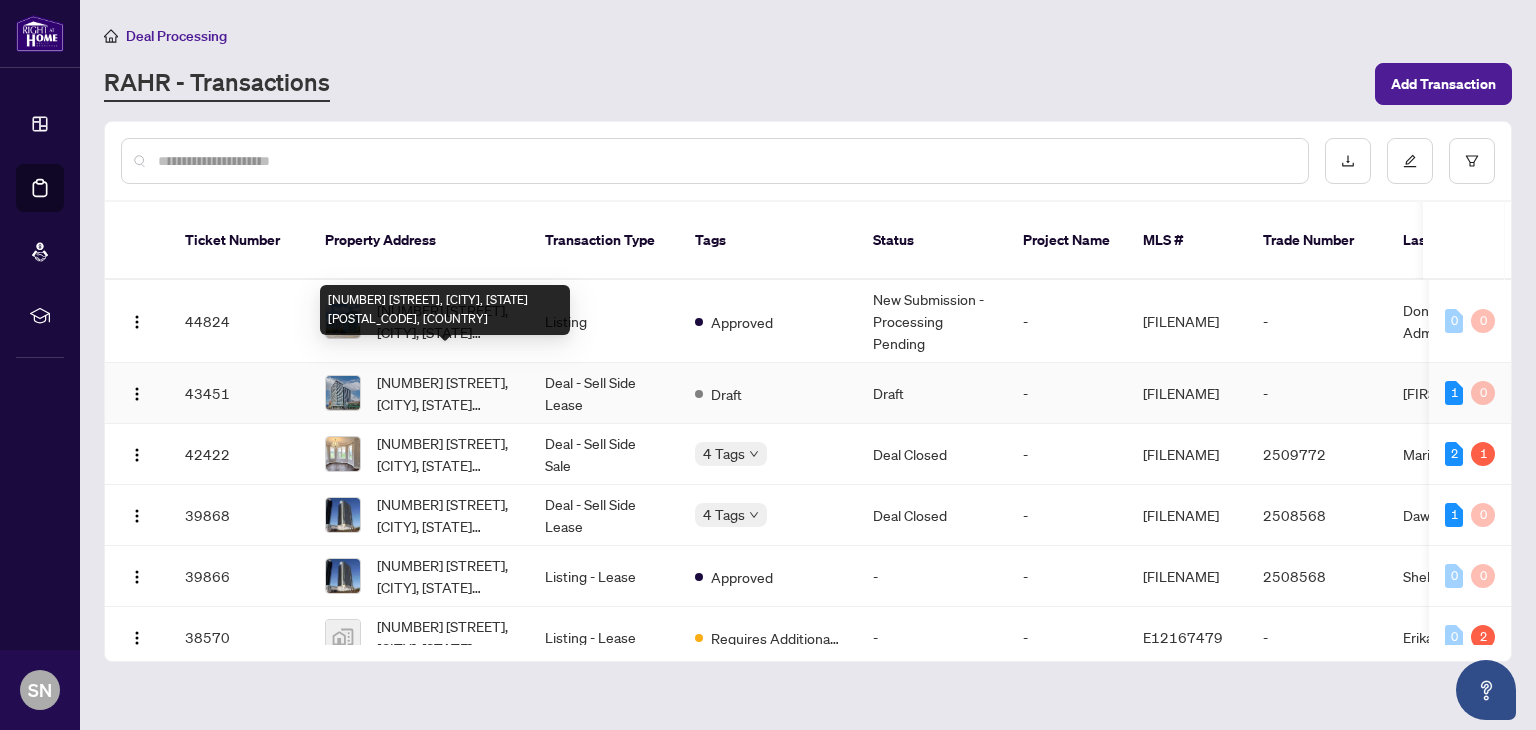 click on "[NUMBER]-[NUMBER] [STREET], [CITY], [STATE] [POSTAL_CODE], [COUNTRY]" at bounding box center [445, 393] 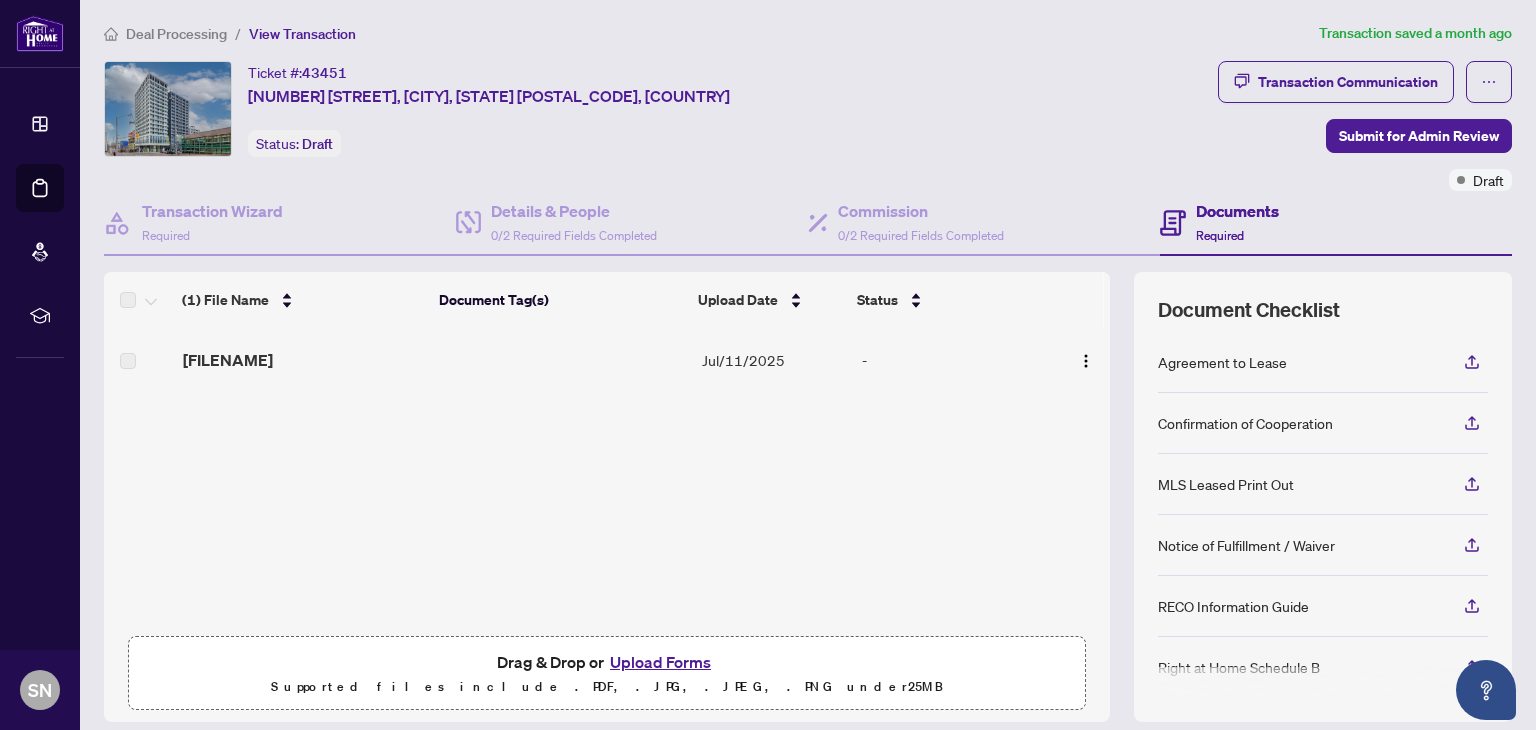 scroll, scrollTop: 0, scrollLeft: 0, axis: both 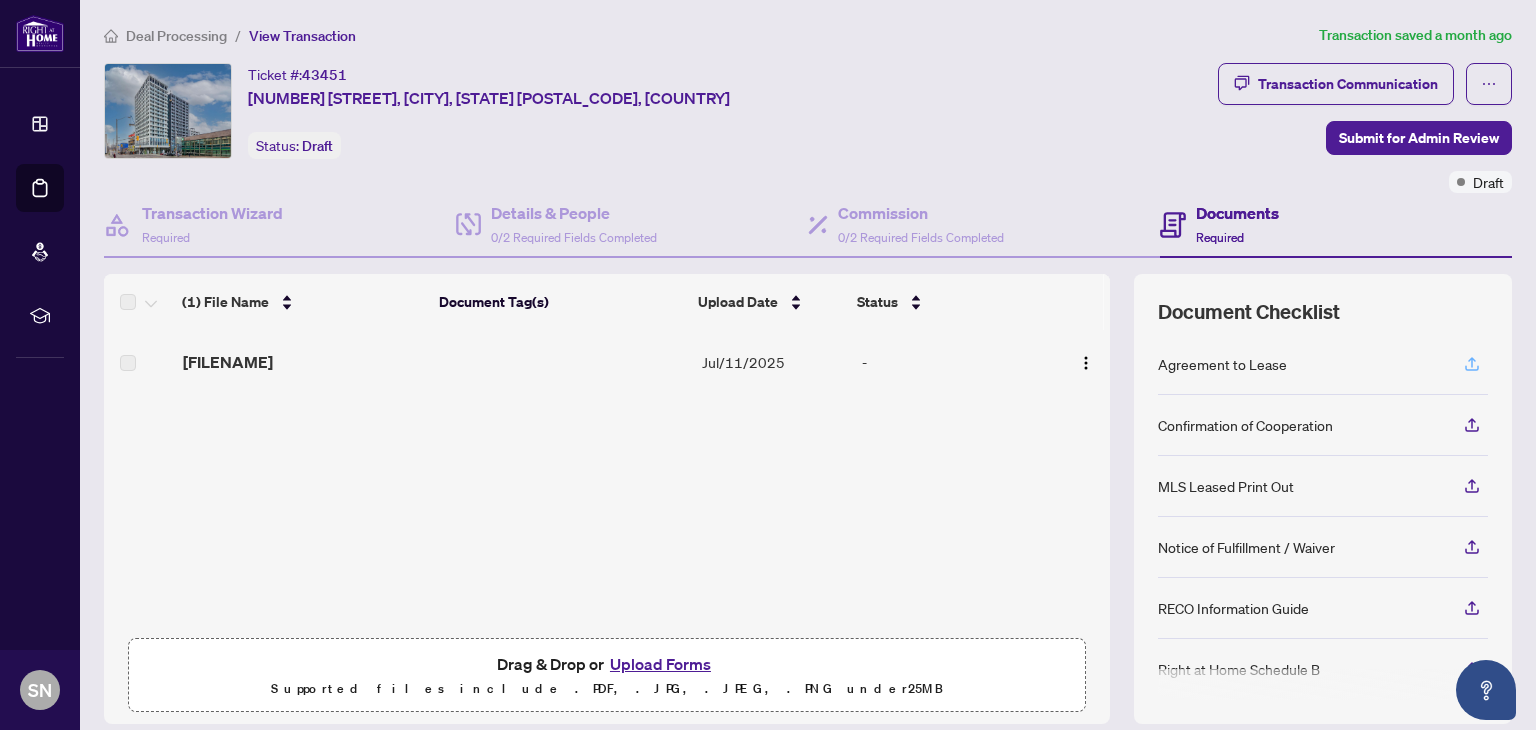 click 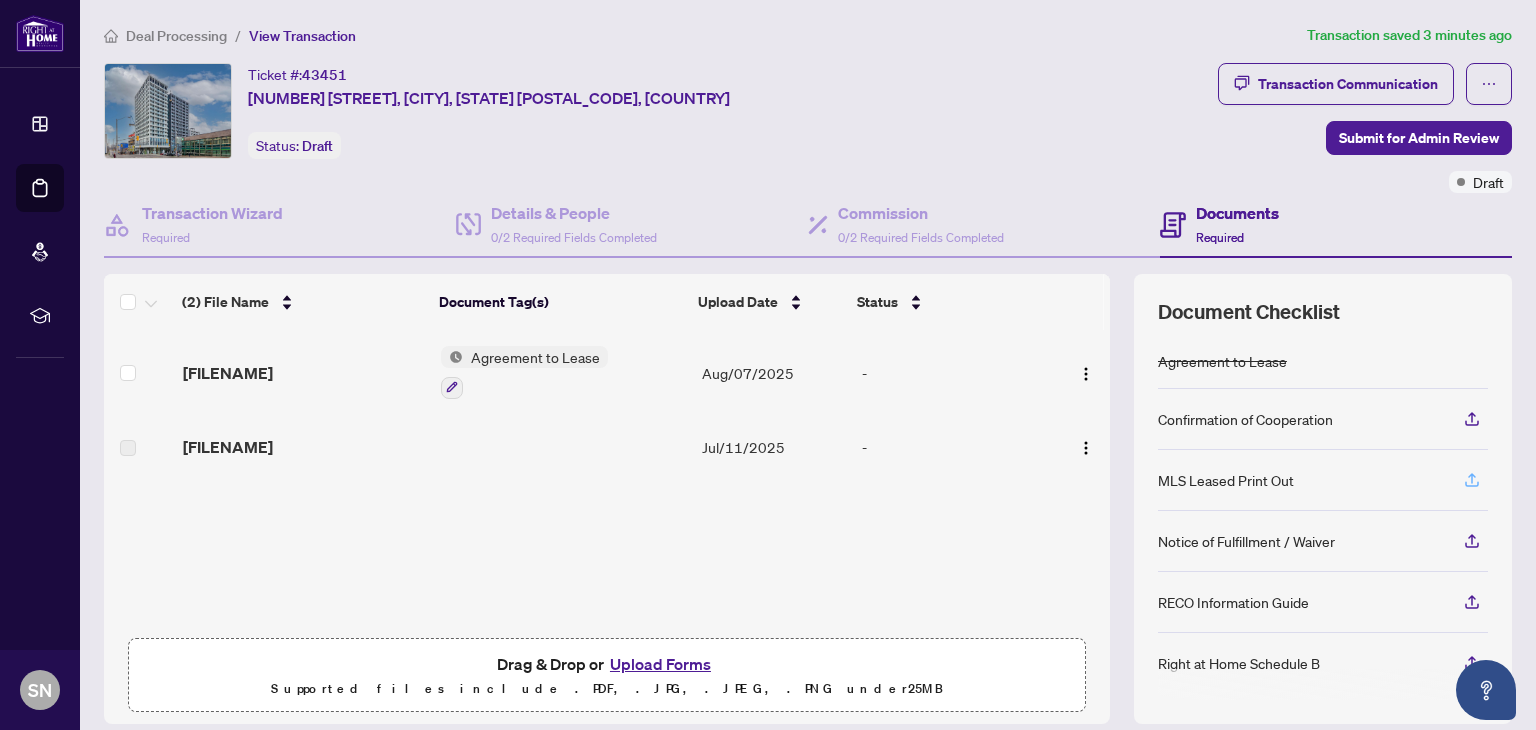 click 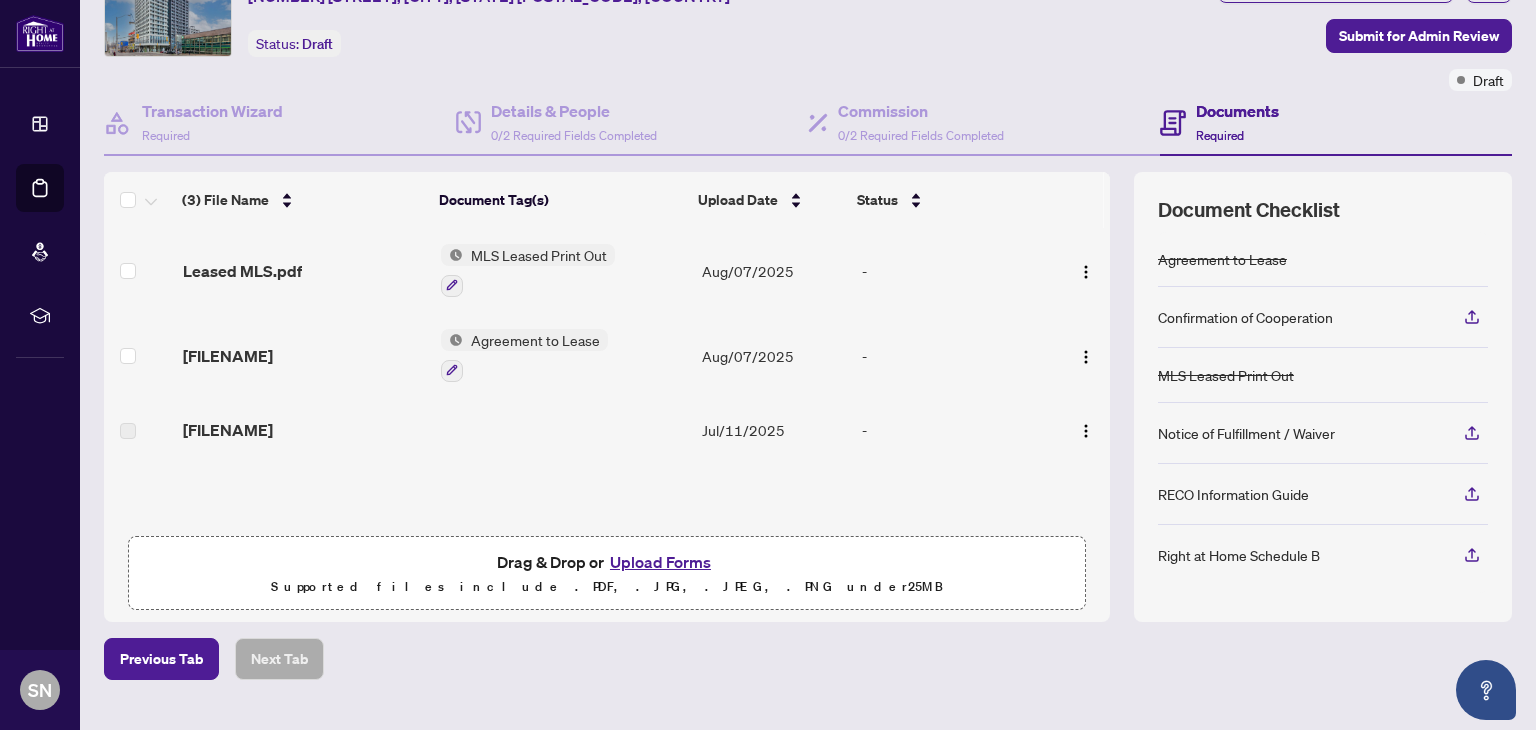scroll, scrollTop: 103, scrollLeft: 0, axis: vertical 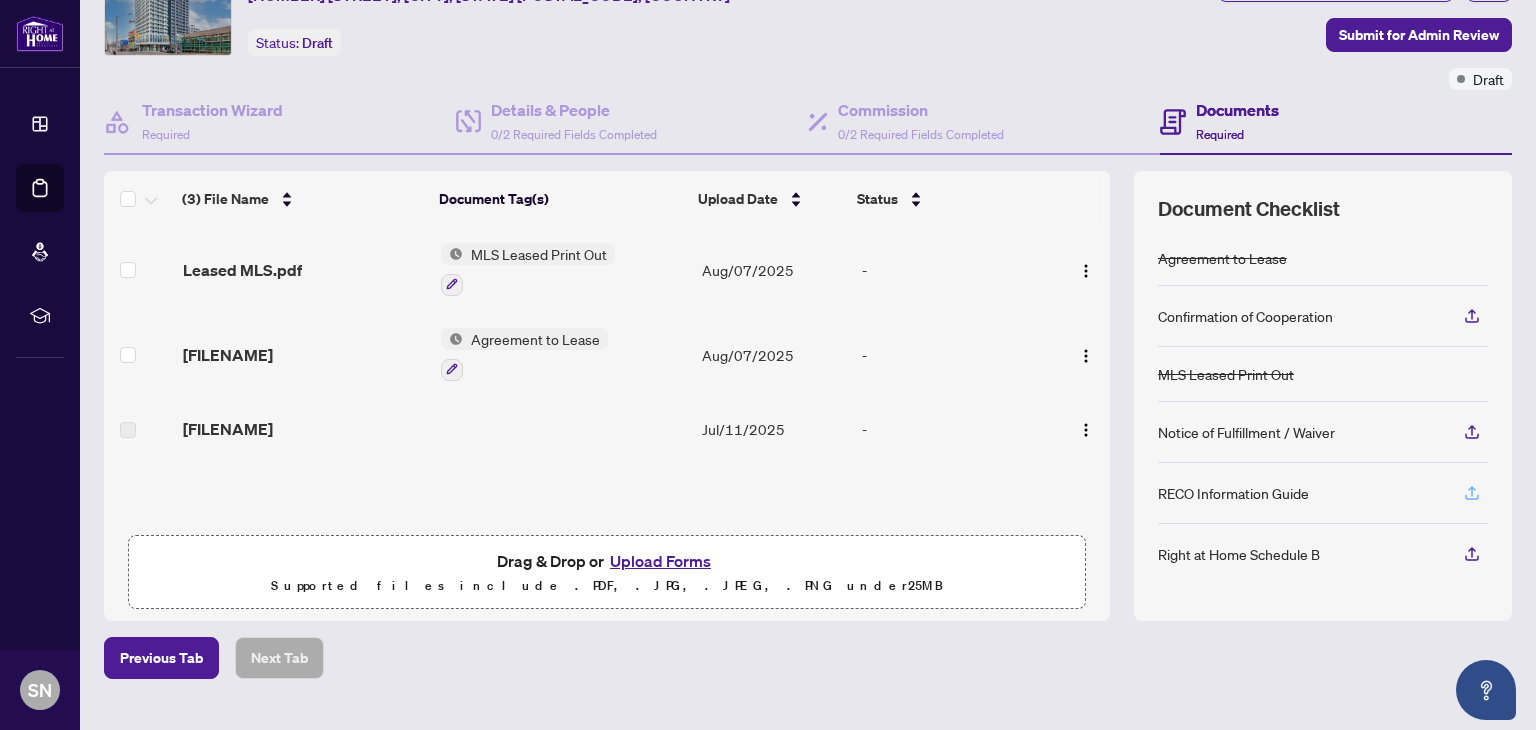click 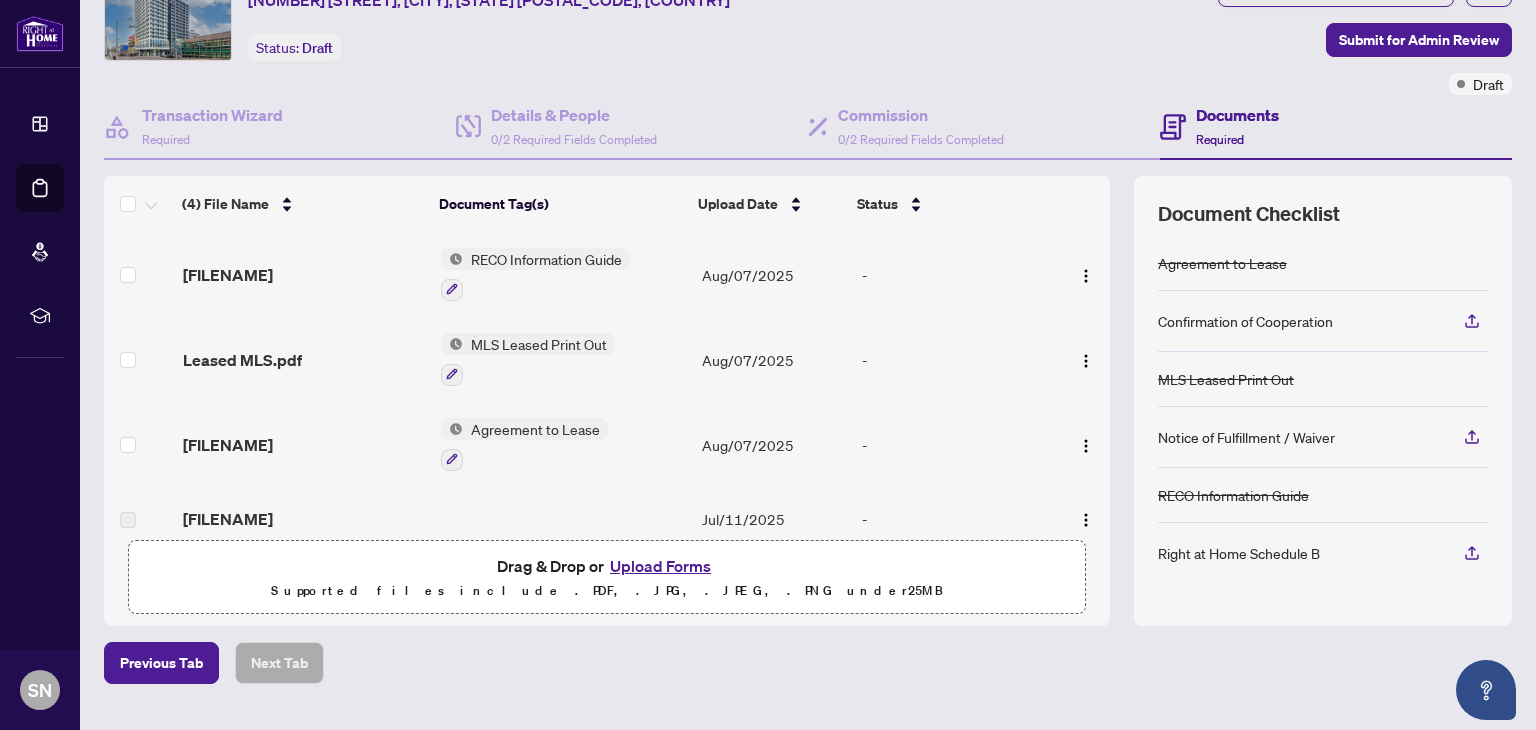 scroll, scrollTop: 0, scrollLeft: 0, axis: both 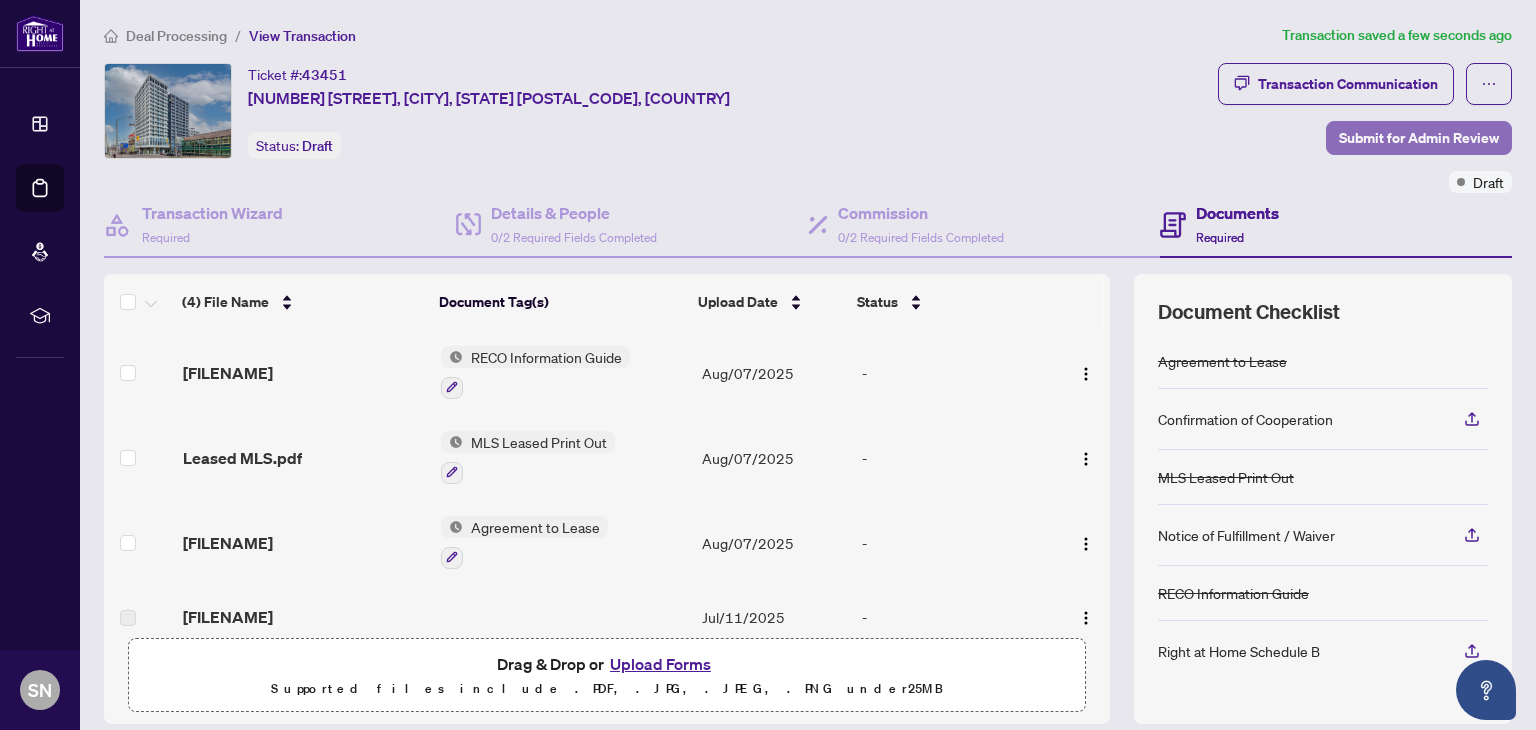 click on "Submit for Admin Review" at bounding box center [1419, 138] 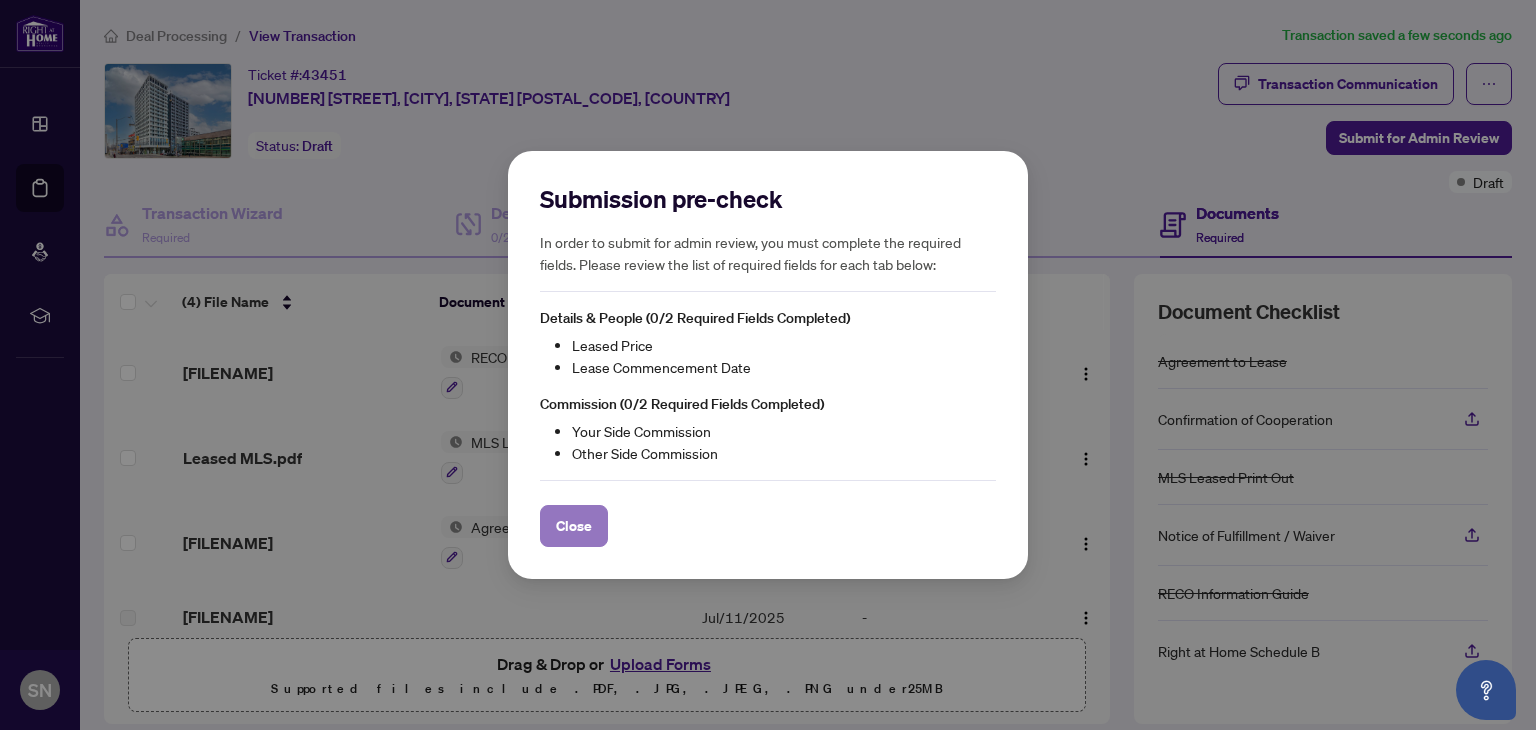 click on "Close" at bounding box center (574, 526) 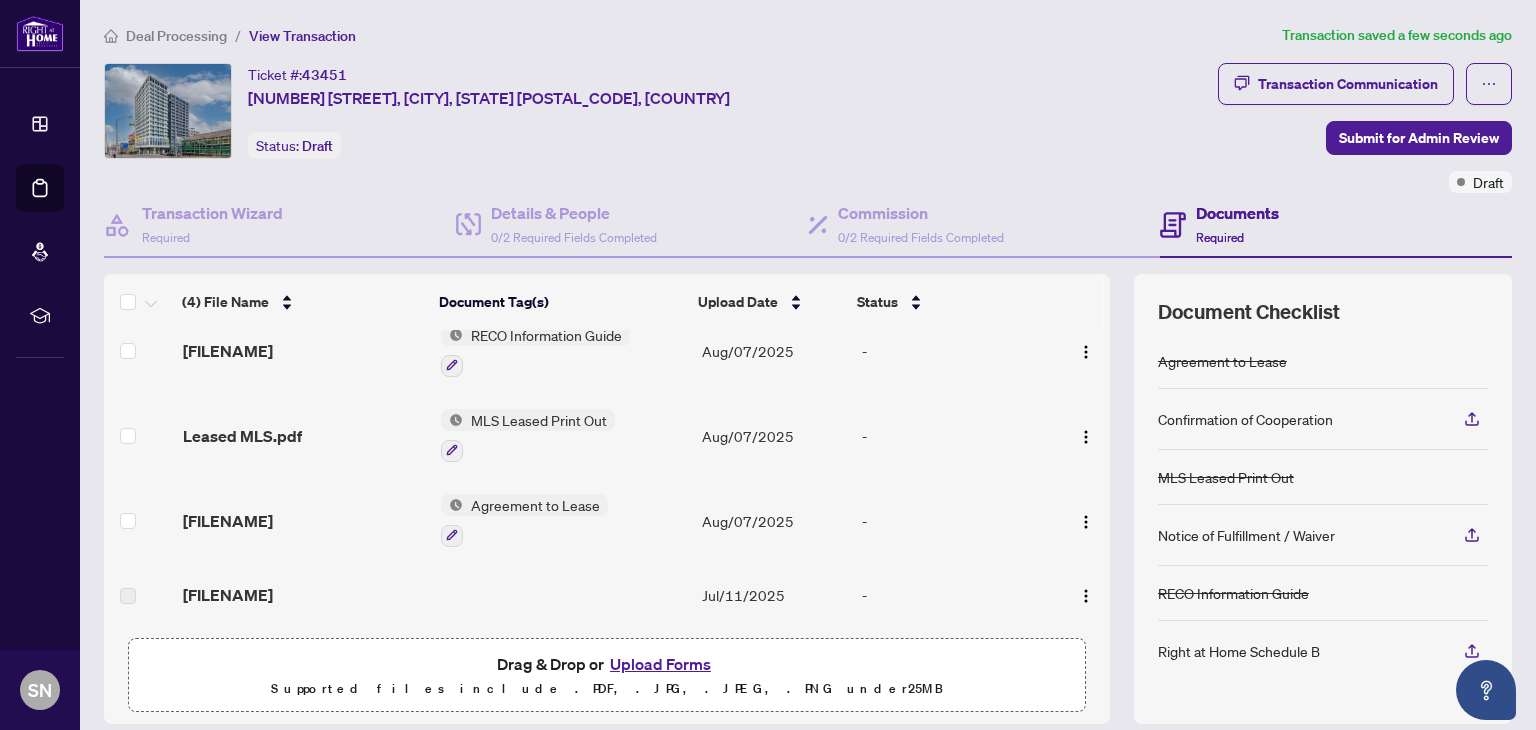 scroll, scrollTop: 0, scrollLeft: 0, axis: both 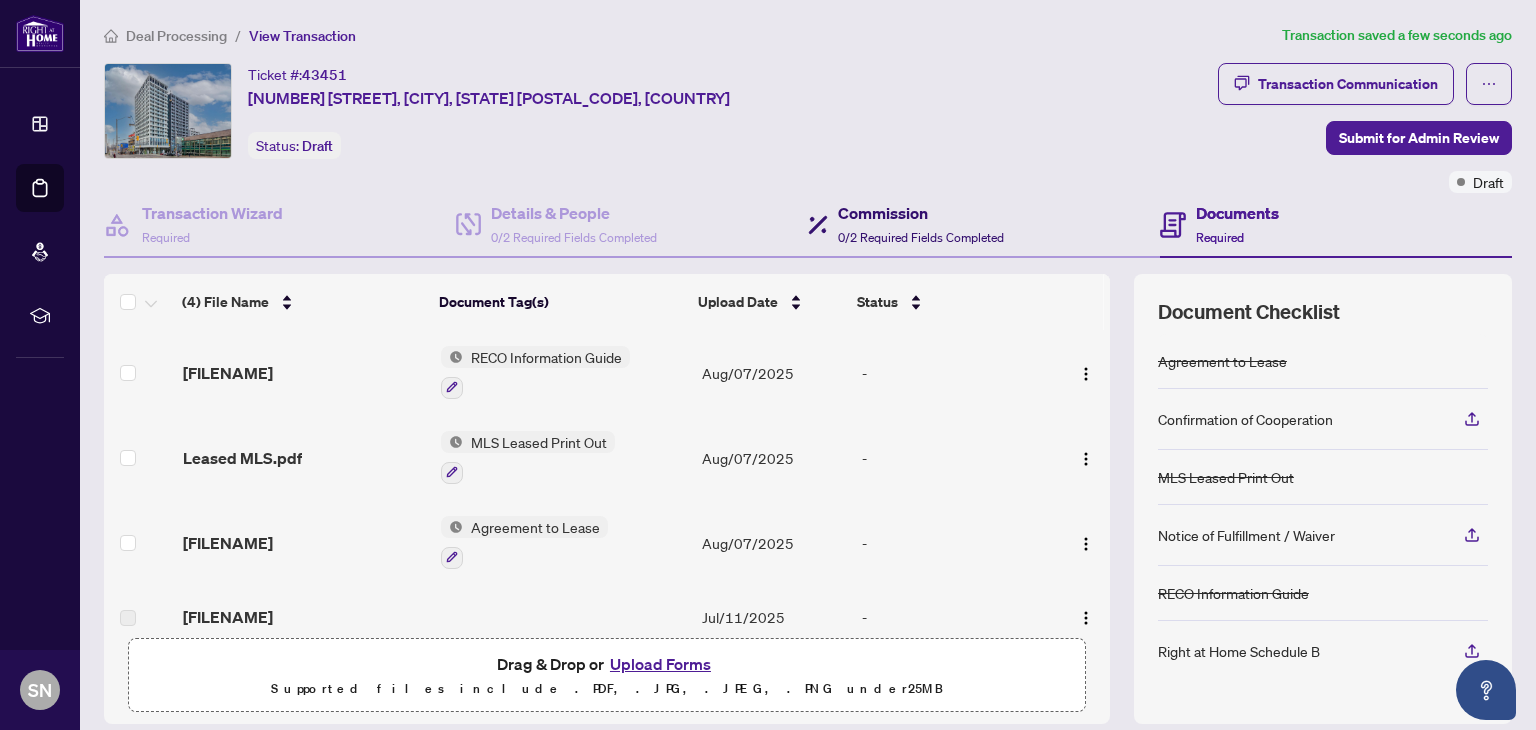 click on "Commission" at bounding box center (921, 213) 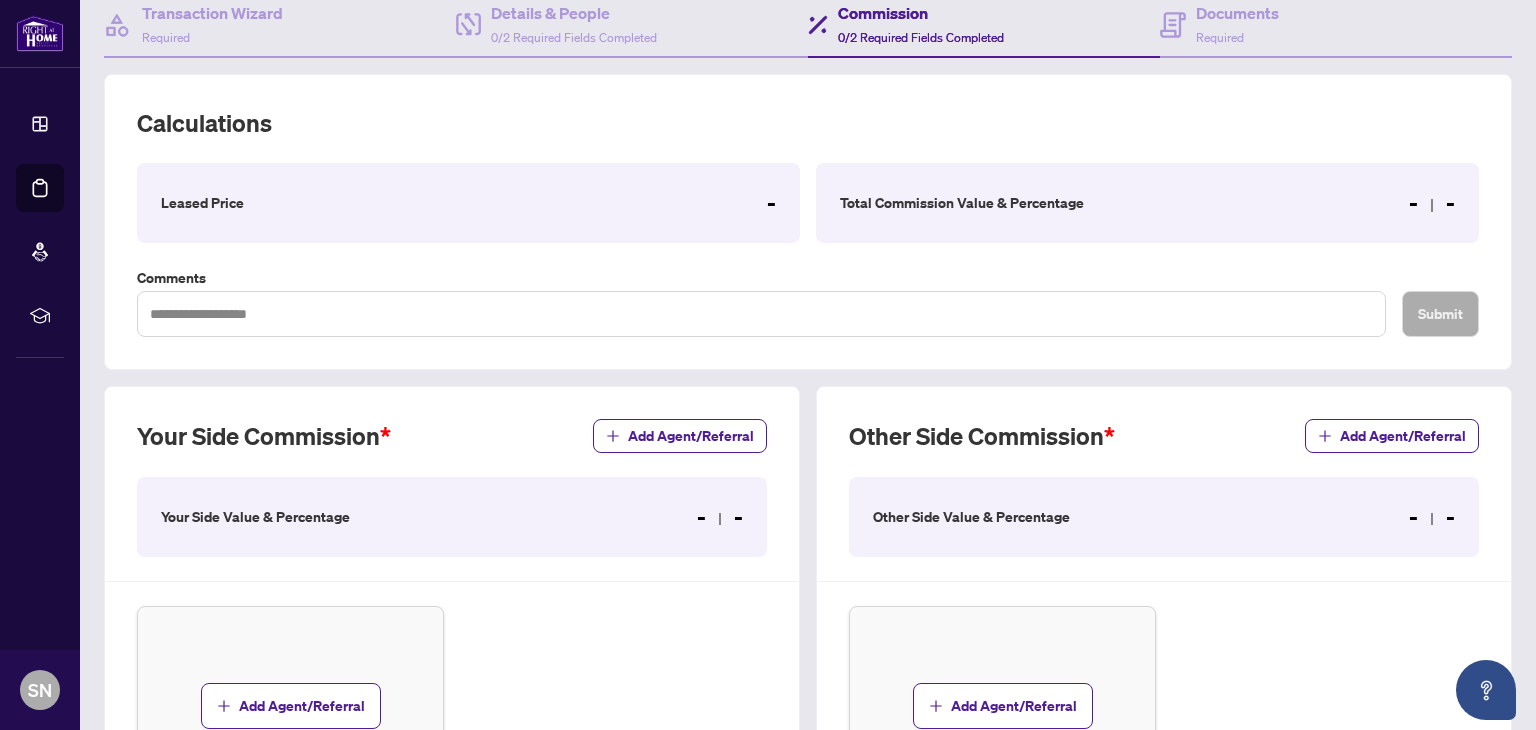 scroll, scrollTop: 0, scrollLeft: 0, axis: both 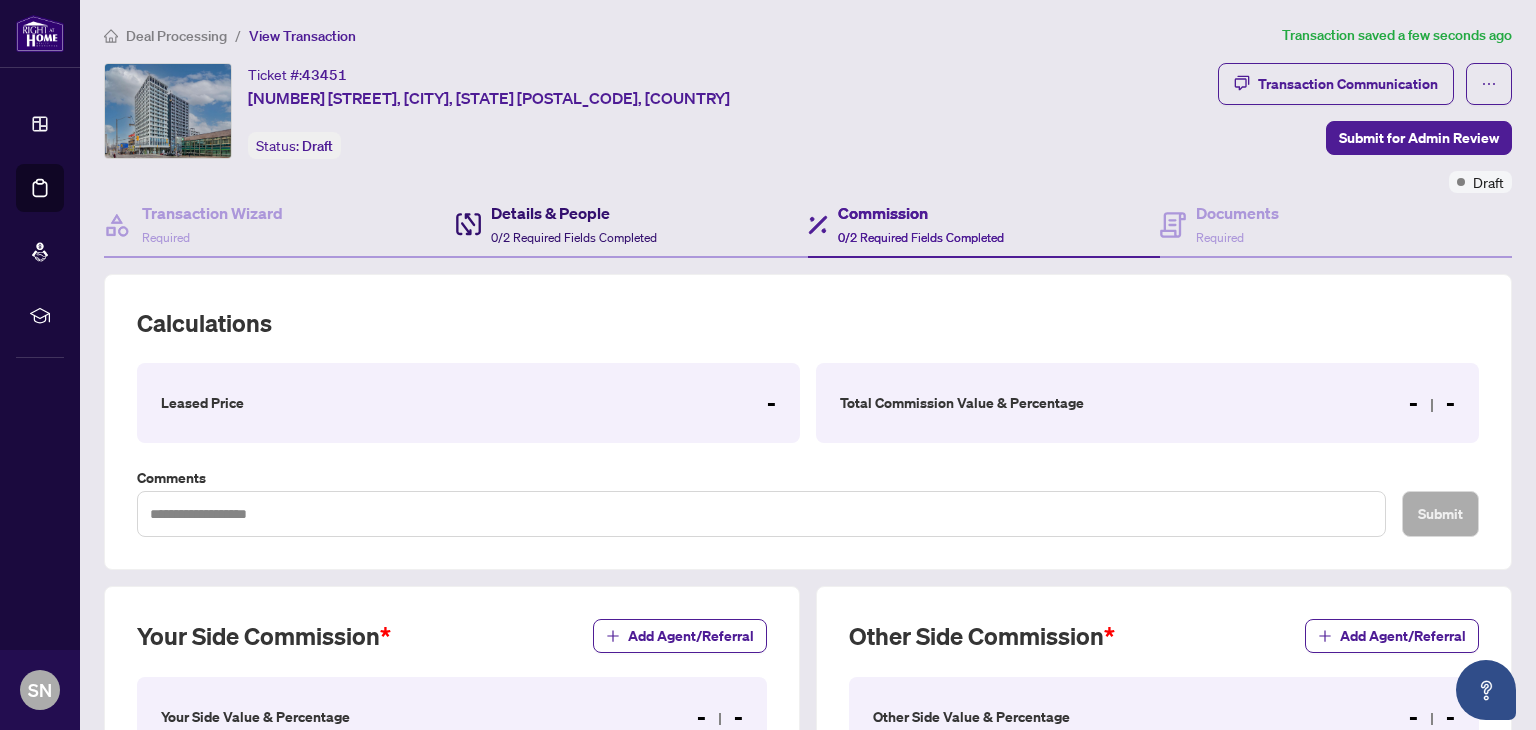 click on "Details & People" at bounding box center [574, 213] 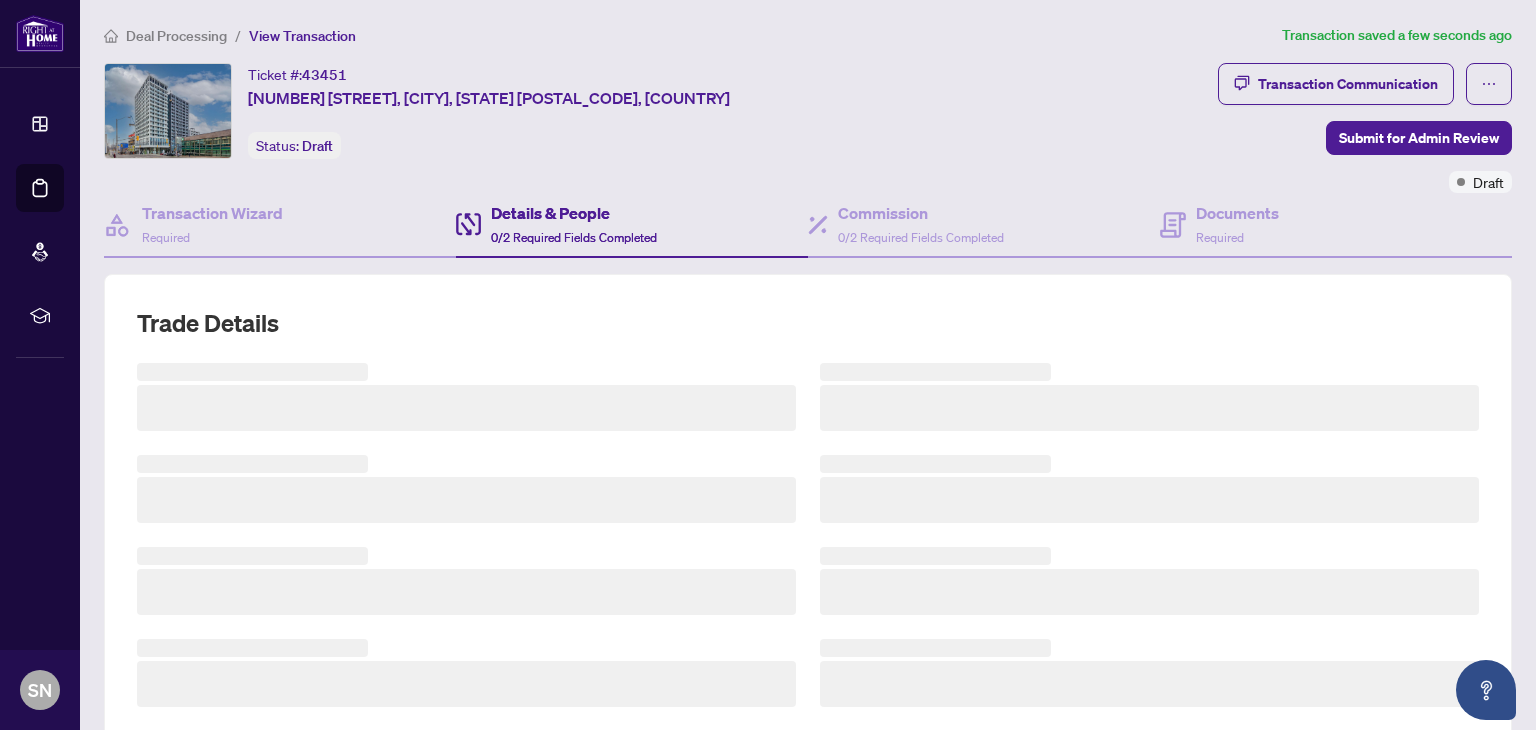 scroll, scrollTop: 6, scrollLeft: 0, axis: vertical 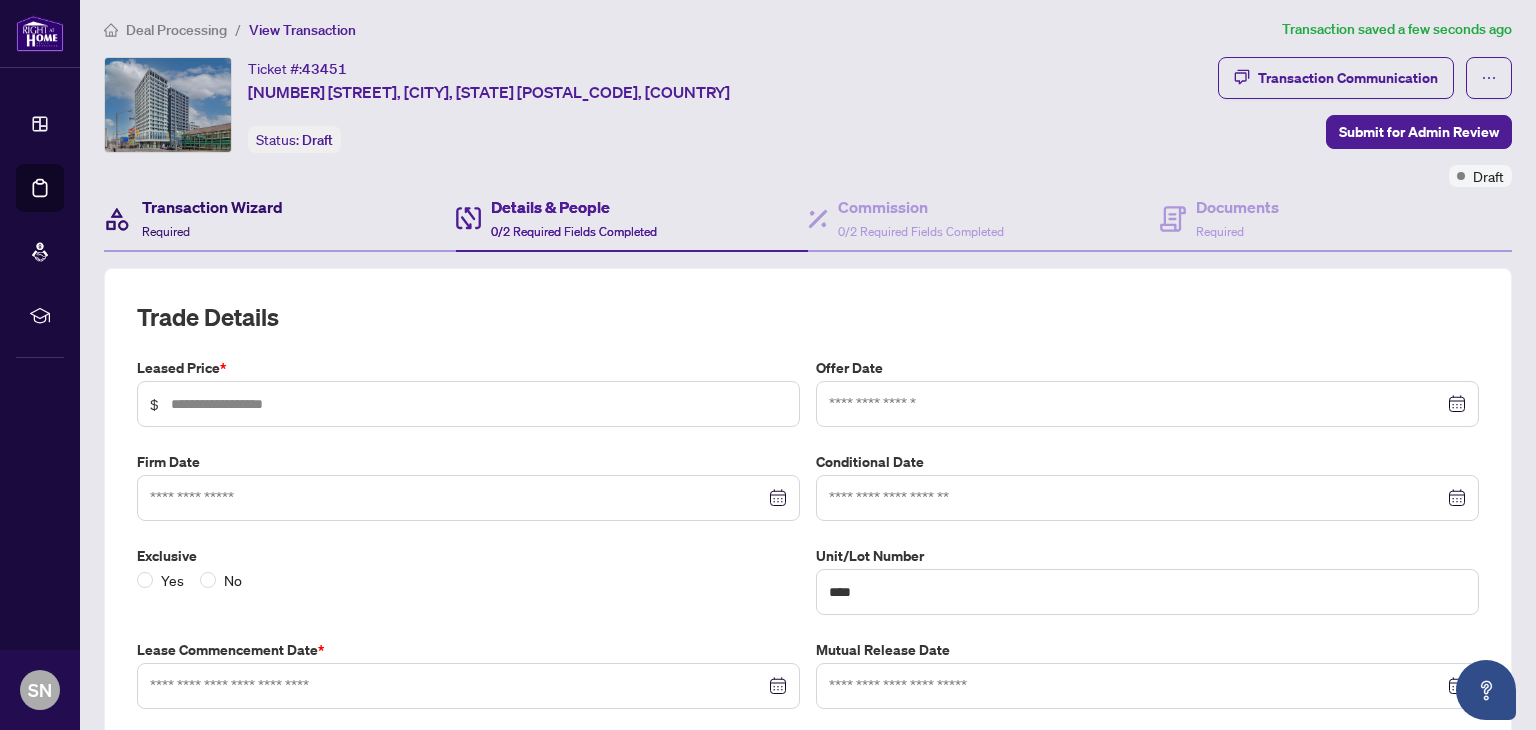 click on "Transaction Wizard Required" at bounding box center (212, 218) 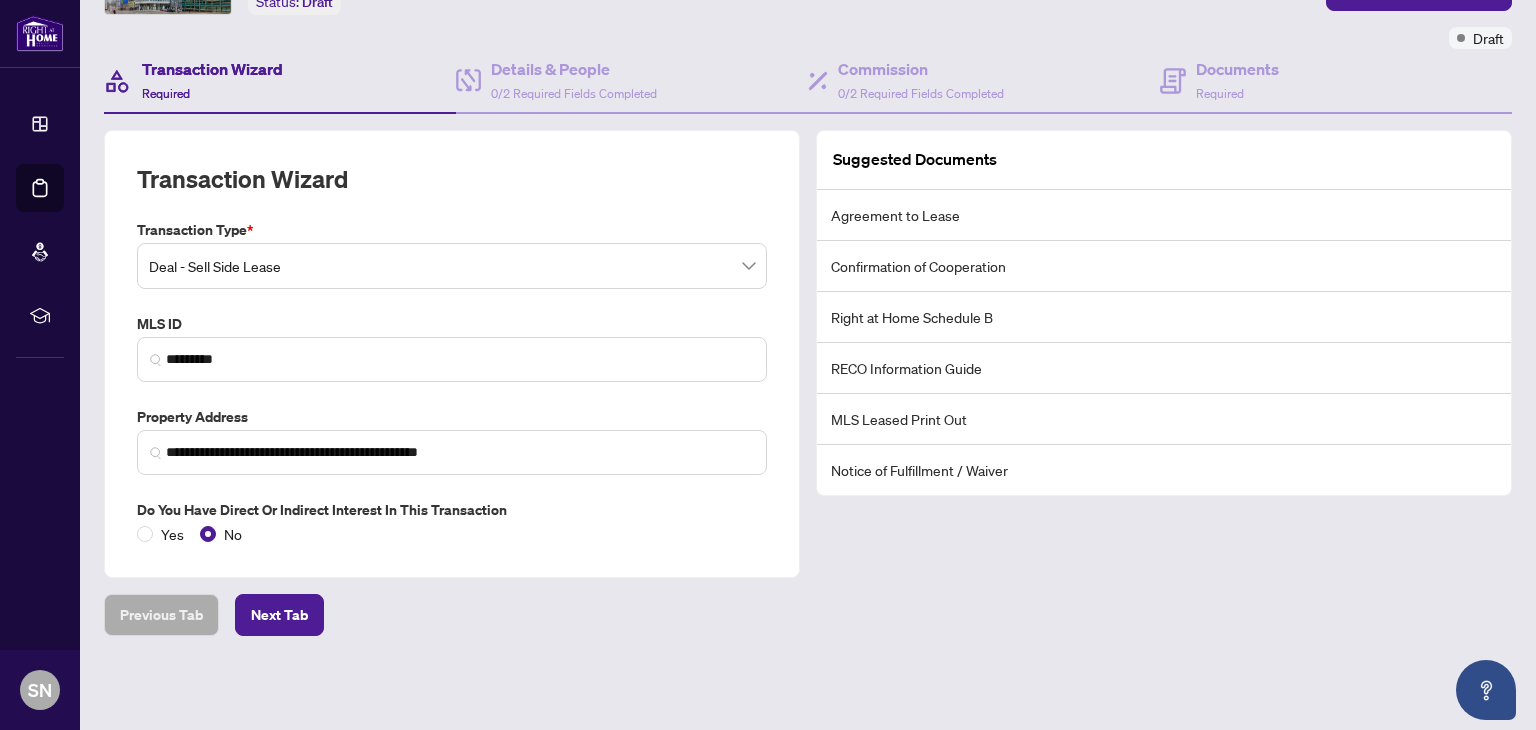 scroll, scrollTop: 140, scrollLeft: 0, axis: vertical 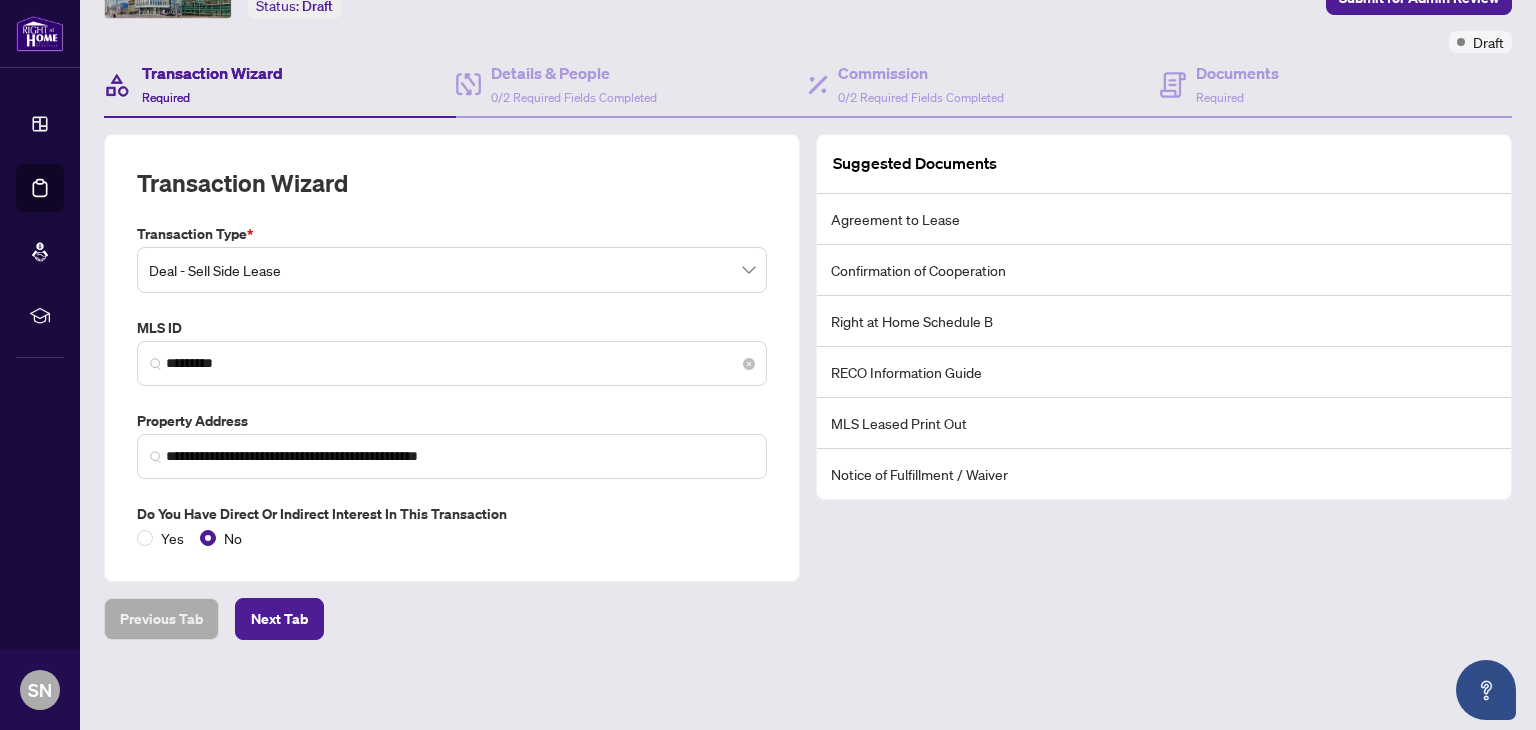 click at bounding box center [156, 364] 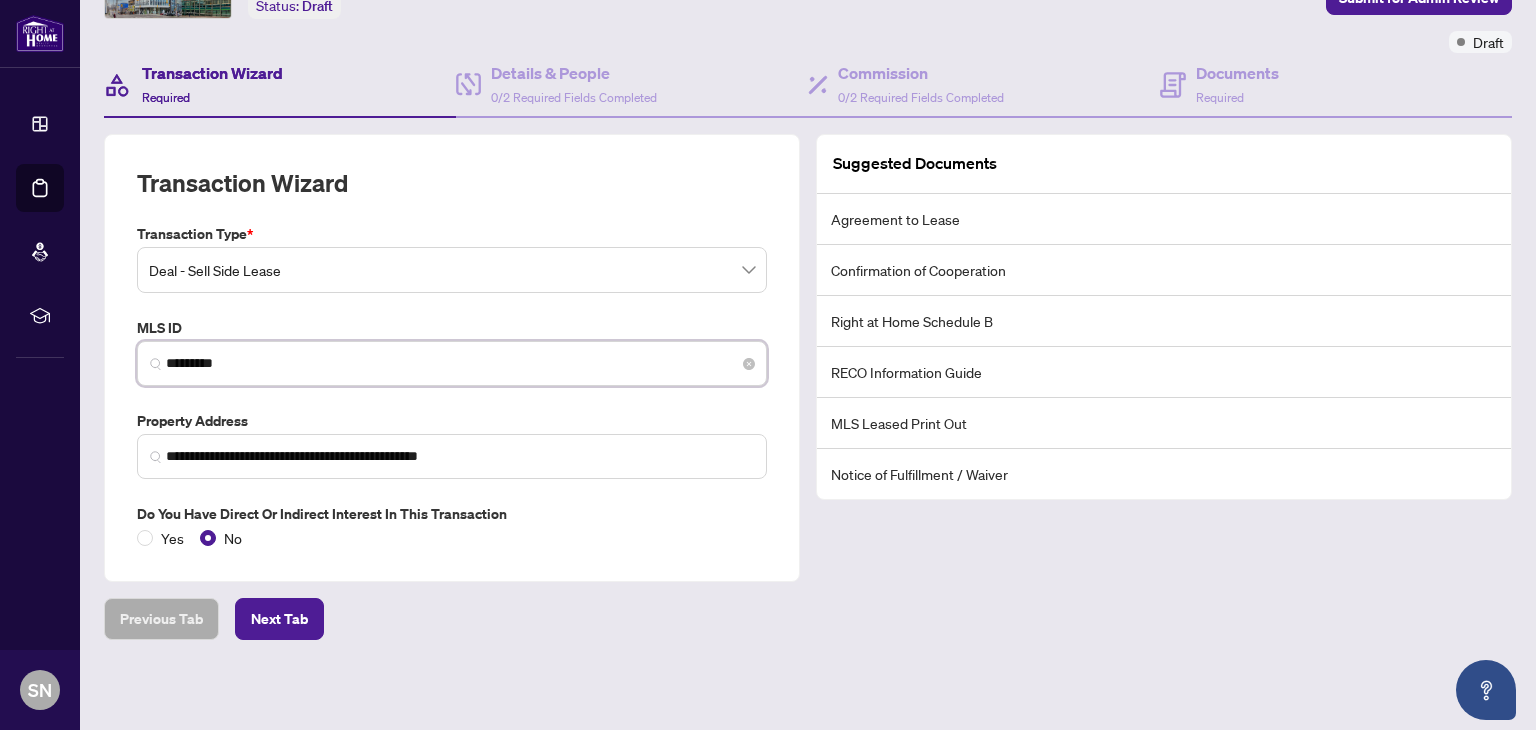 click on "*********" at bounding box center (460, 363) 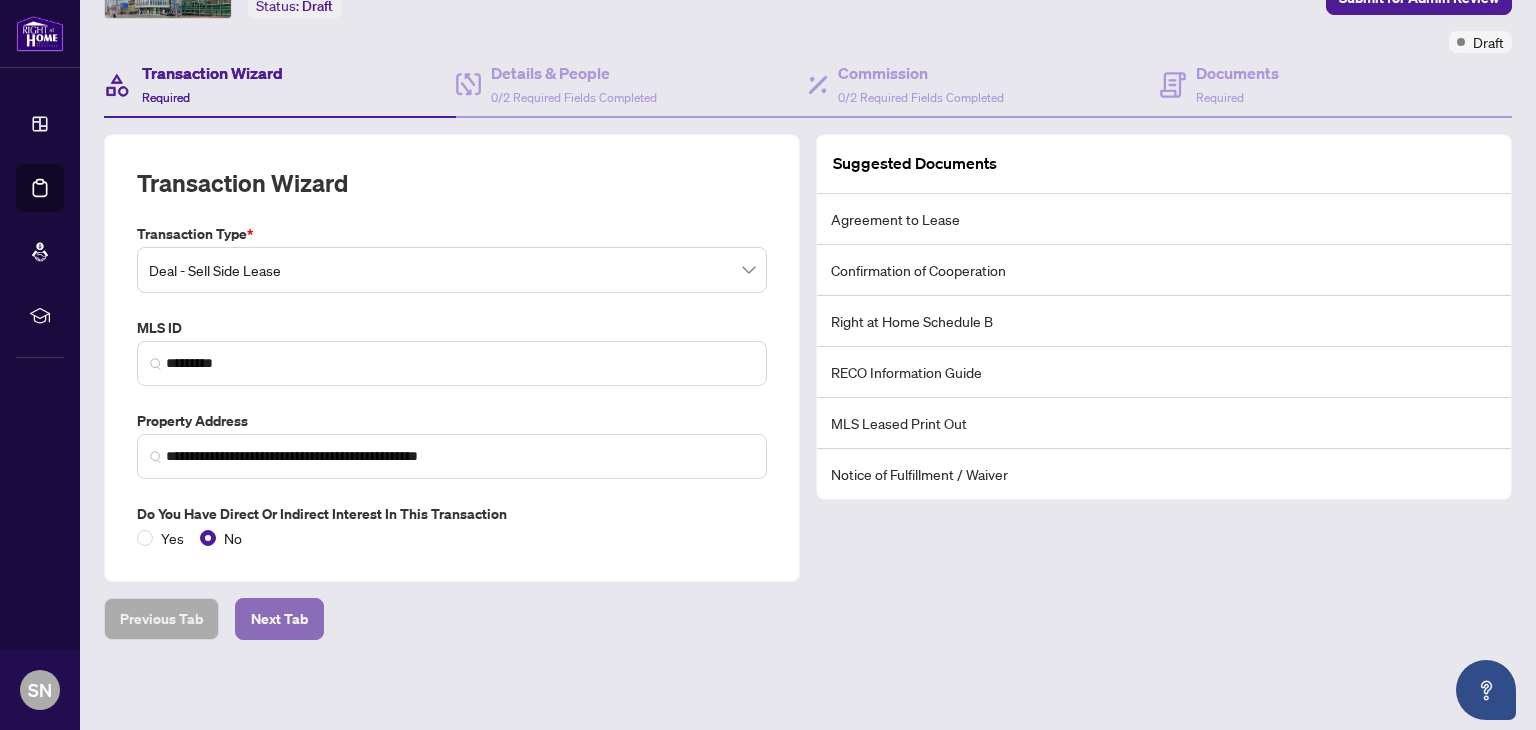 click on "Next Tab" at bounding box center [279, 619] 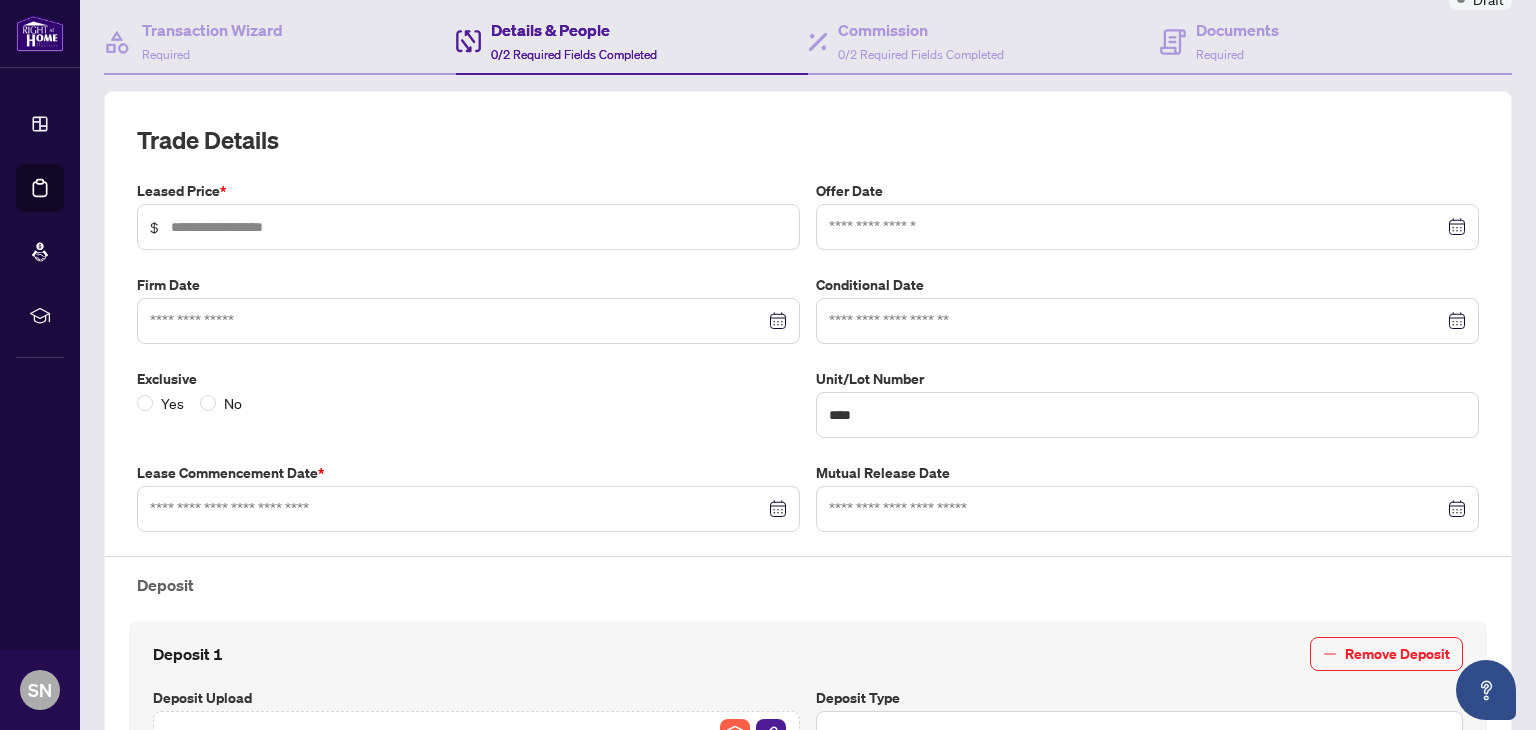 scroll, scrollTop: 184, scrollLeft: 0, axis: vertical 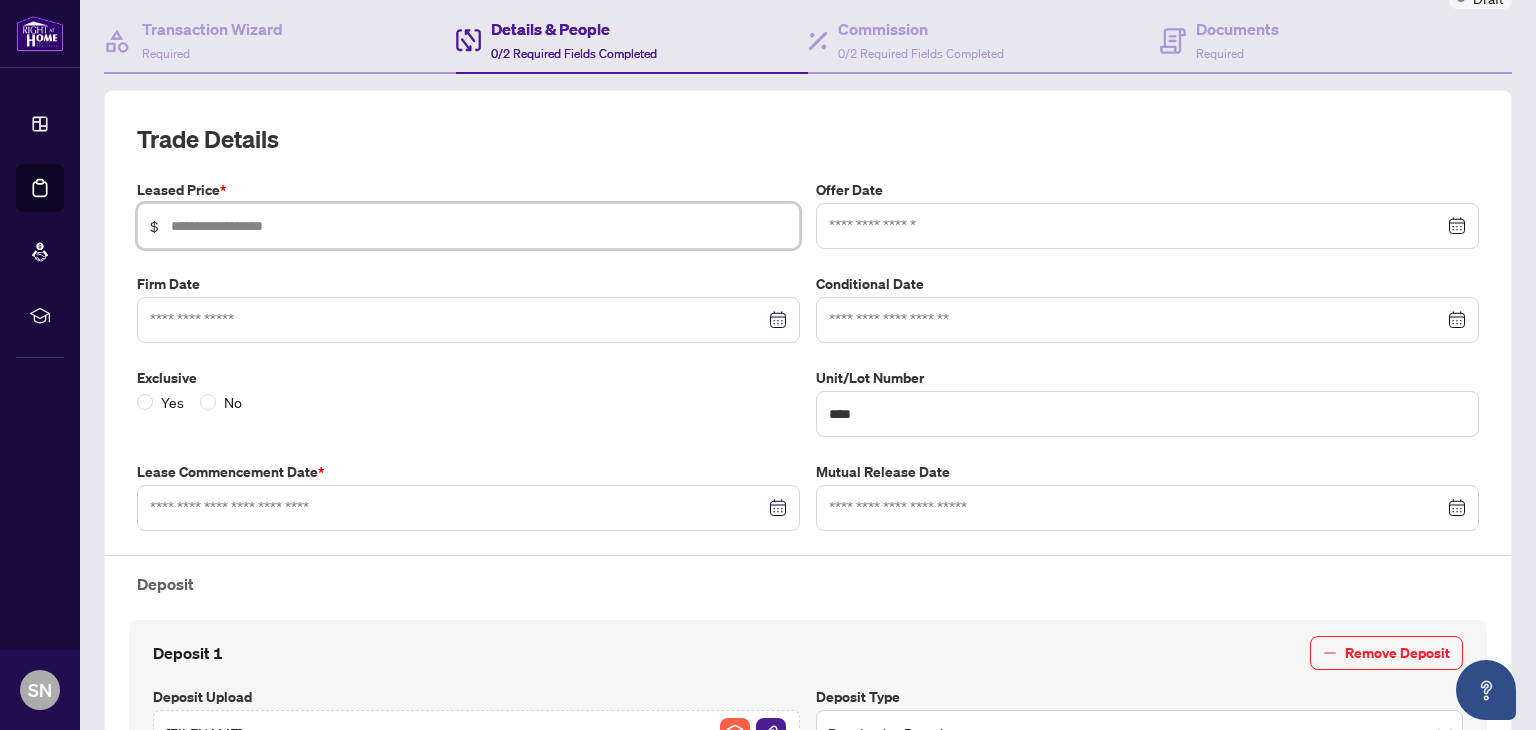 click at bounding box center (479, 226) 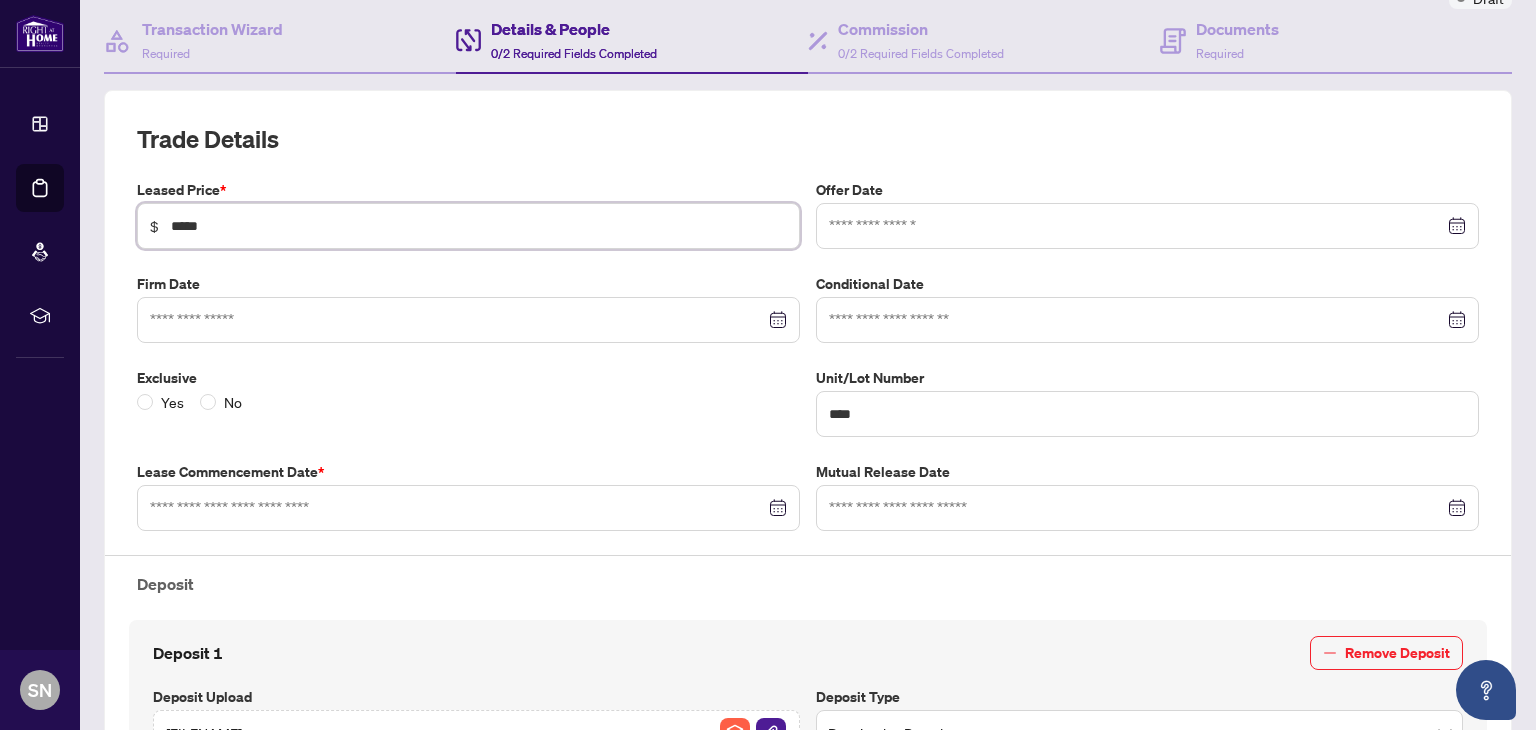 type on "*****" 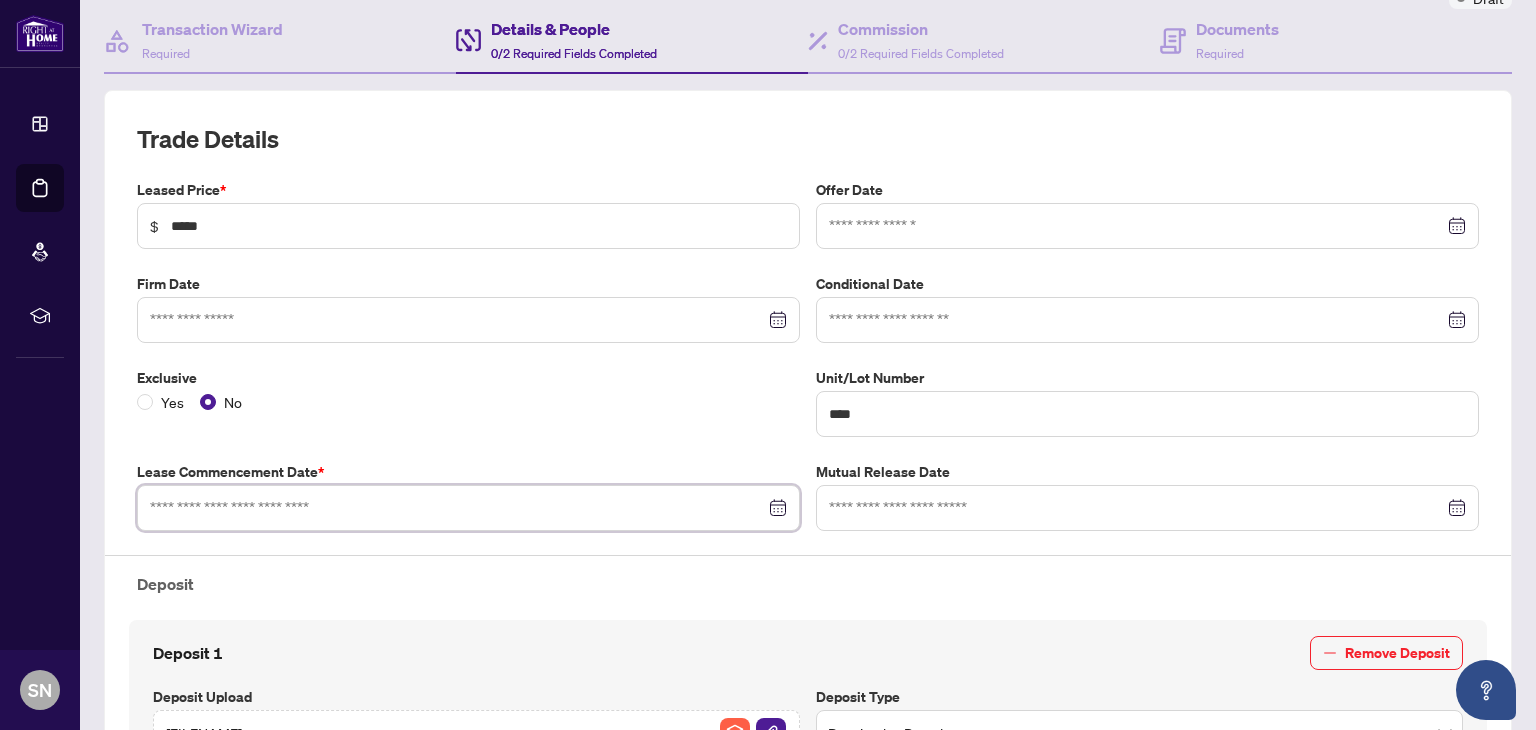 click at bounding box center [457, 508] 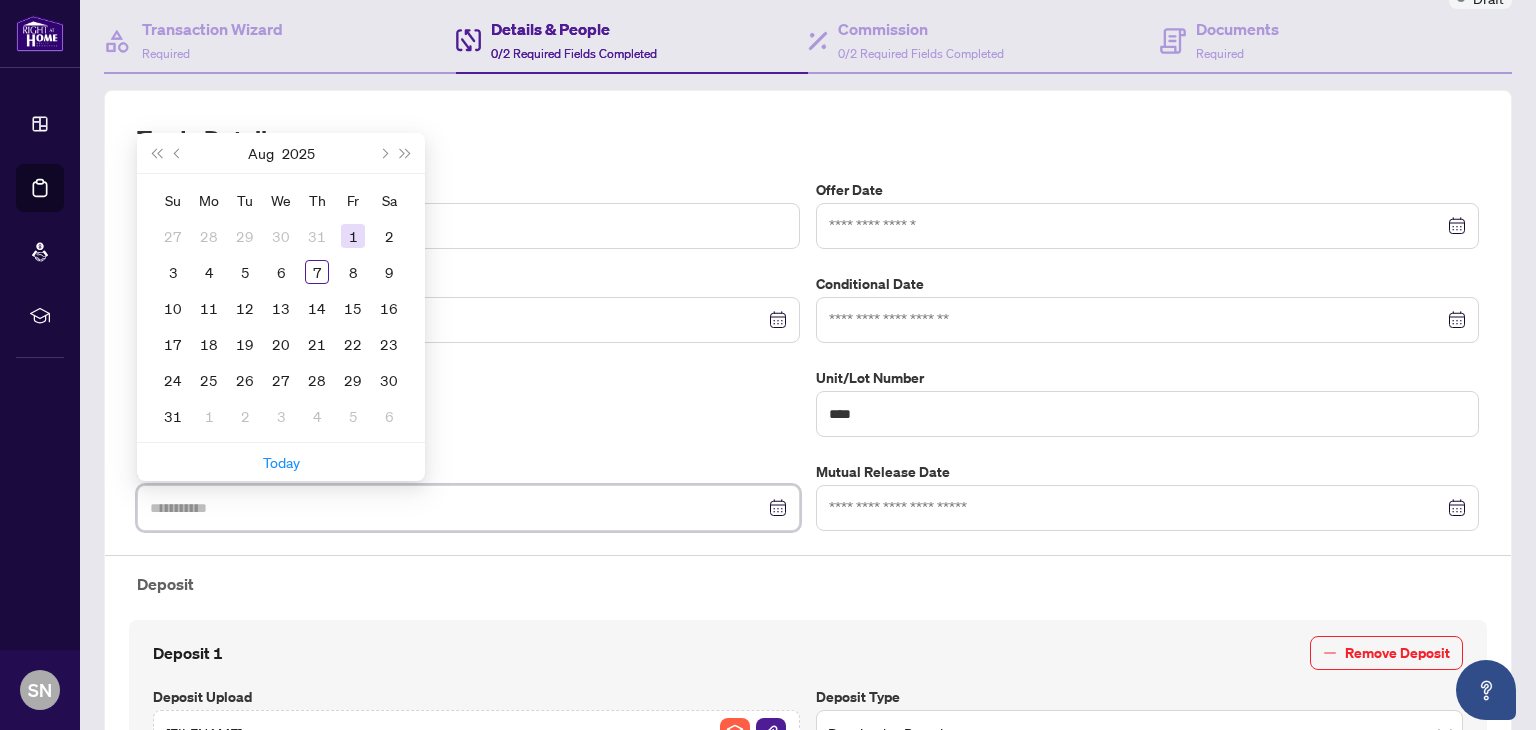 type on "**********" 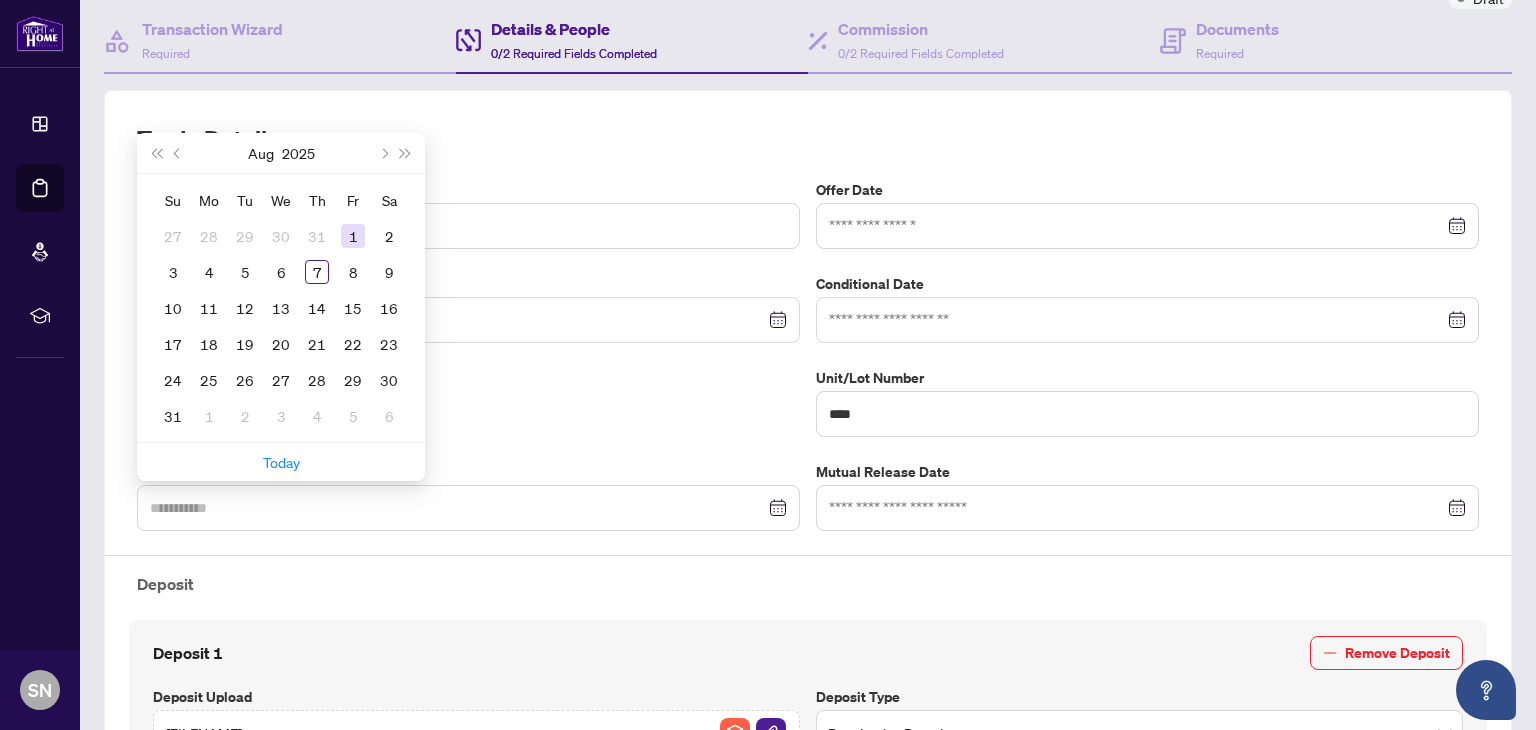 click on "1" at bounding box center (353, 236) 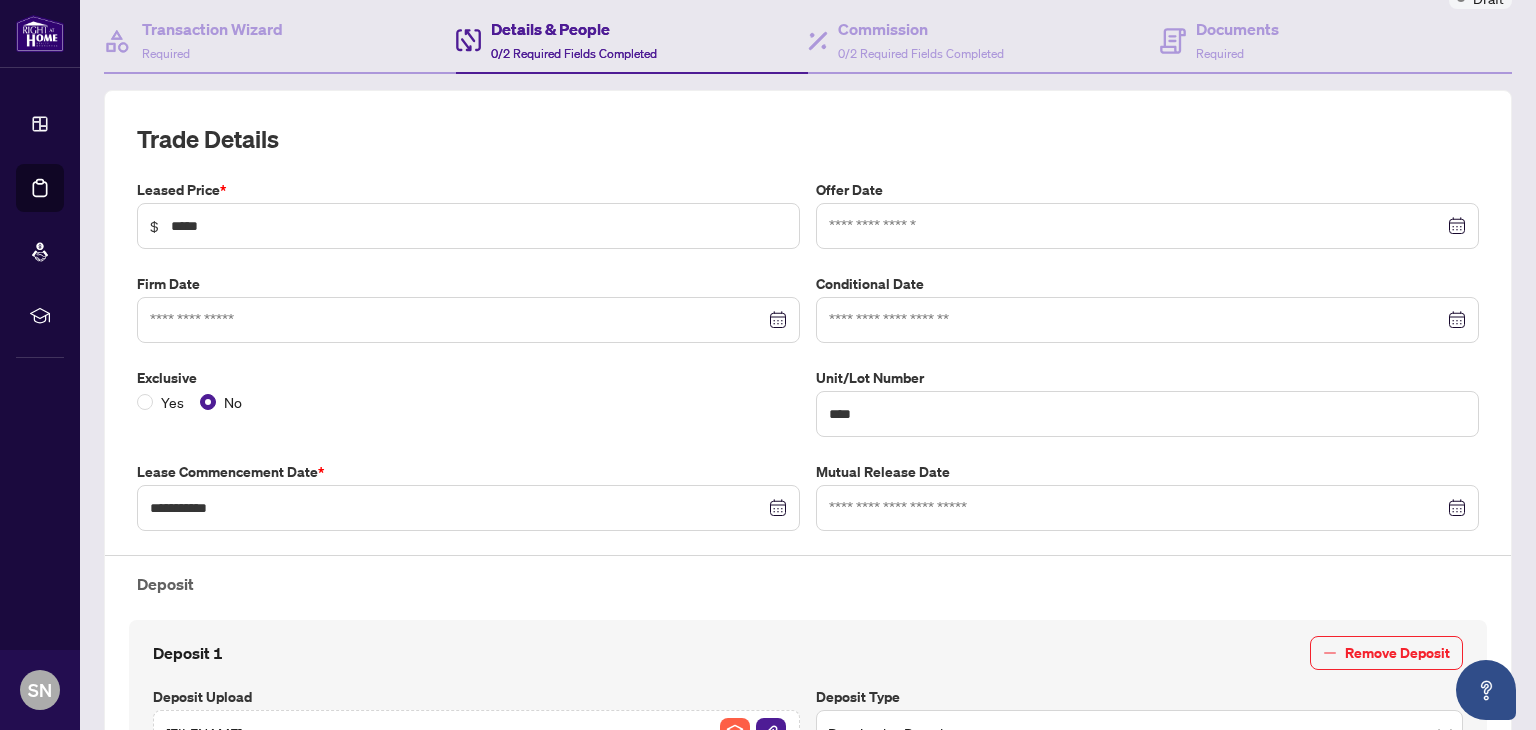 click on "Exclusive Yes No" at bounding box center (468, 402) 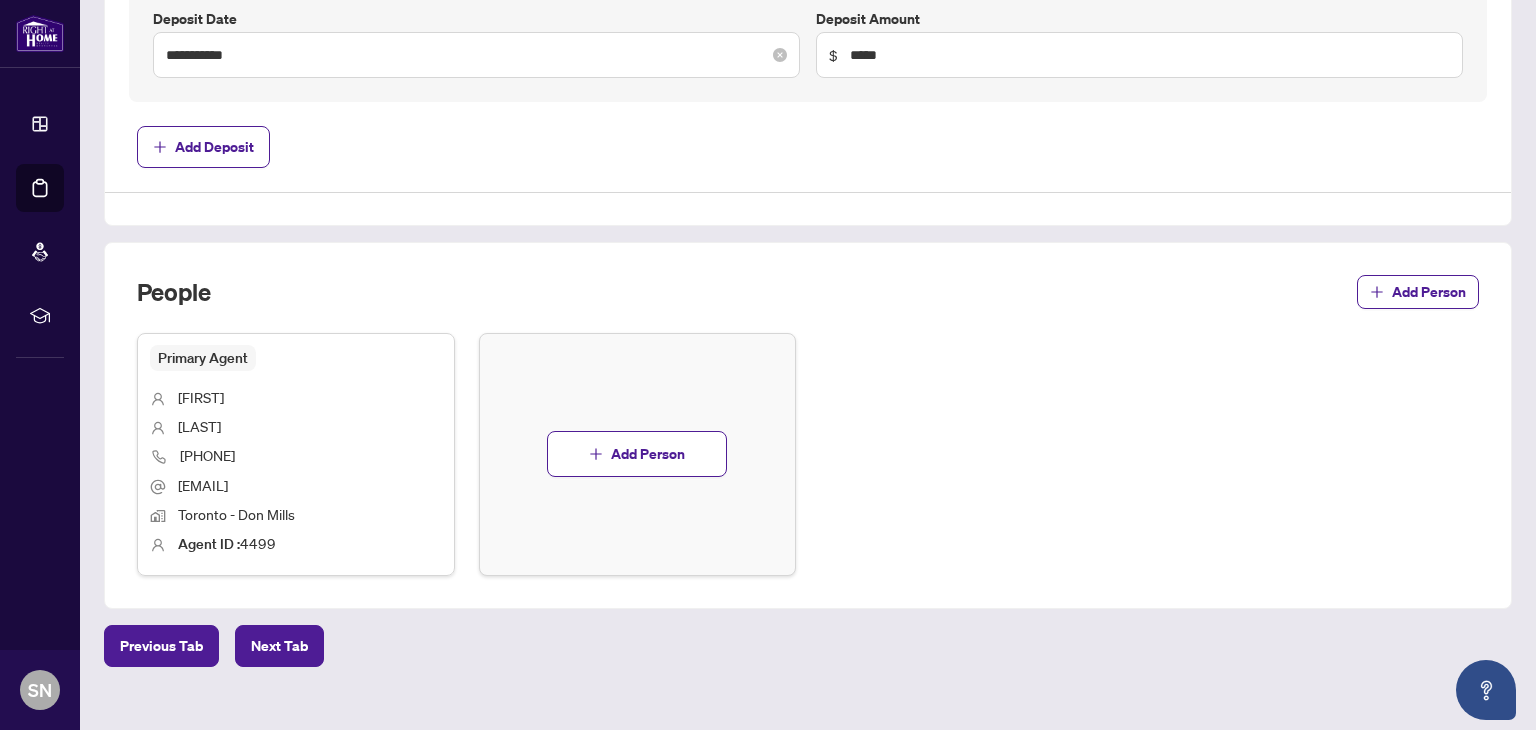 scroll, scrollTop: 956, scrollLeft: 0, axis: vertical 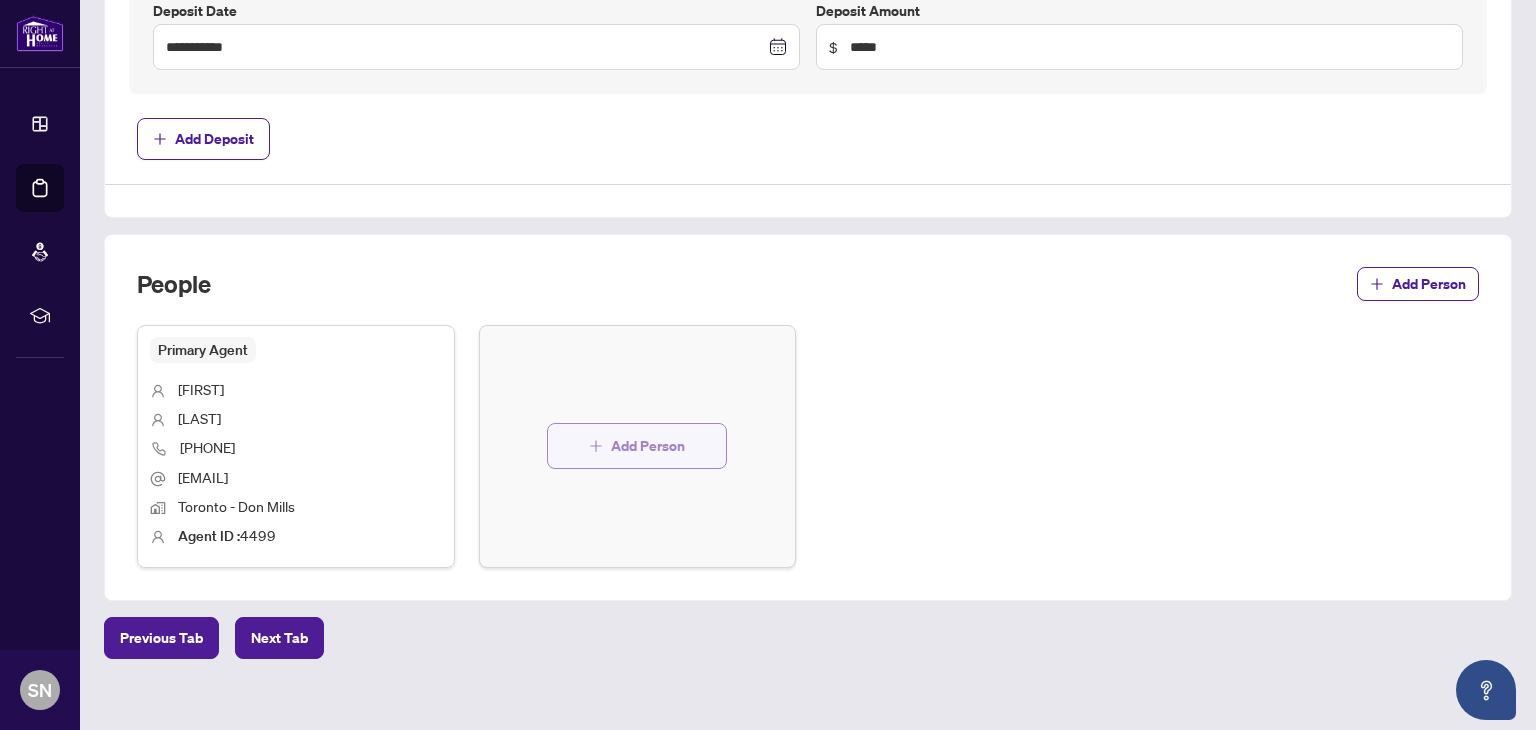click on "Add Person" at bounding box center [637, 446] 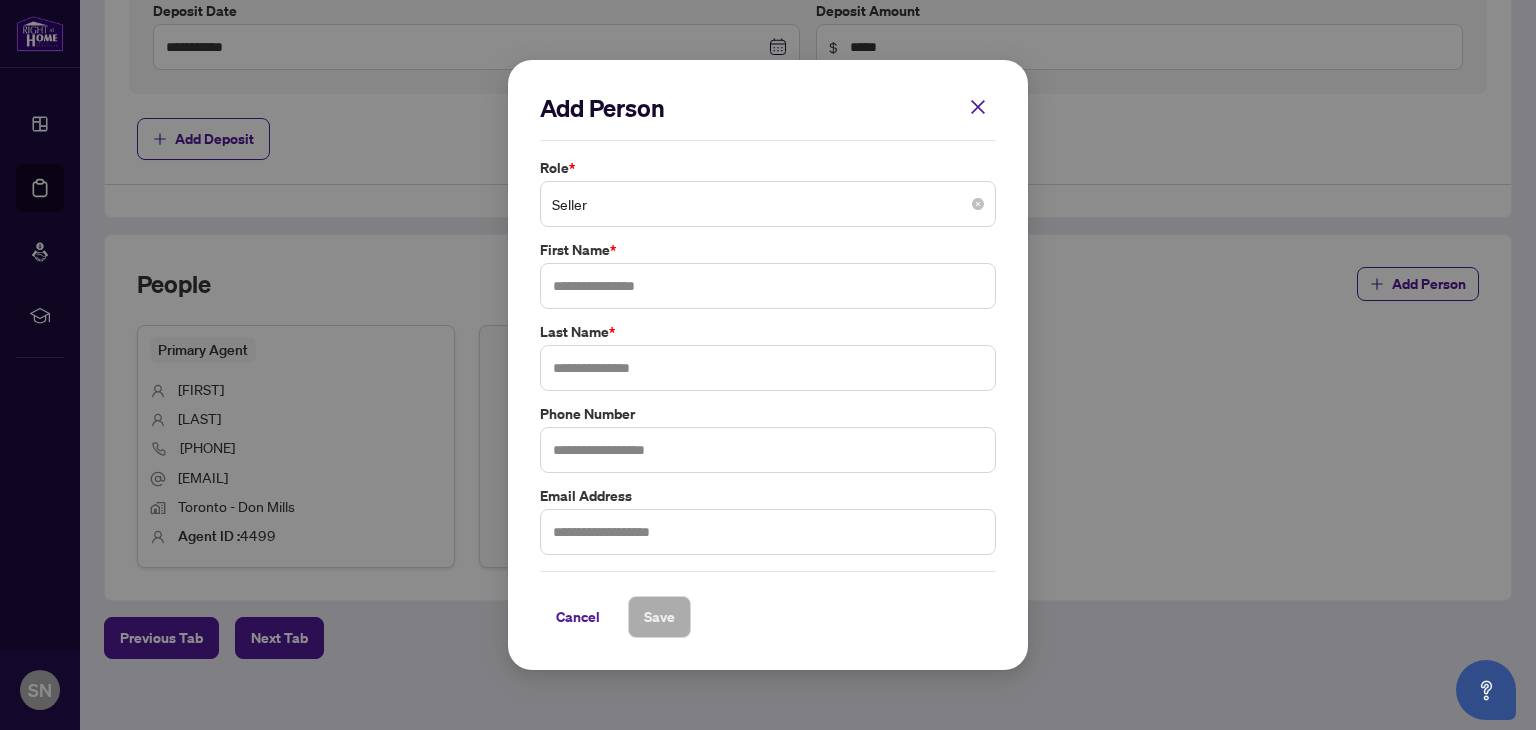 click on "Seller" at bounding box center (768, 204) 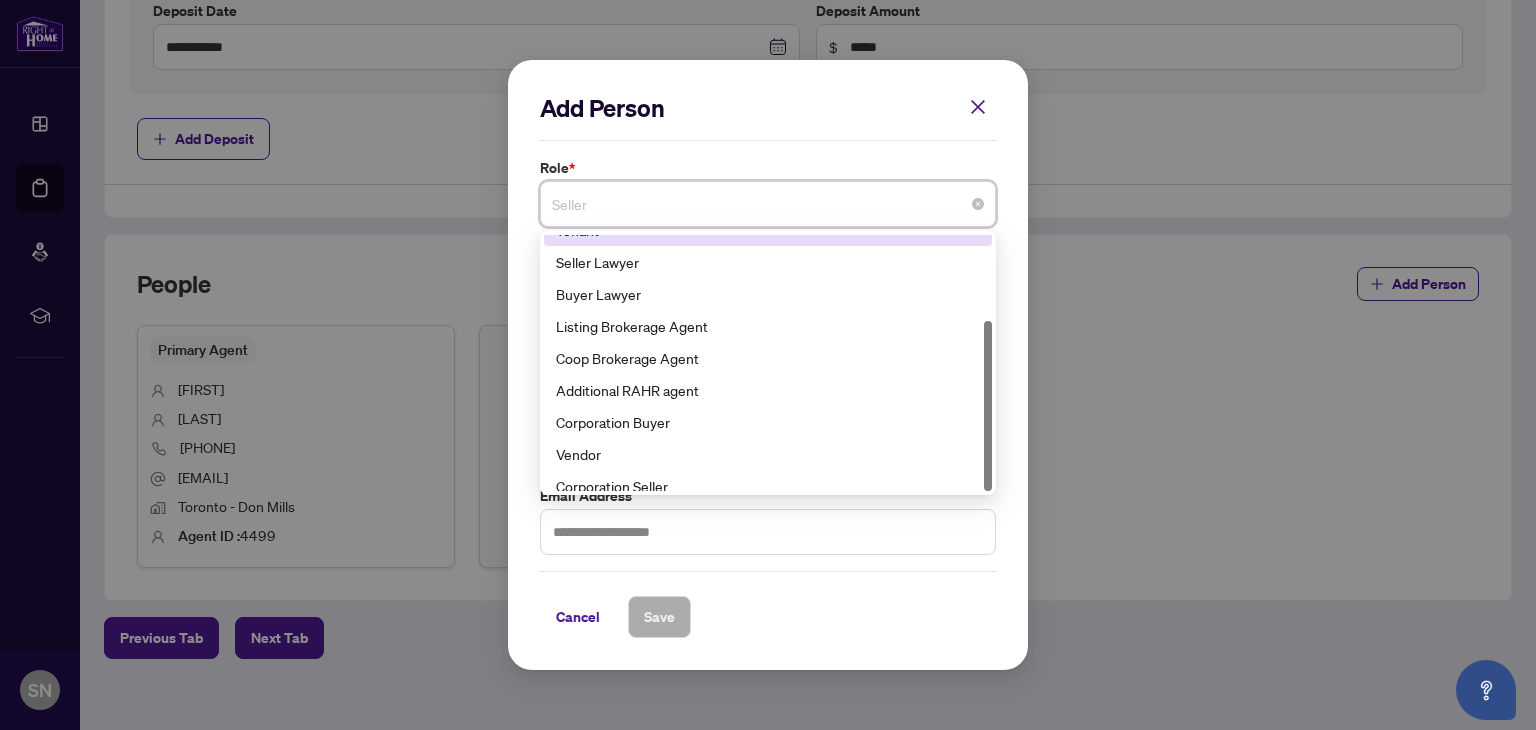scroll, scrollTop: 128, scrollLeft: 0, axis: vertical 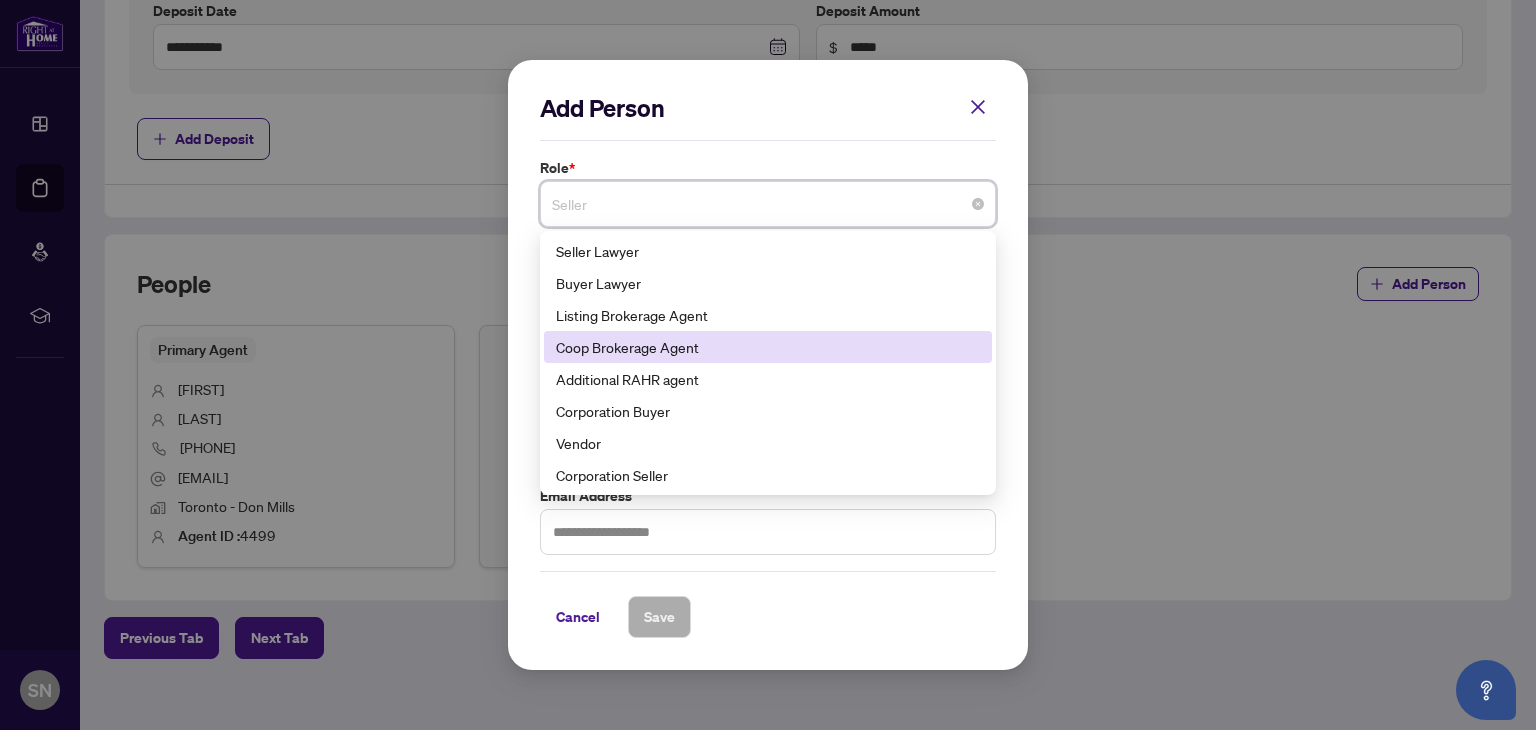 click on "Coop Brokerage Agent" at bounding box center (768, 347) 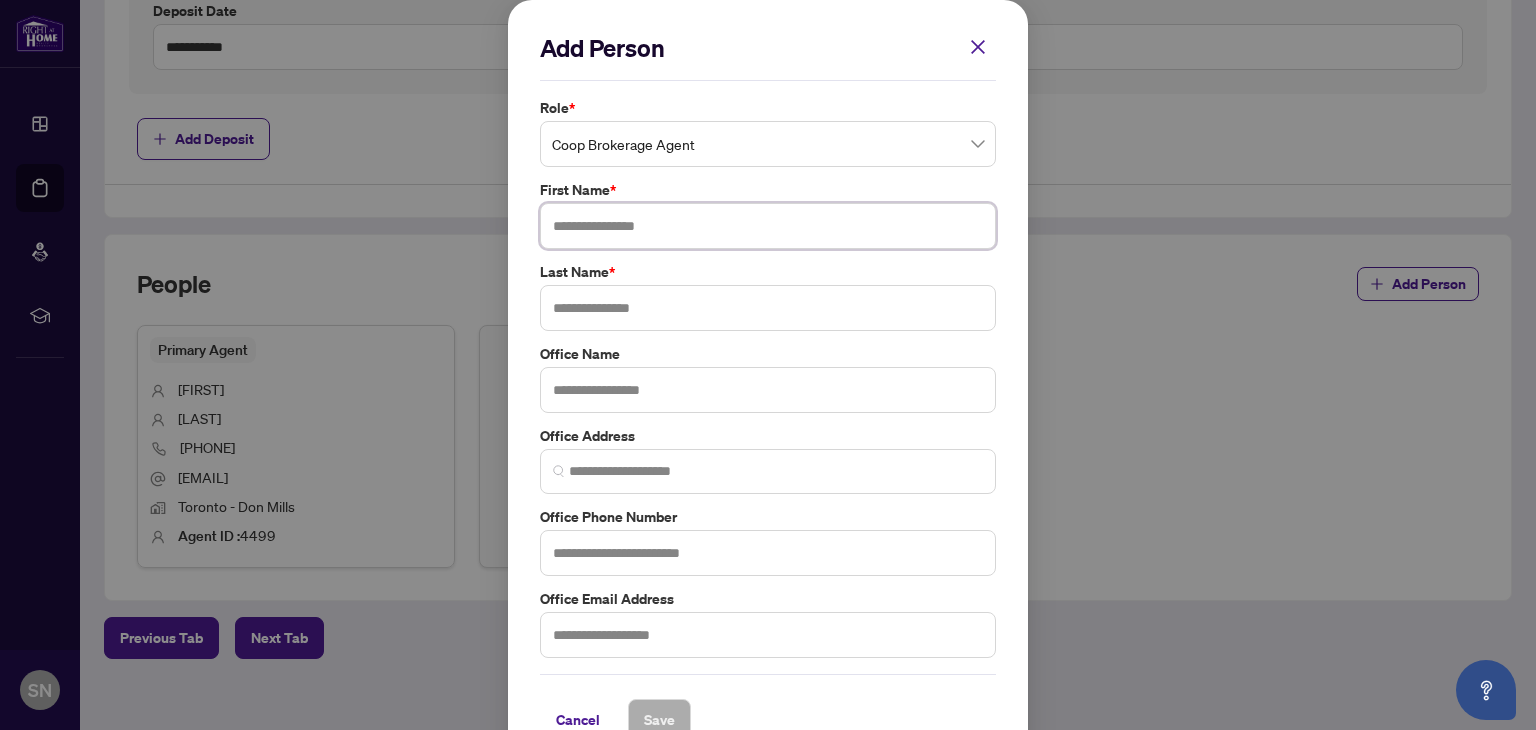 click at bounding box center [768, 226] 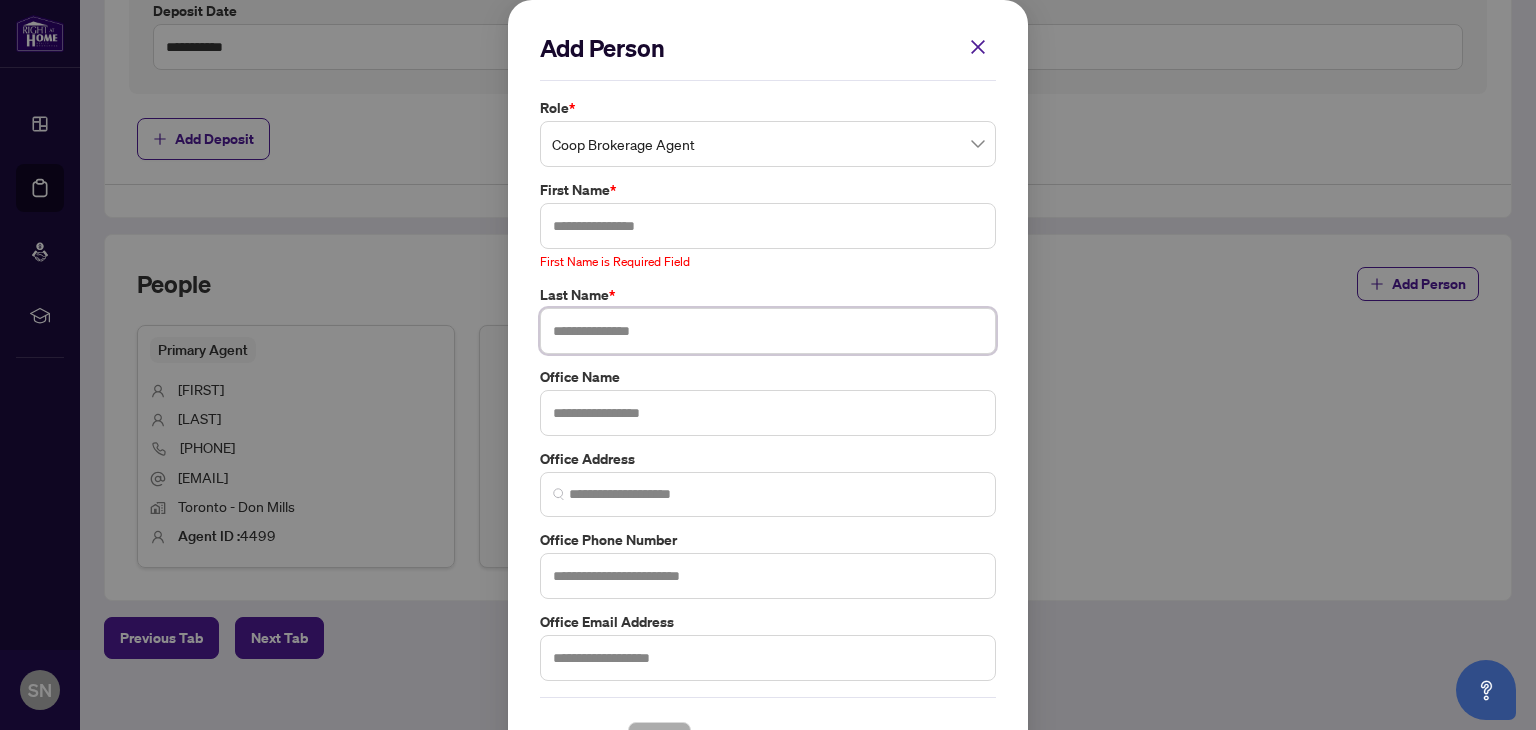 click at bounding box center (768, 331) 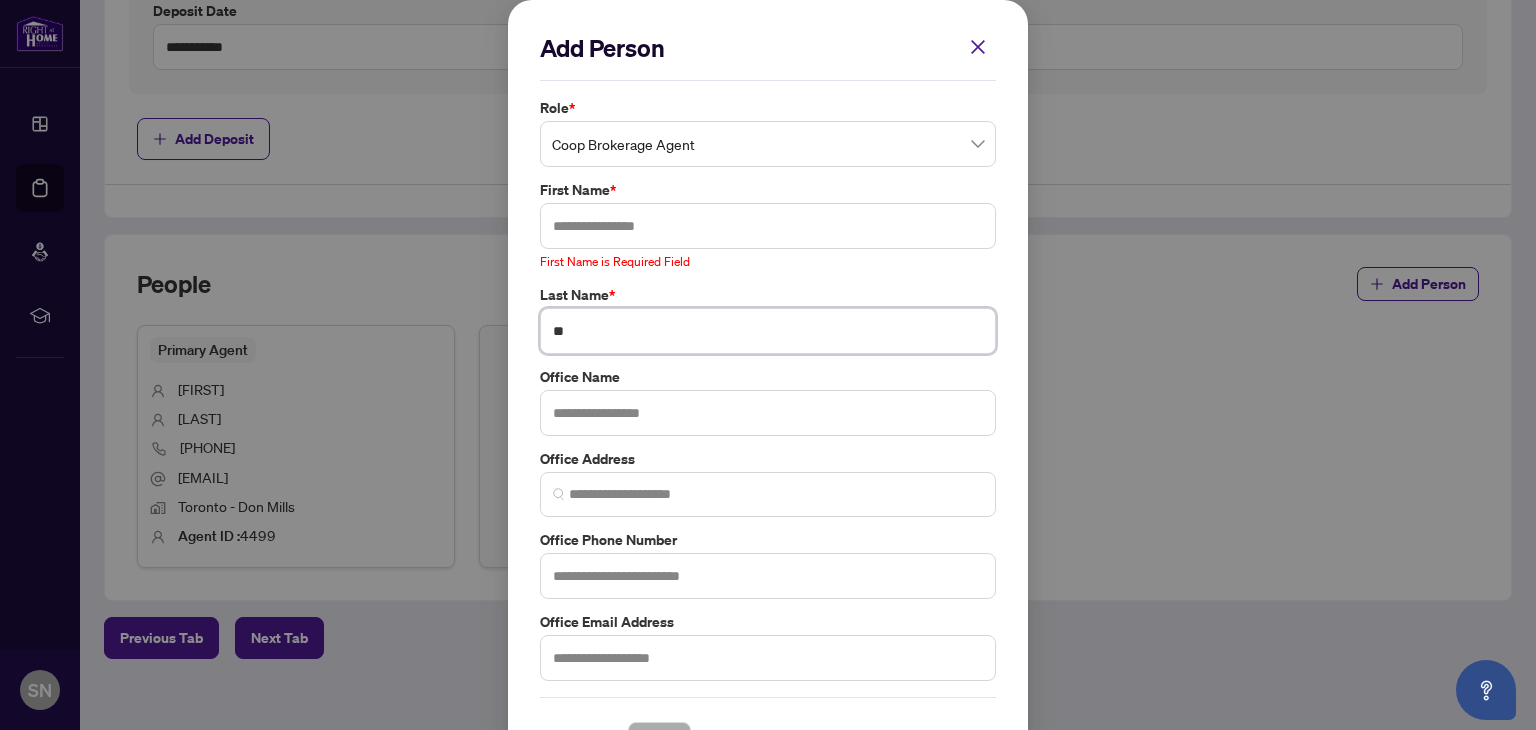 type on "*" 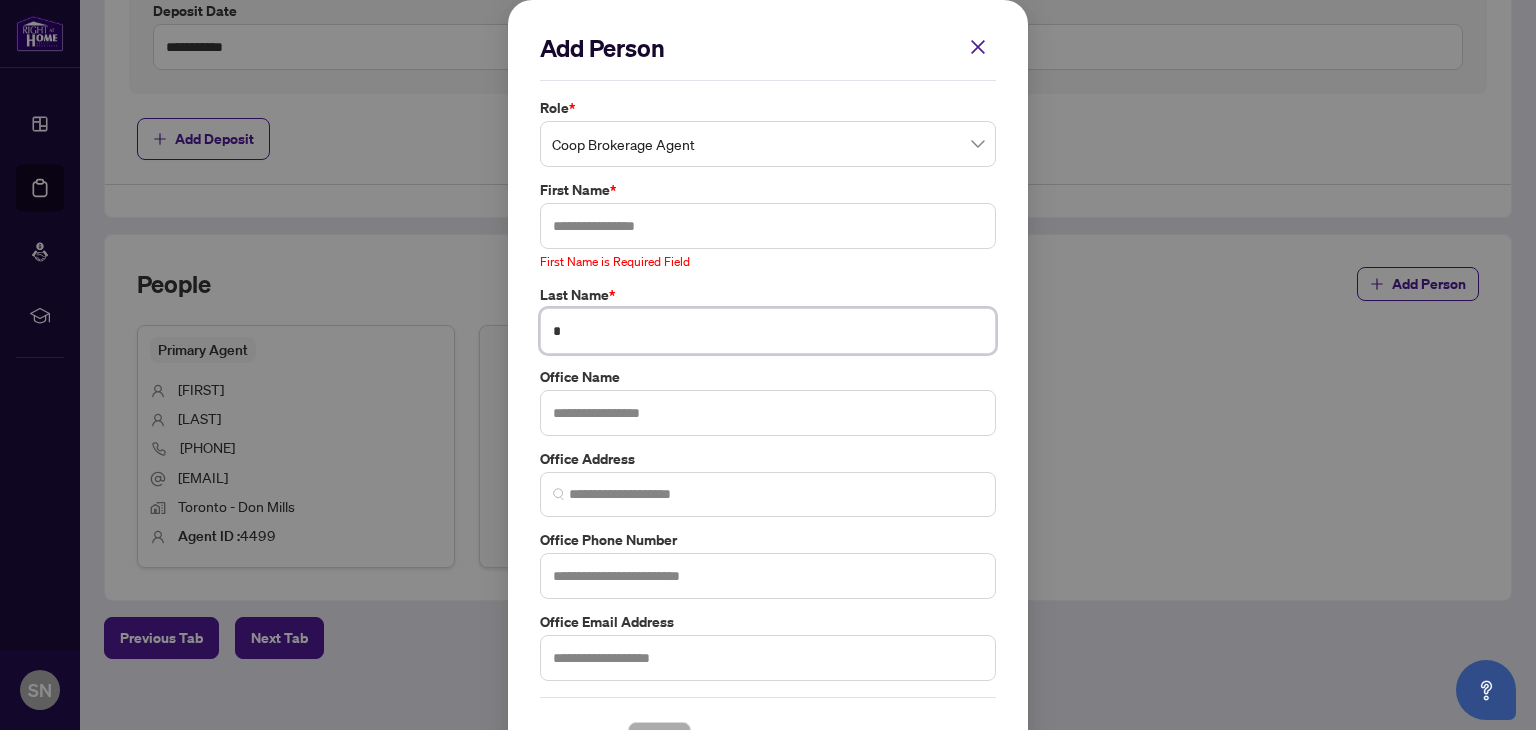 type 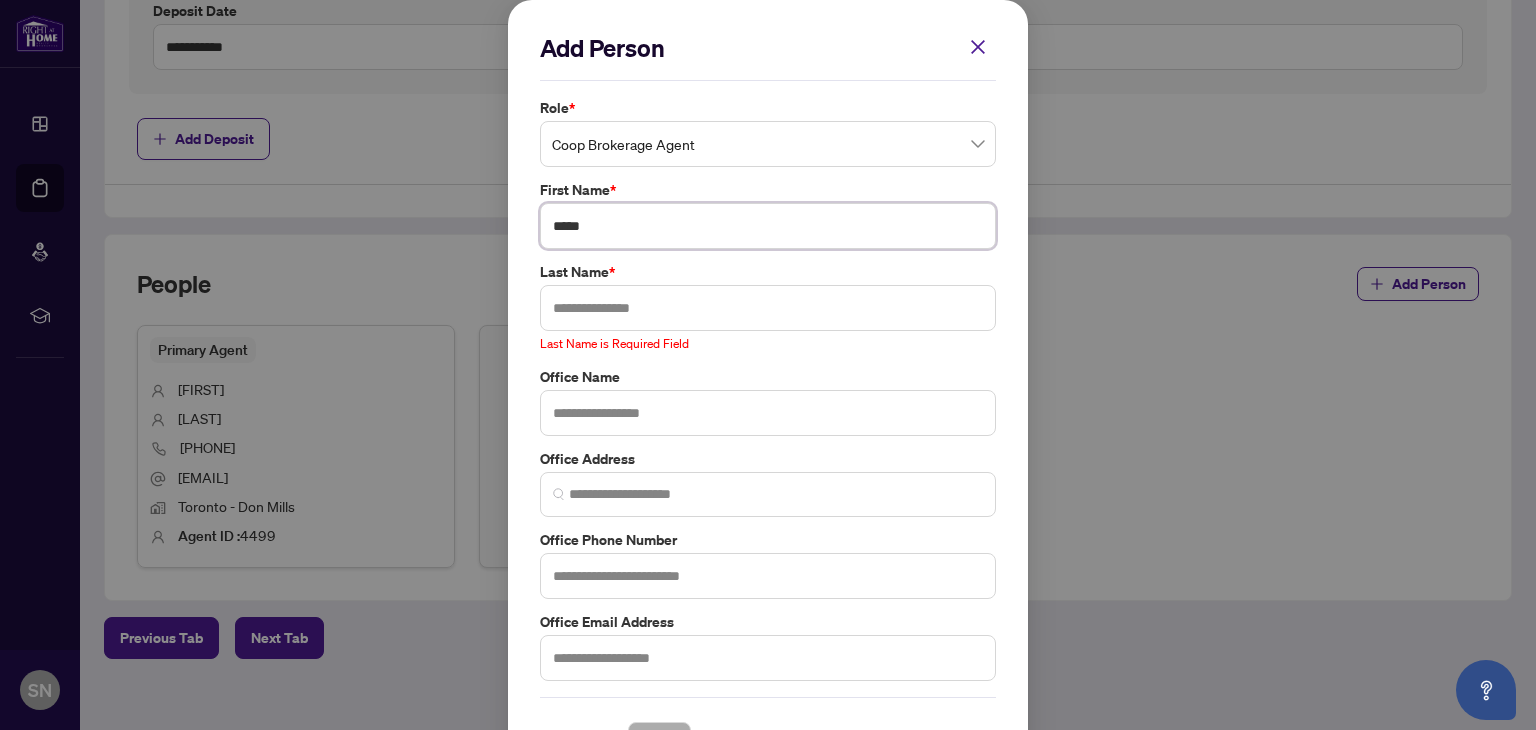 type on "*****" 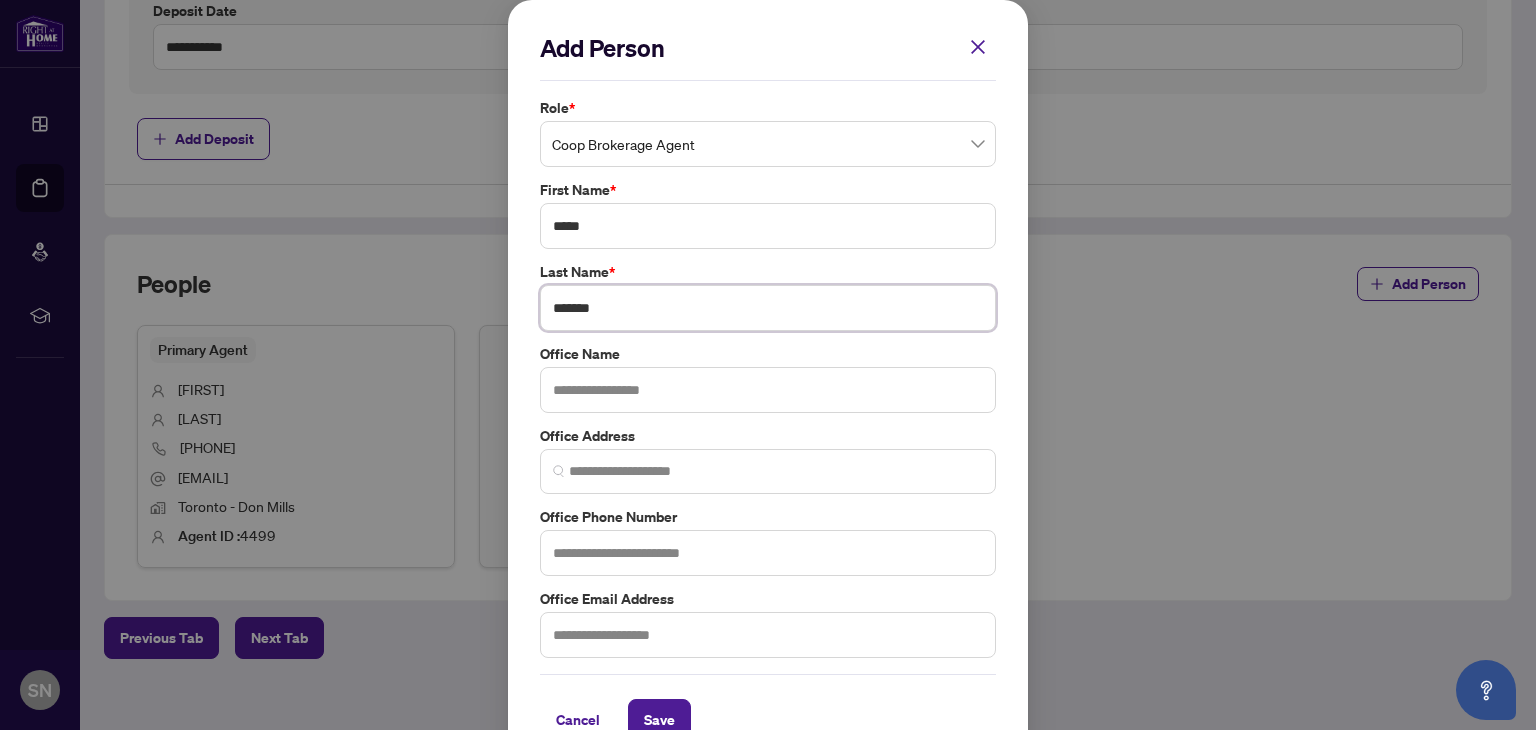 type on "*******" 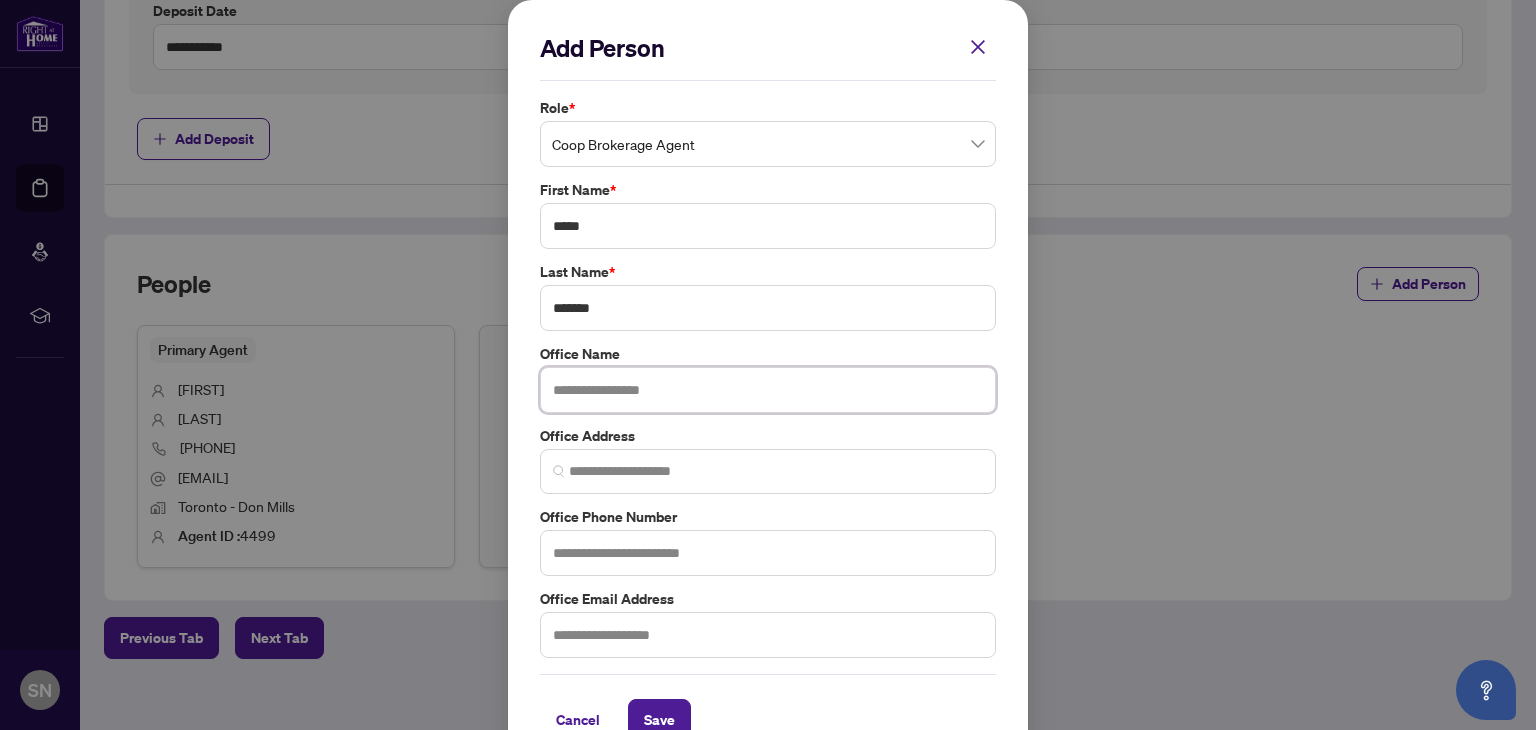 click at bounding box center [768, 390] 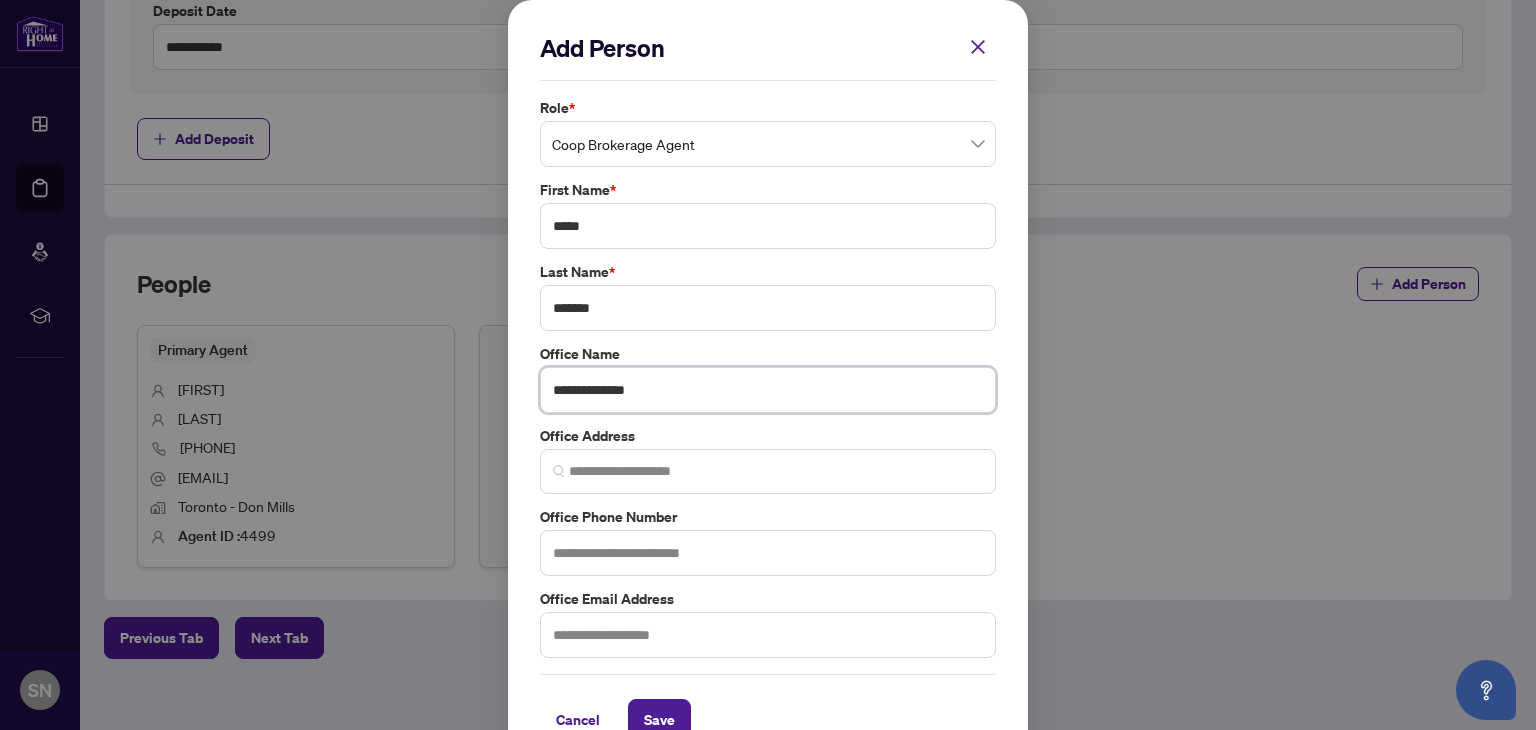 type on "**********" 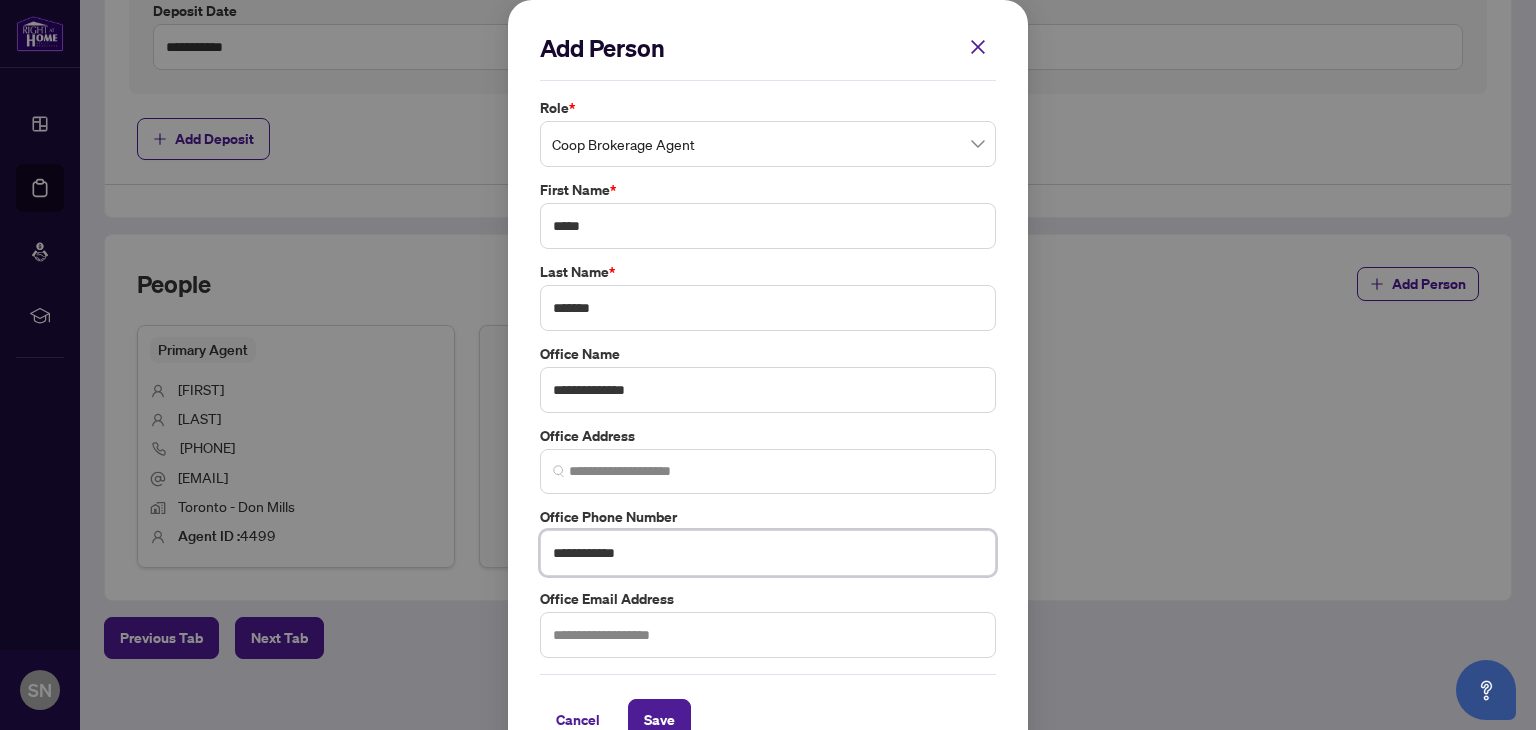 scroll, scrollTop: 40, scrollLeft: 0, axis: vertical 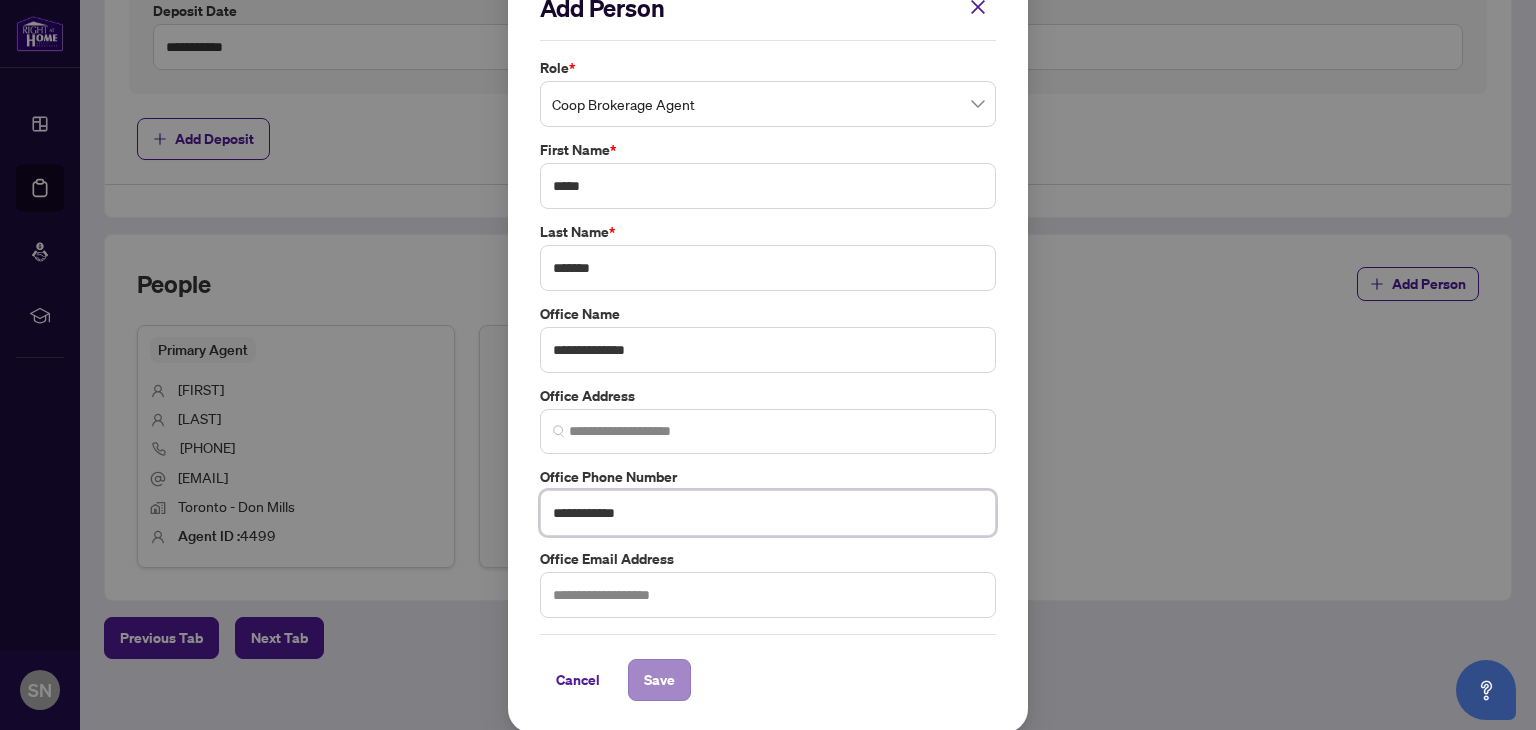 type on "**********" 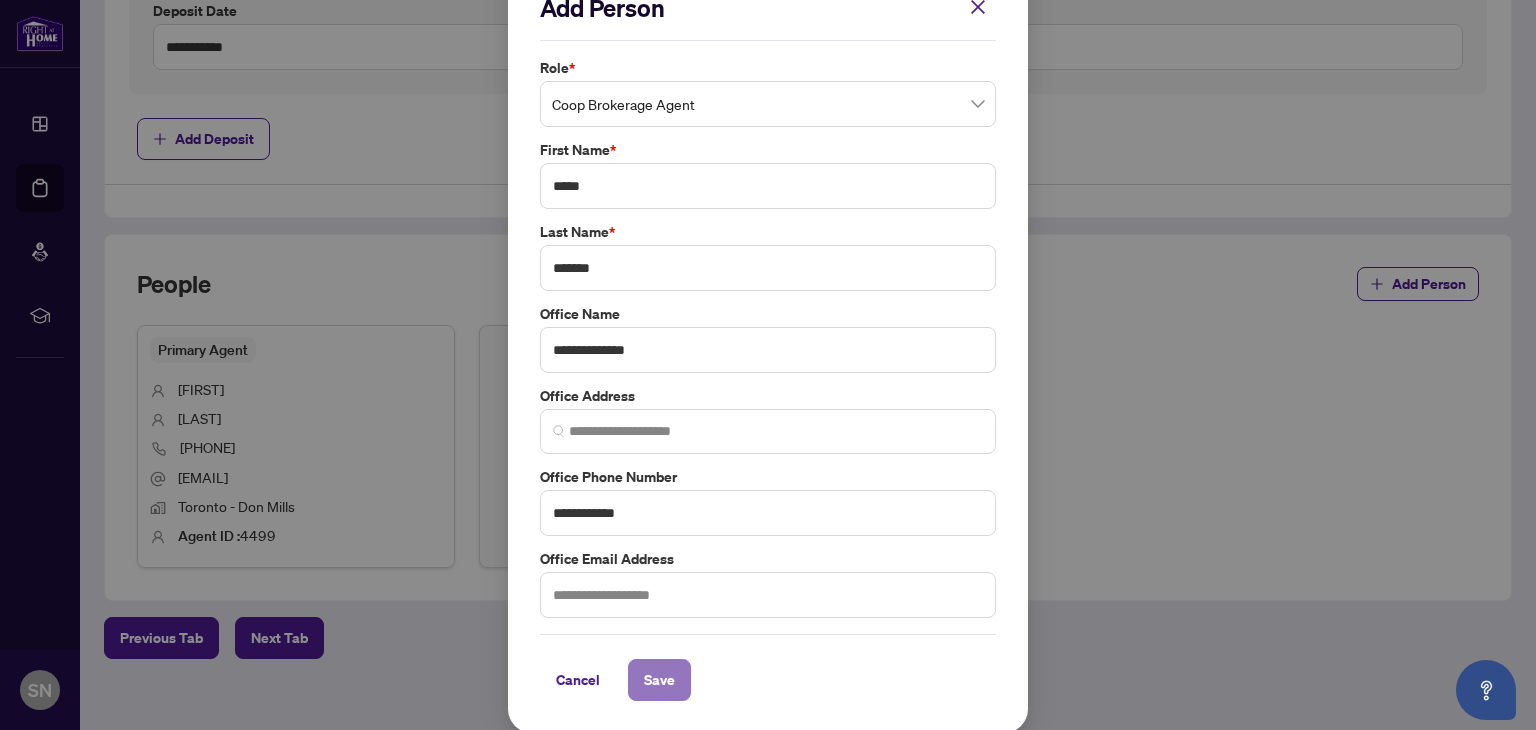 click on "Save" at bounding box center [659, 680] 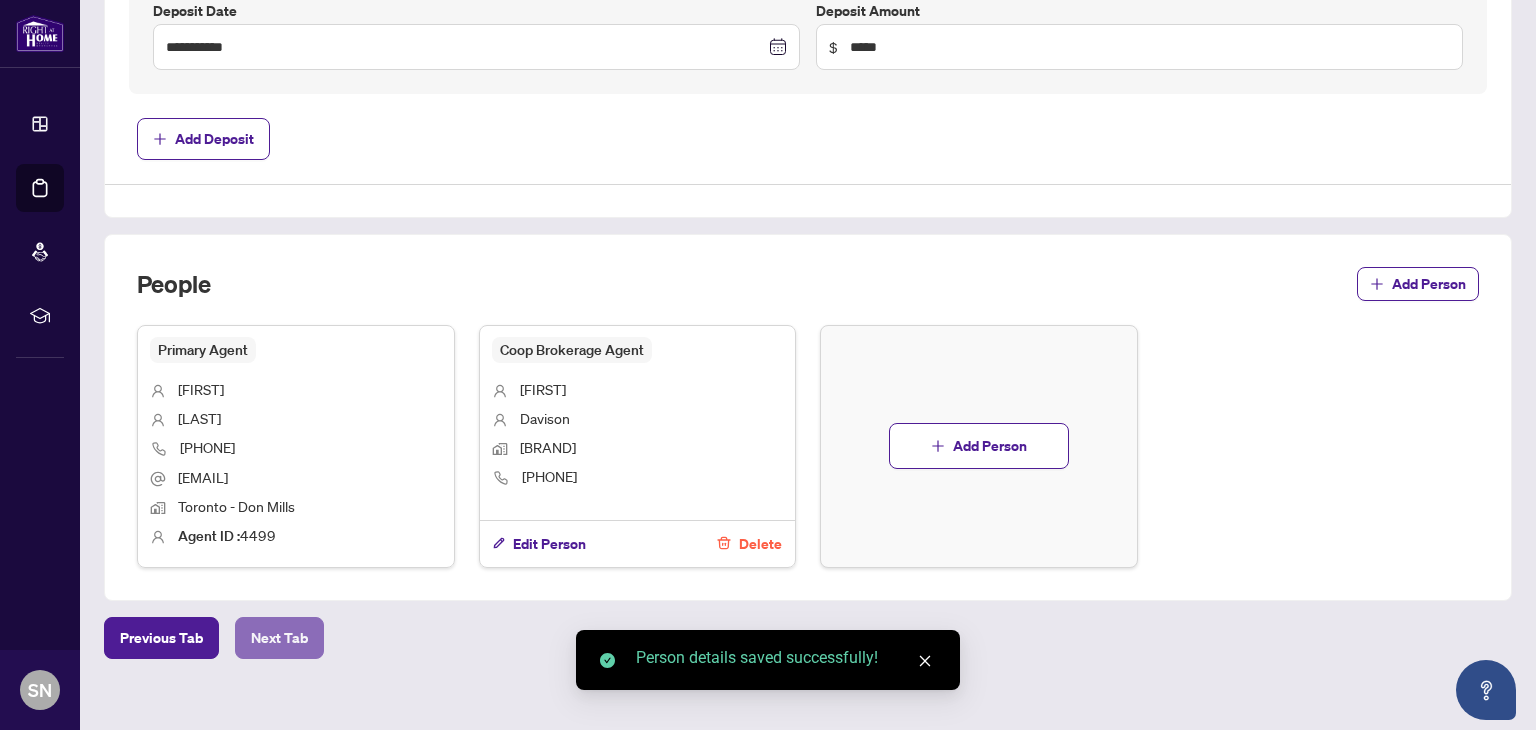 click on "Next Tab" at bounding box center (279, 638) 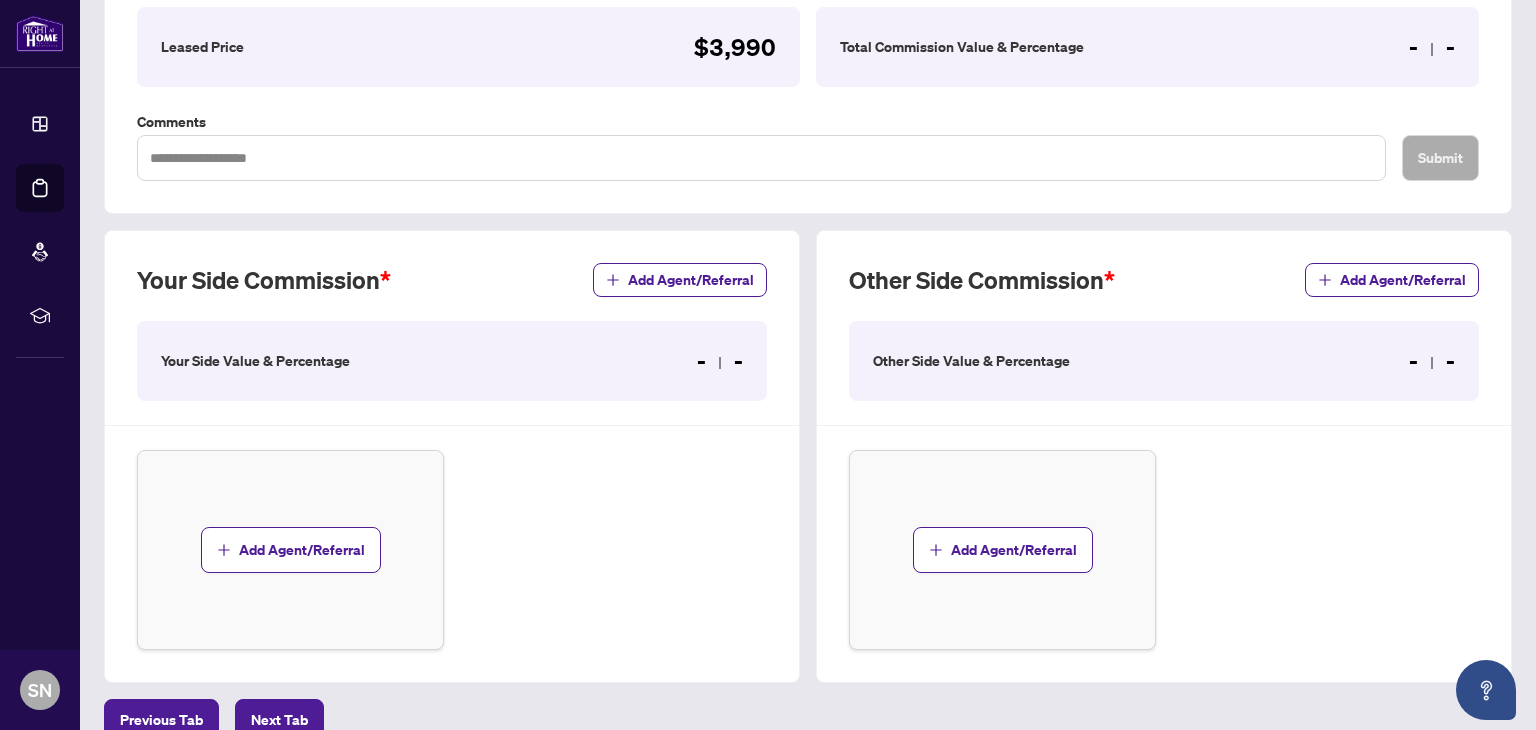 scroll, scrollTop: 358, scrollLeft: 0, axis: vertical 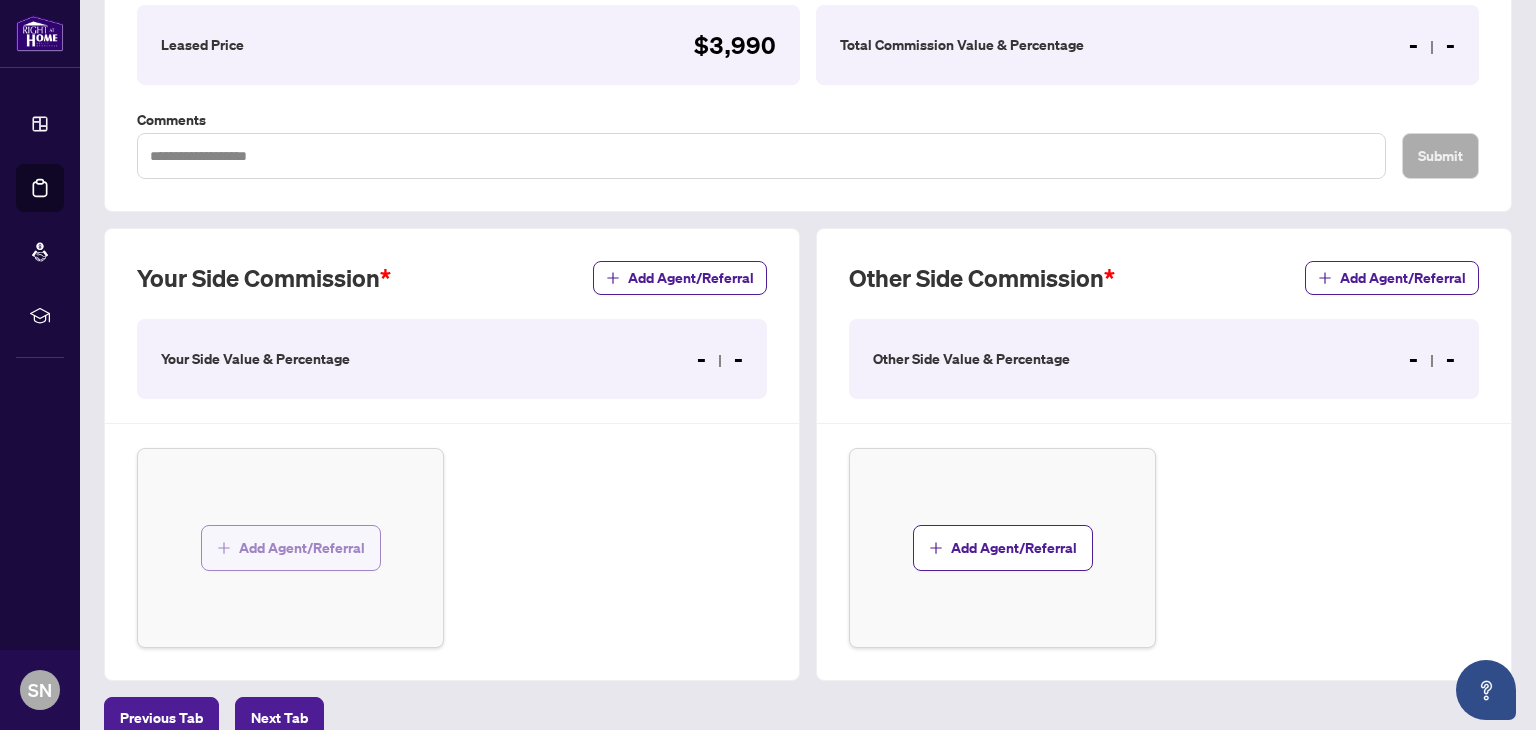 click on "Add Agent/Referral" at bounding box center (302, 548) 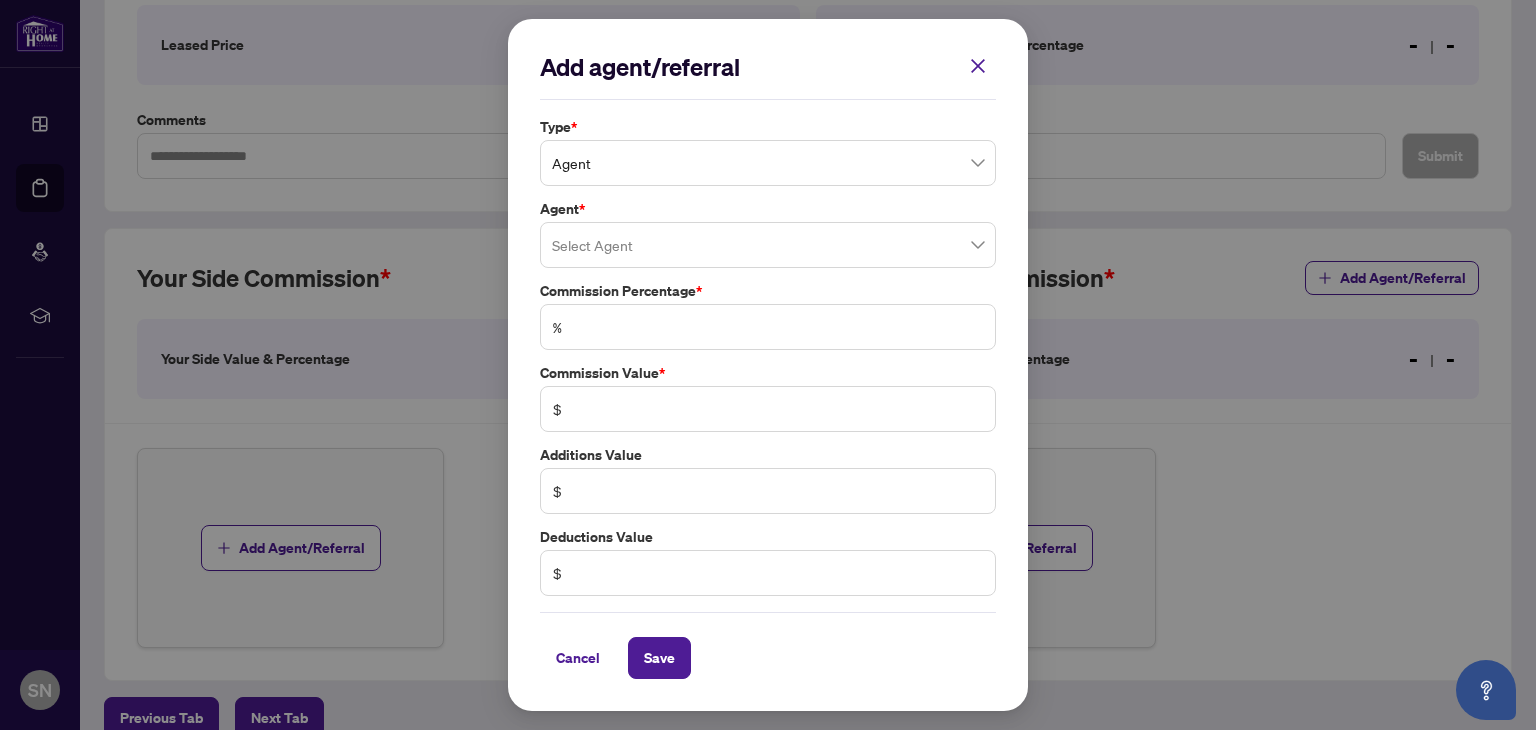 click on "%" at bounding box center (768, 327) 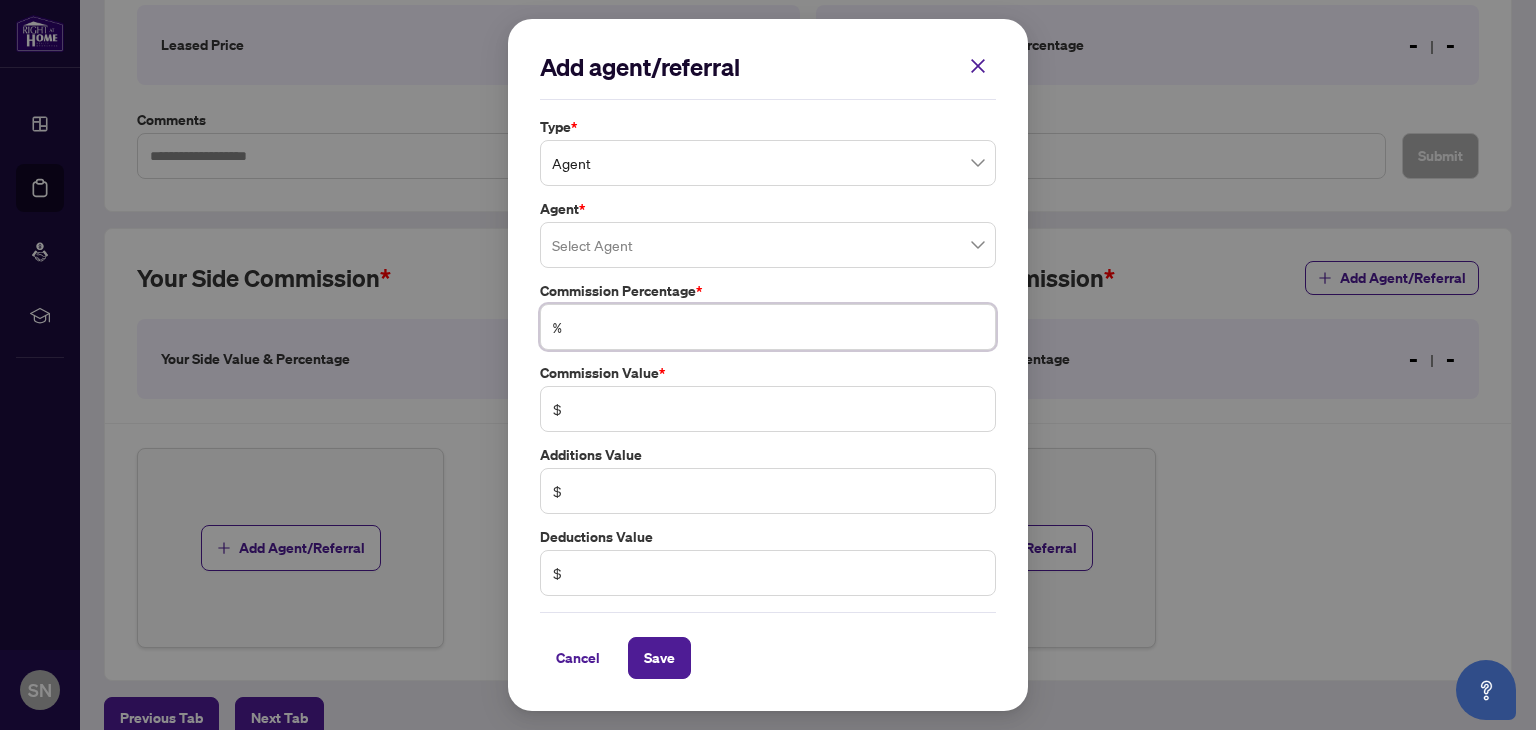 type on "*" 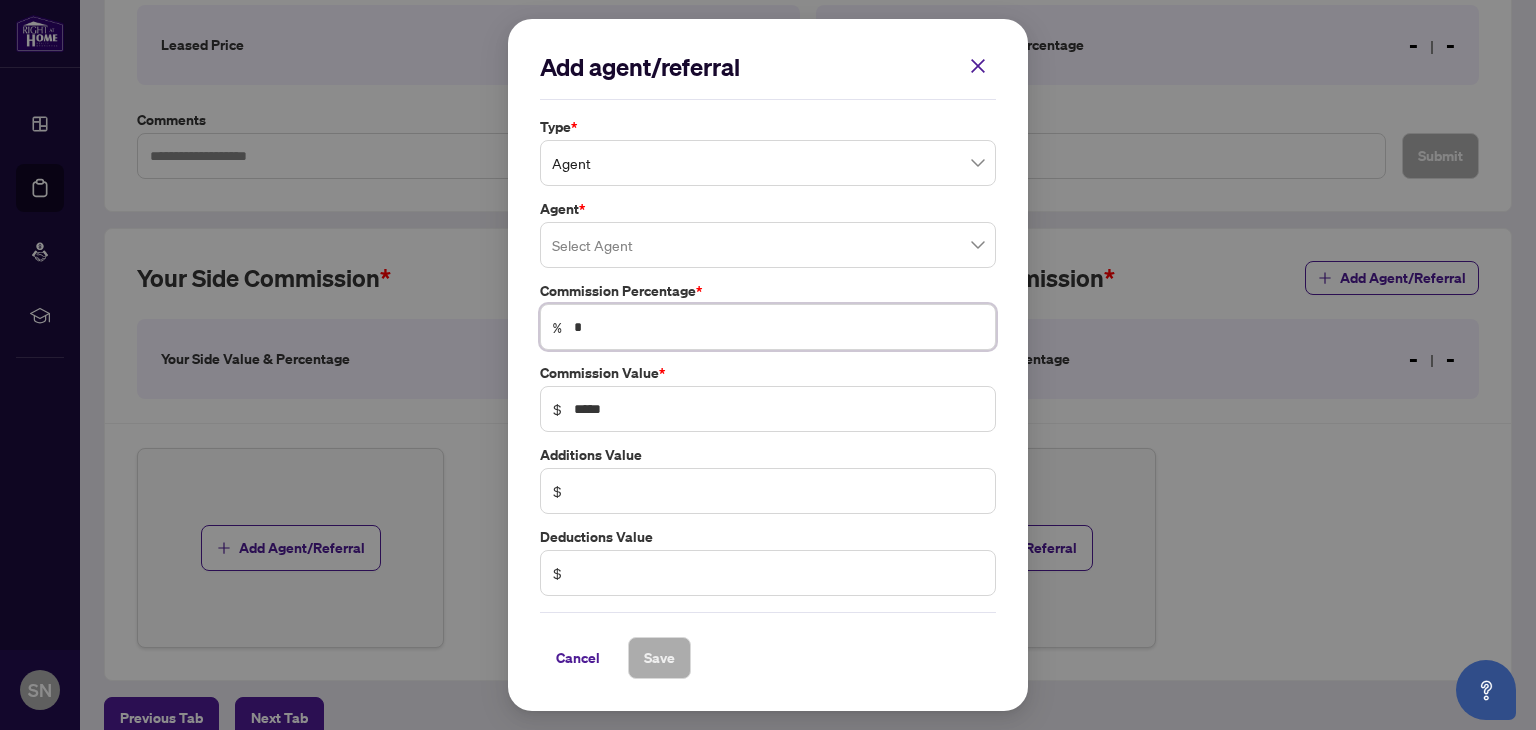 type on "**" 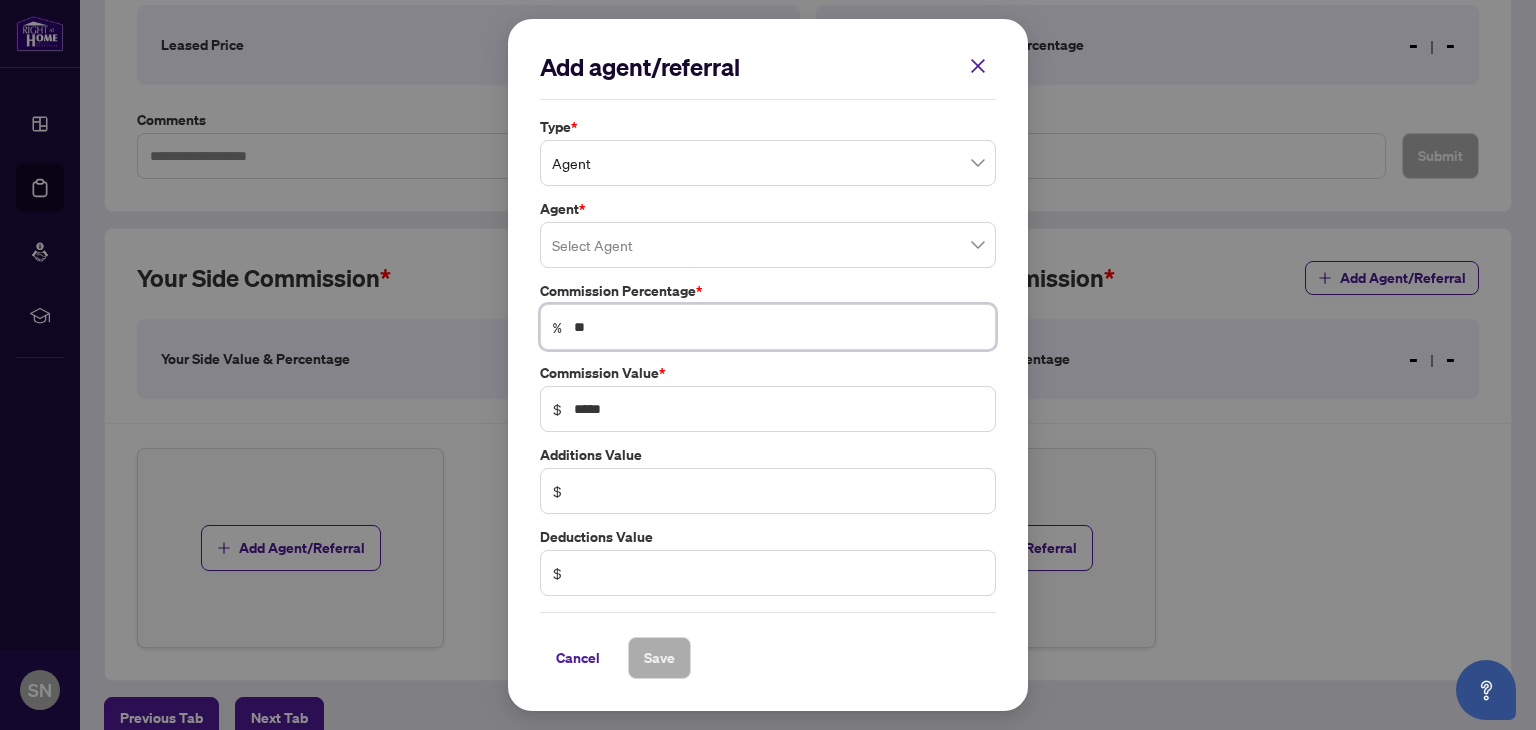 type on "**" 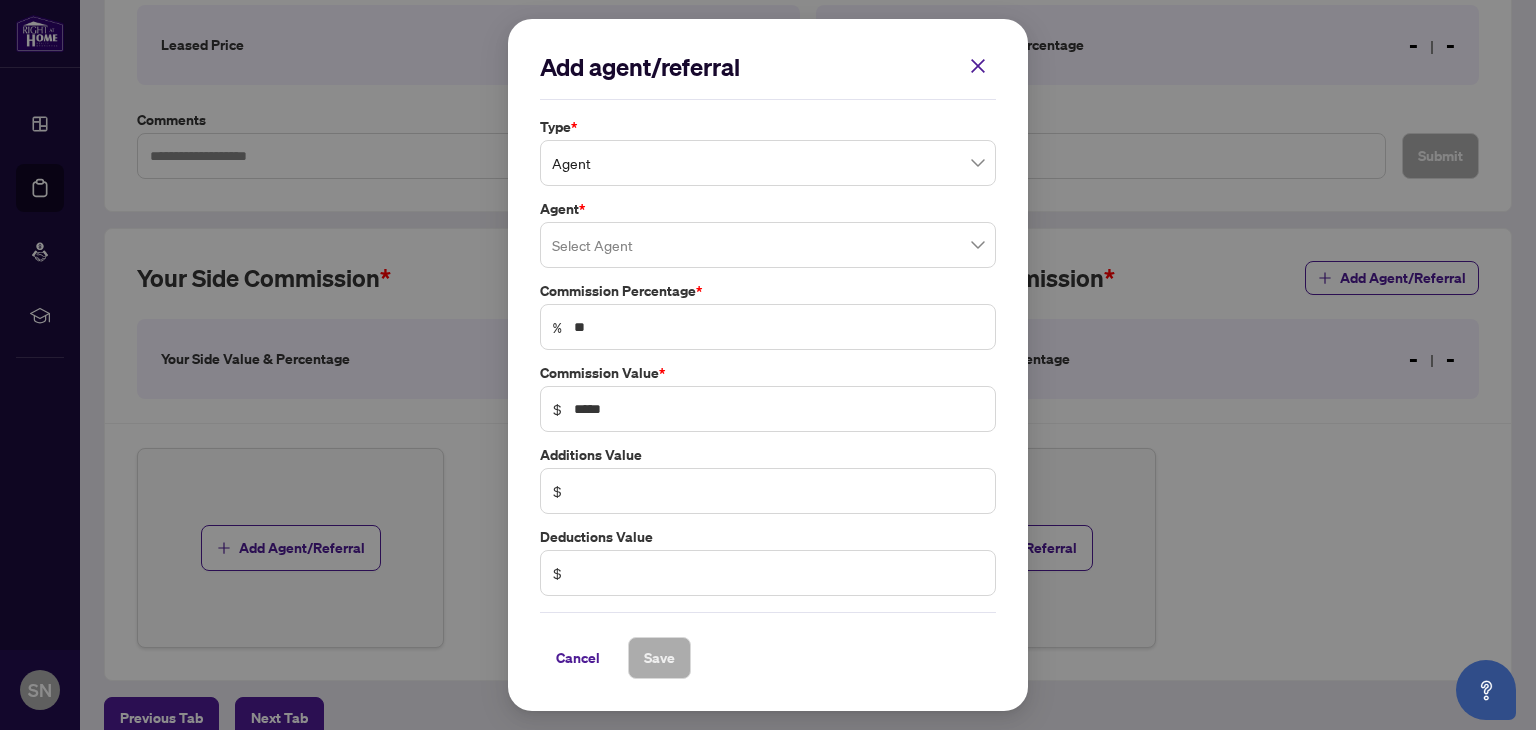 click on "Cancel Save" at bounding box center (768, 645) 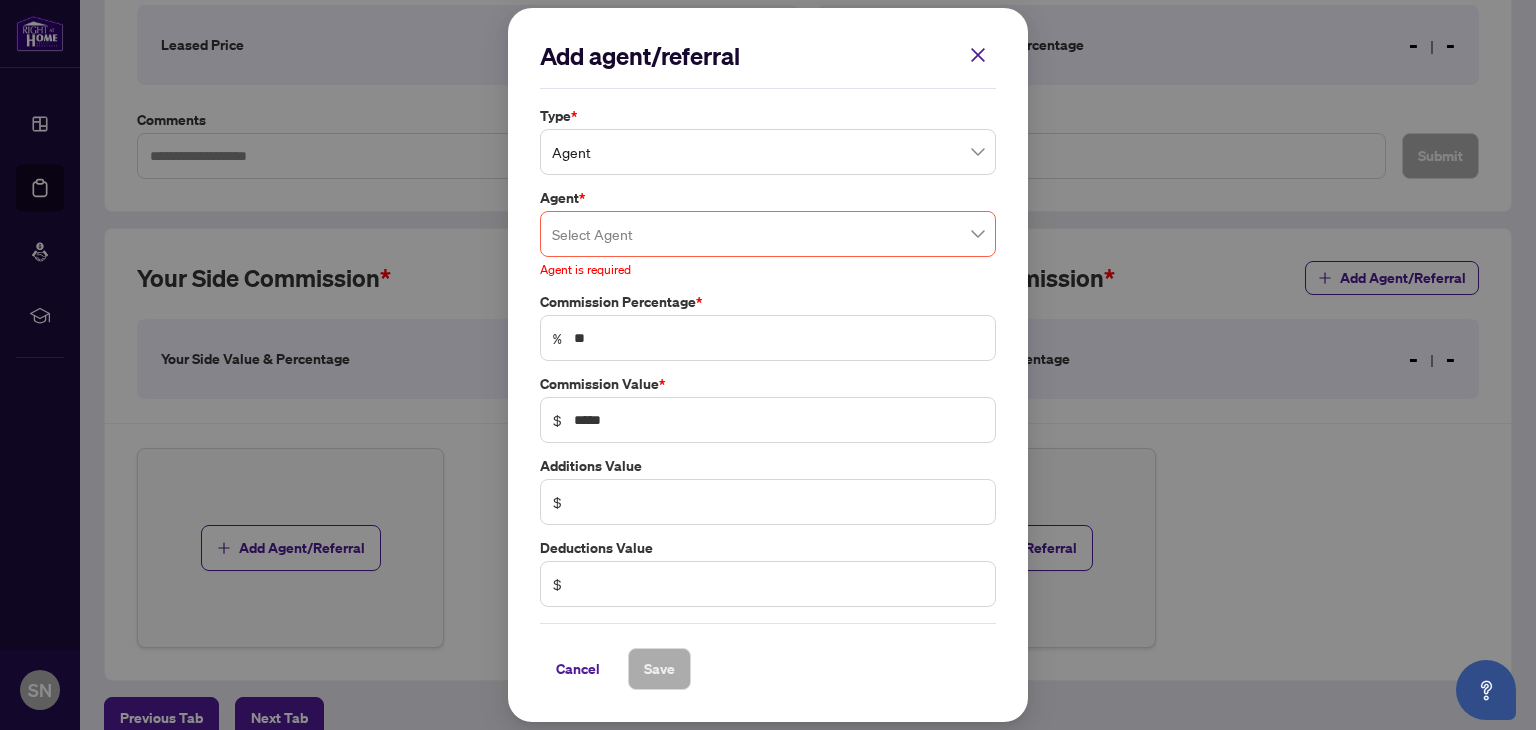 click at bounding box center [768, 234] 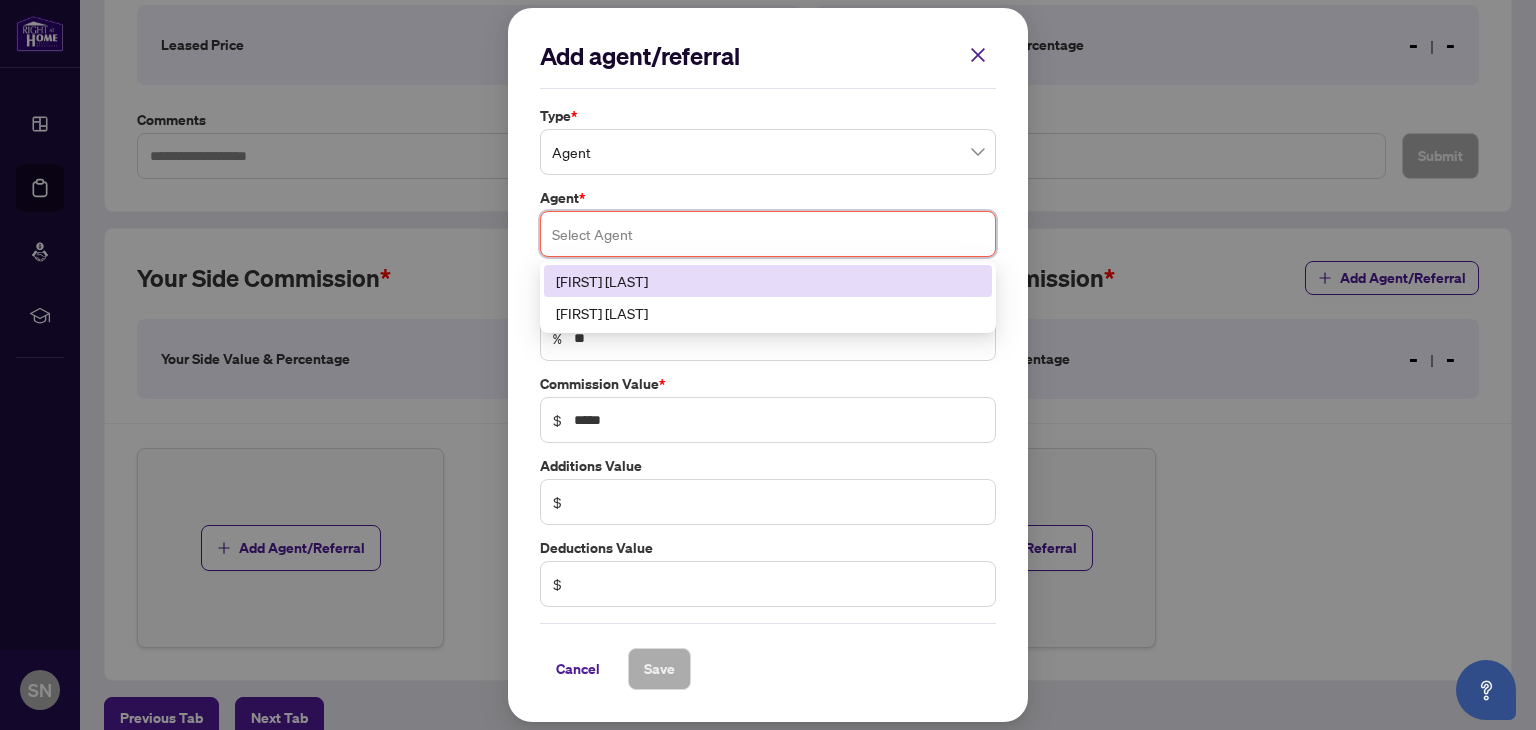 click on "[FIRST] [LAST]" at bounding box center [768, 281] 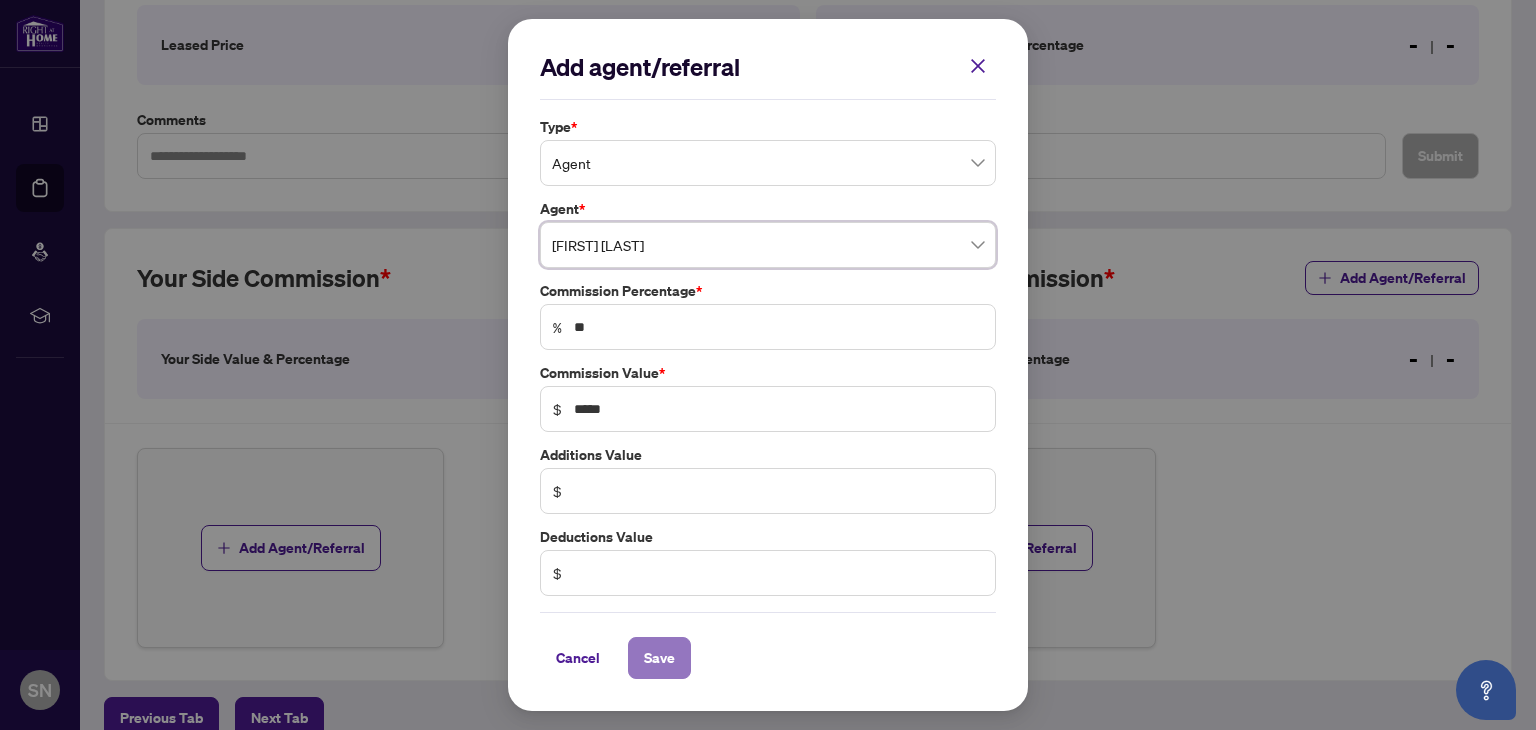 click on "Save" at bounding box center [659, 658] 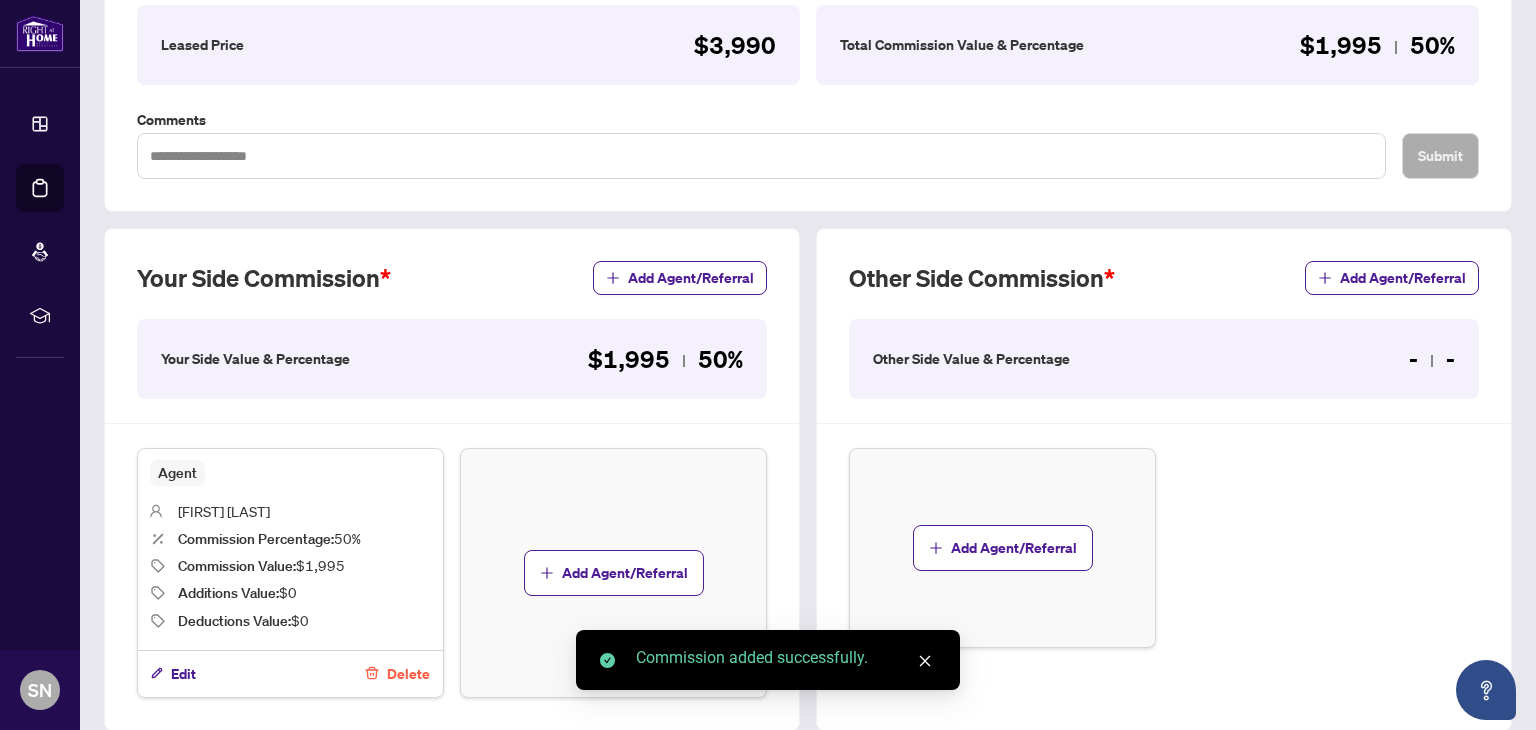 scroll, scrollTop: 500, scrollLeft: 0, axis: vertical 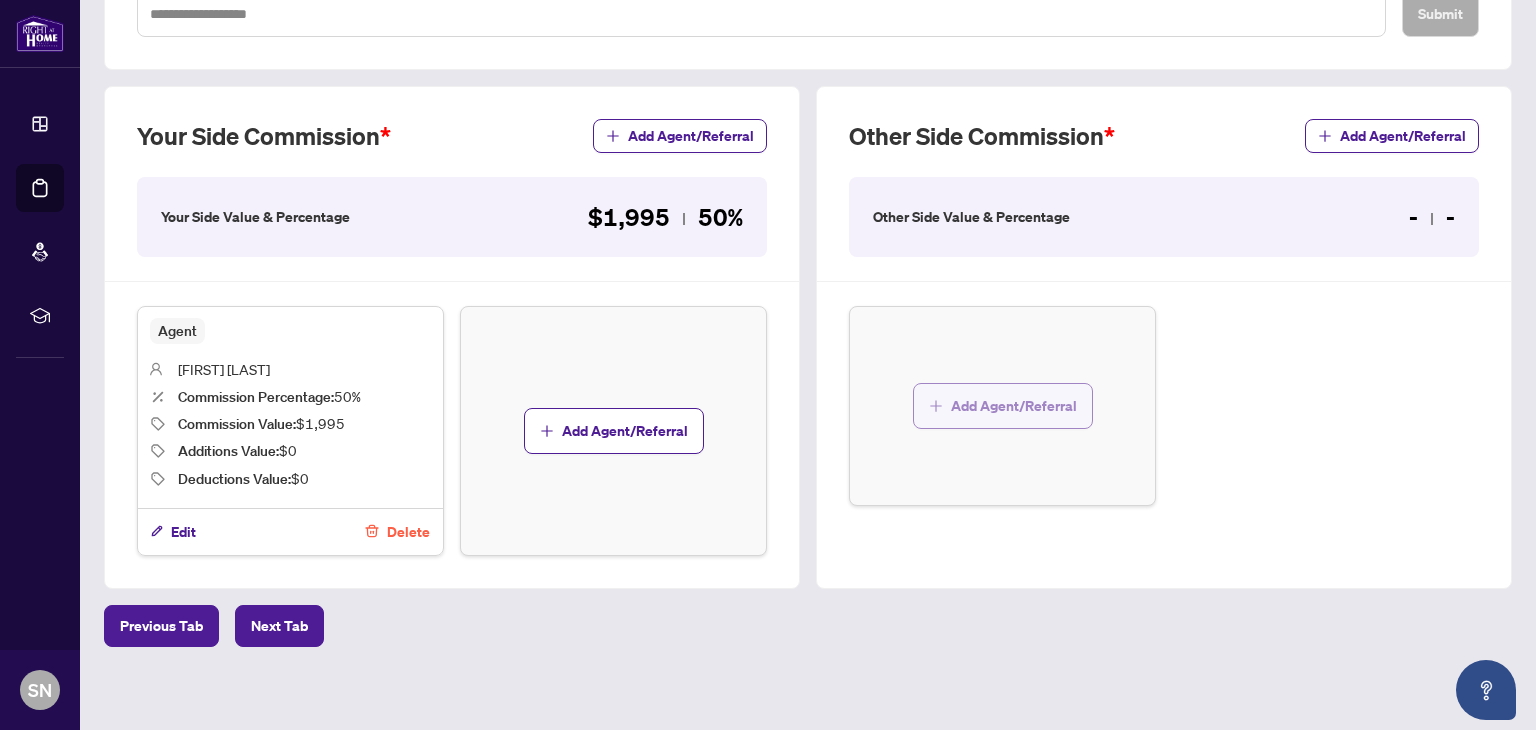 click on "Add Agent/Referral" at bounding box center [1014, 406] 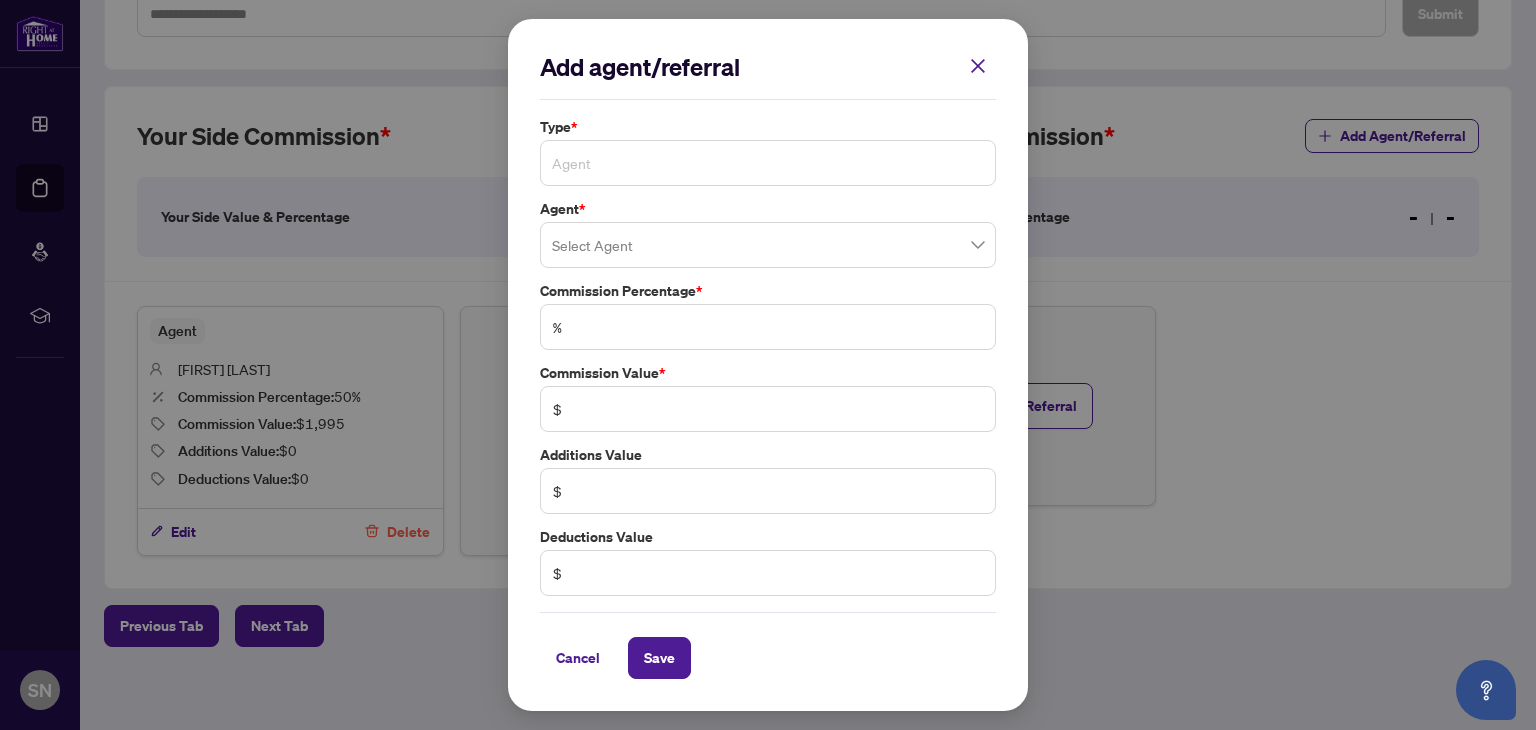 click on "Agent" at bounding box center (768, 163) 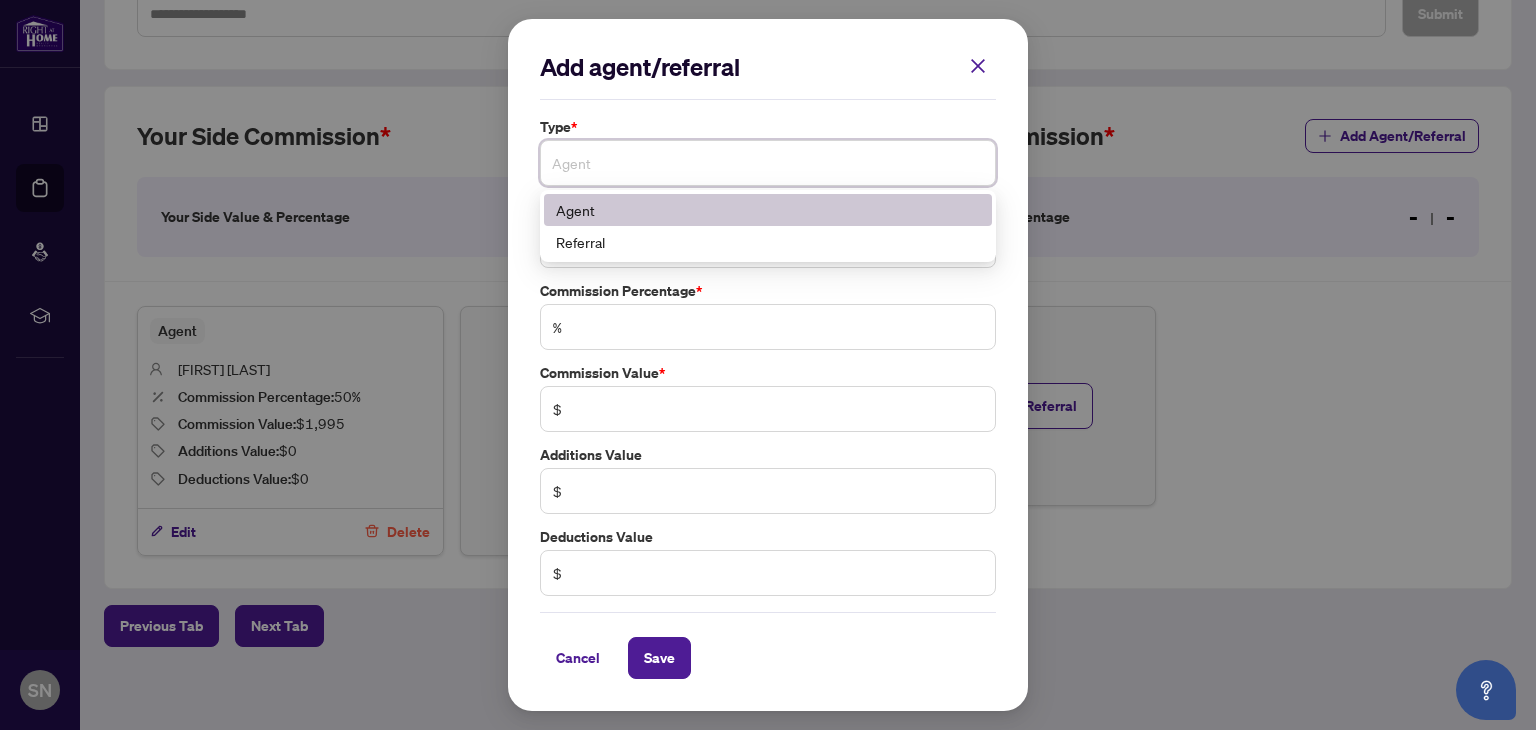 click on "Agent" at bounding box center [768, 210] 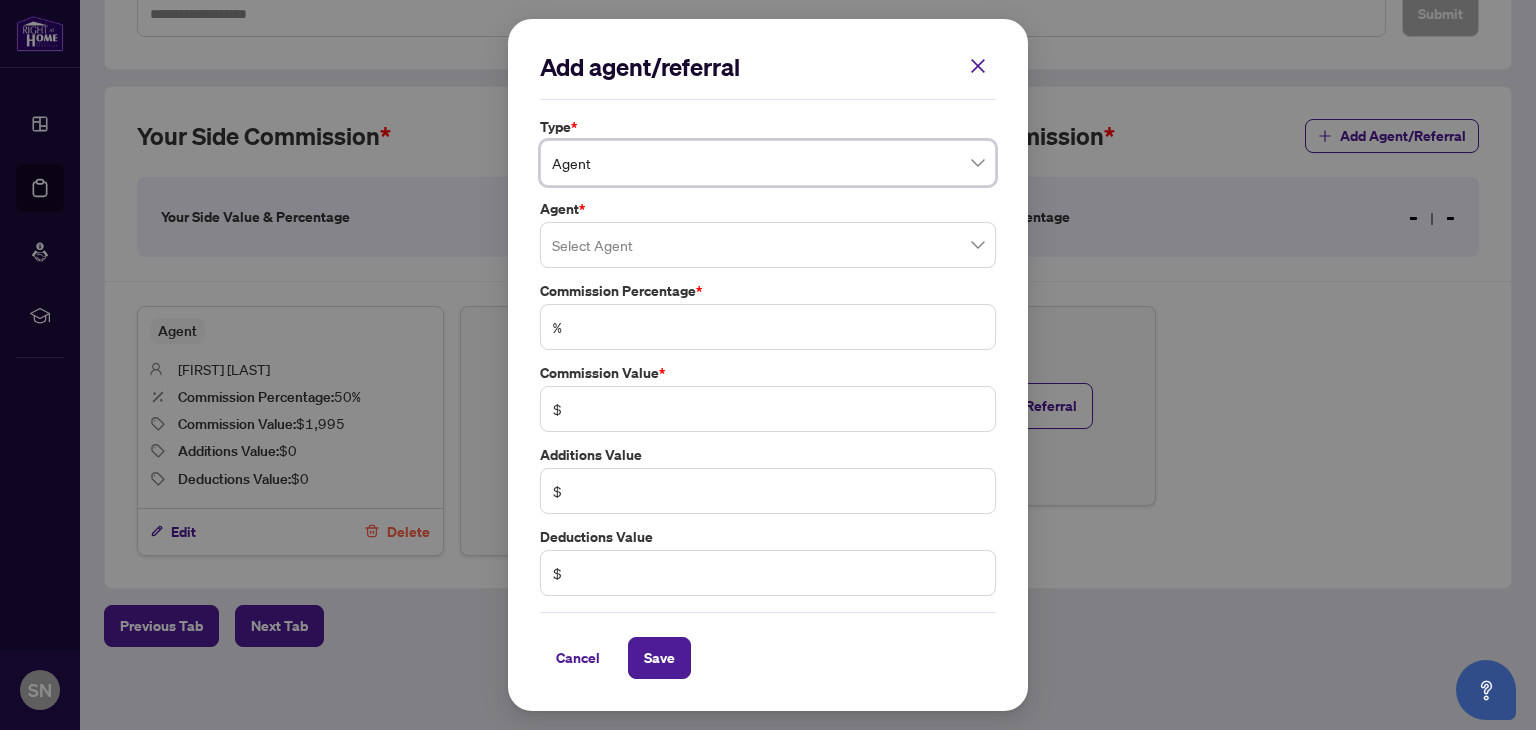 click at bounding box center (768, 245) 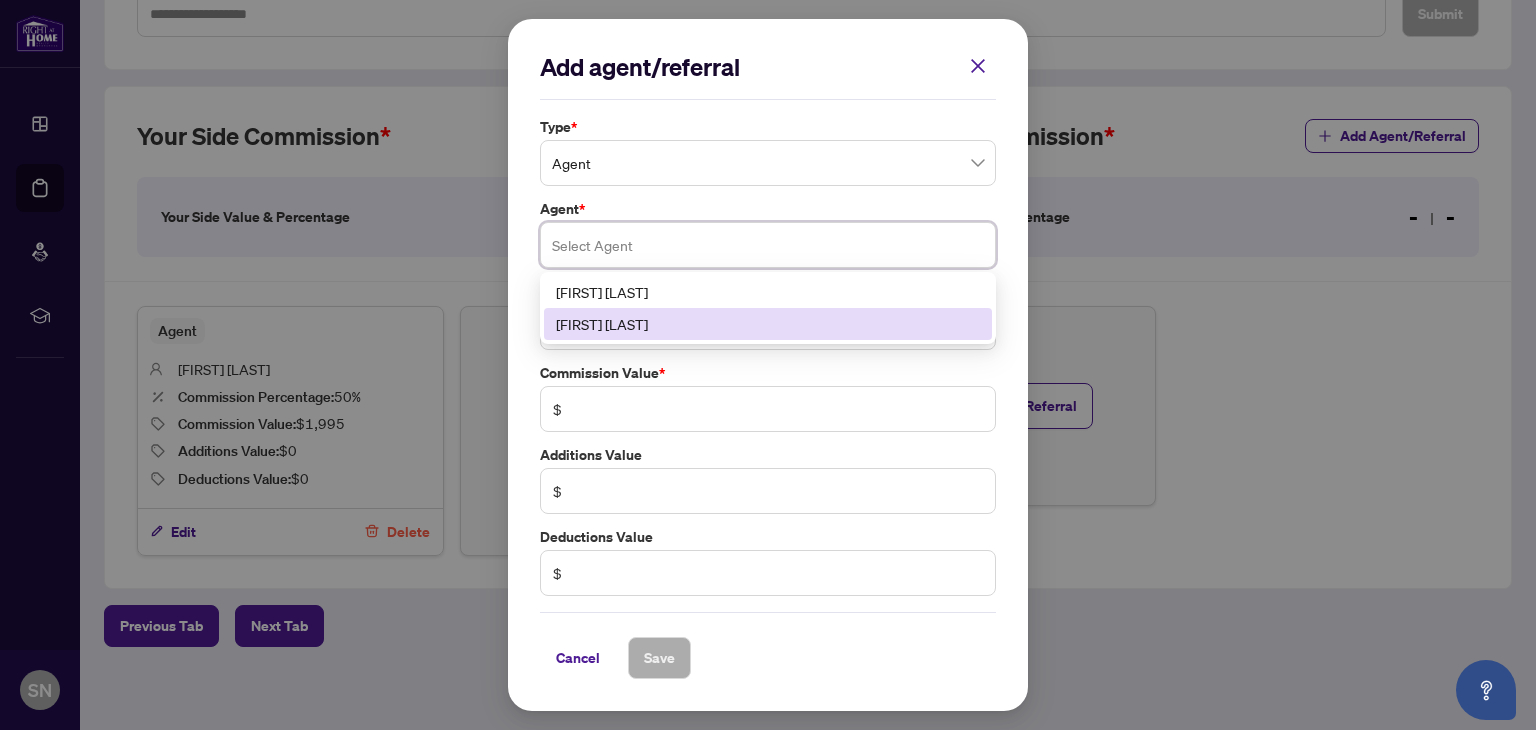 click on "[FIRST] [LAST]" at bounding box center [768, 324] 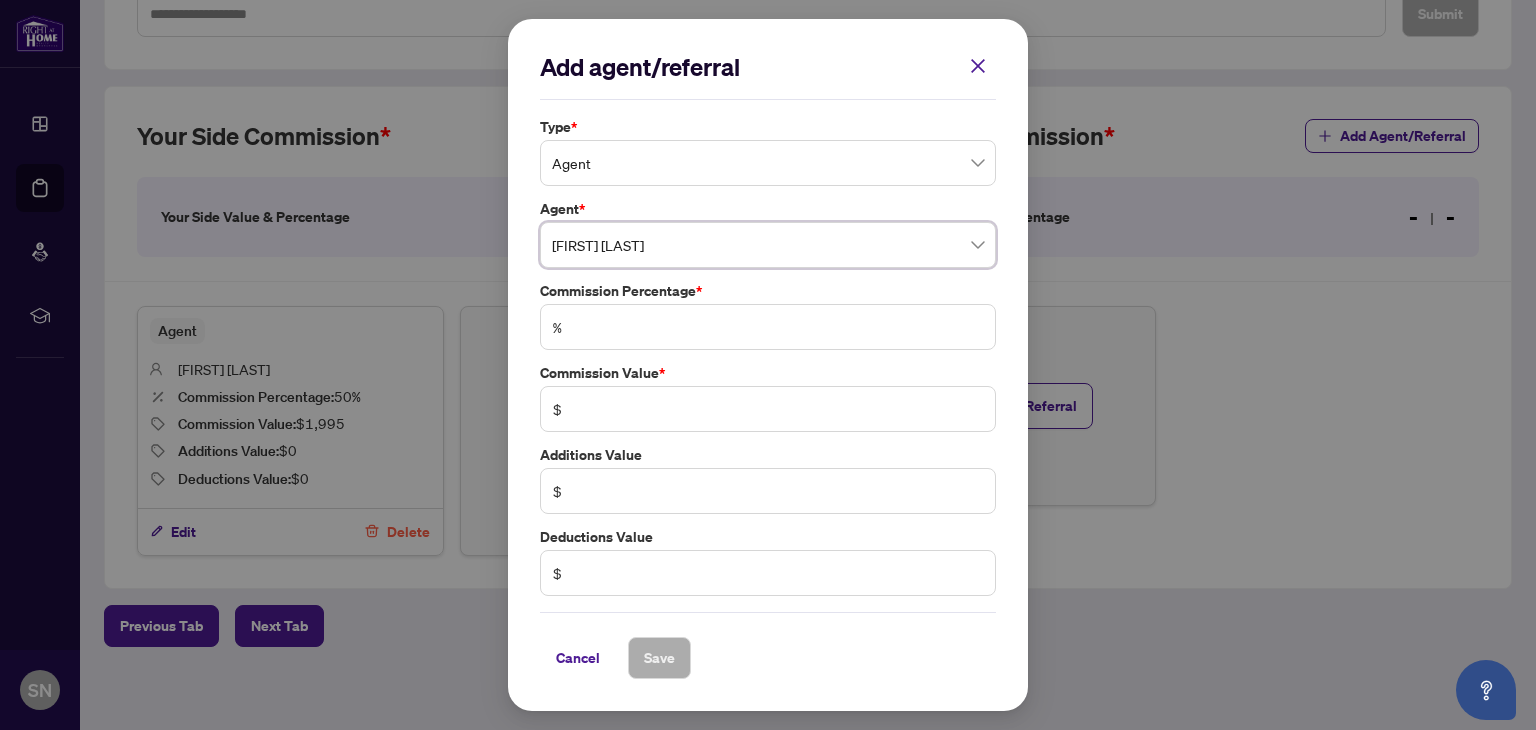 click on "%" at bounding box center [768, 327] 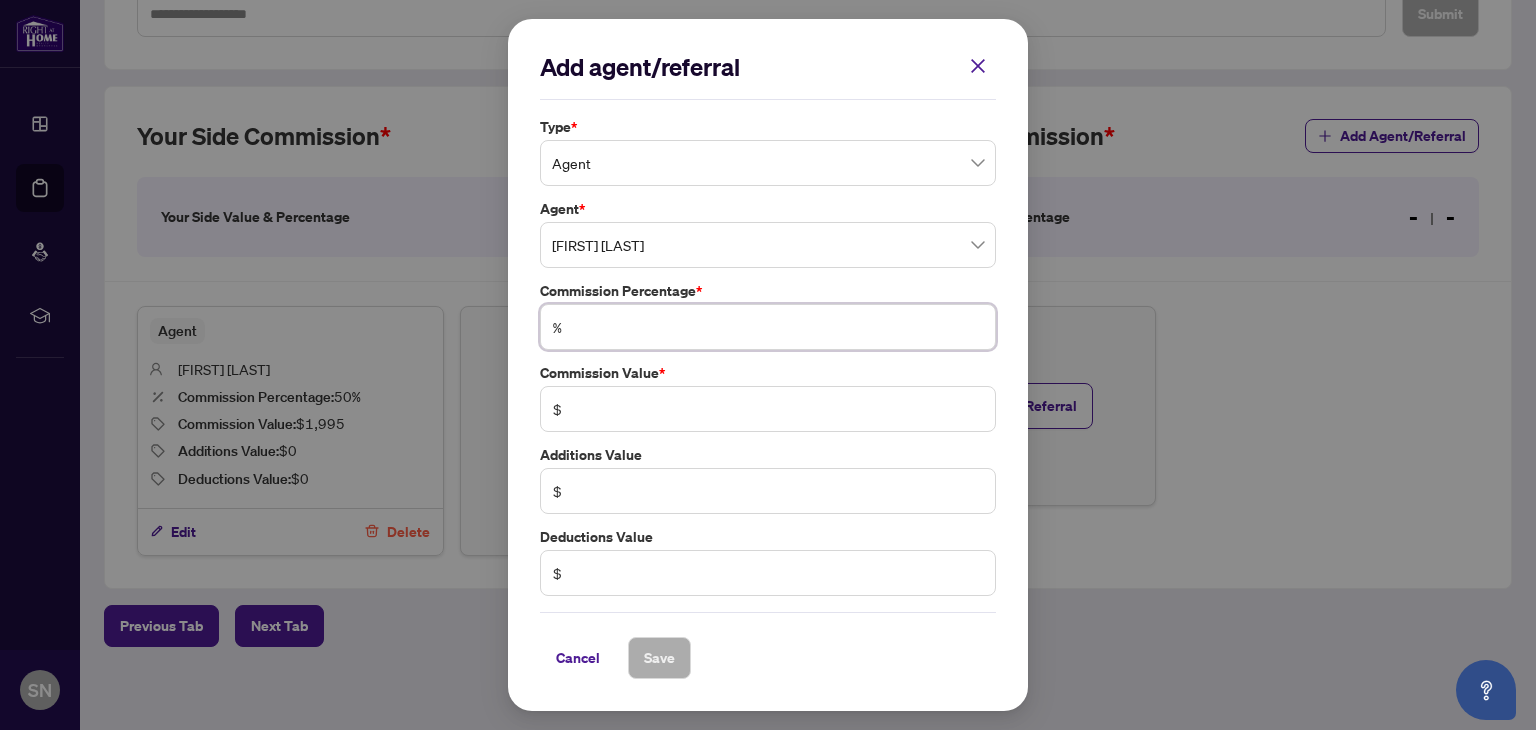 type on "*" 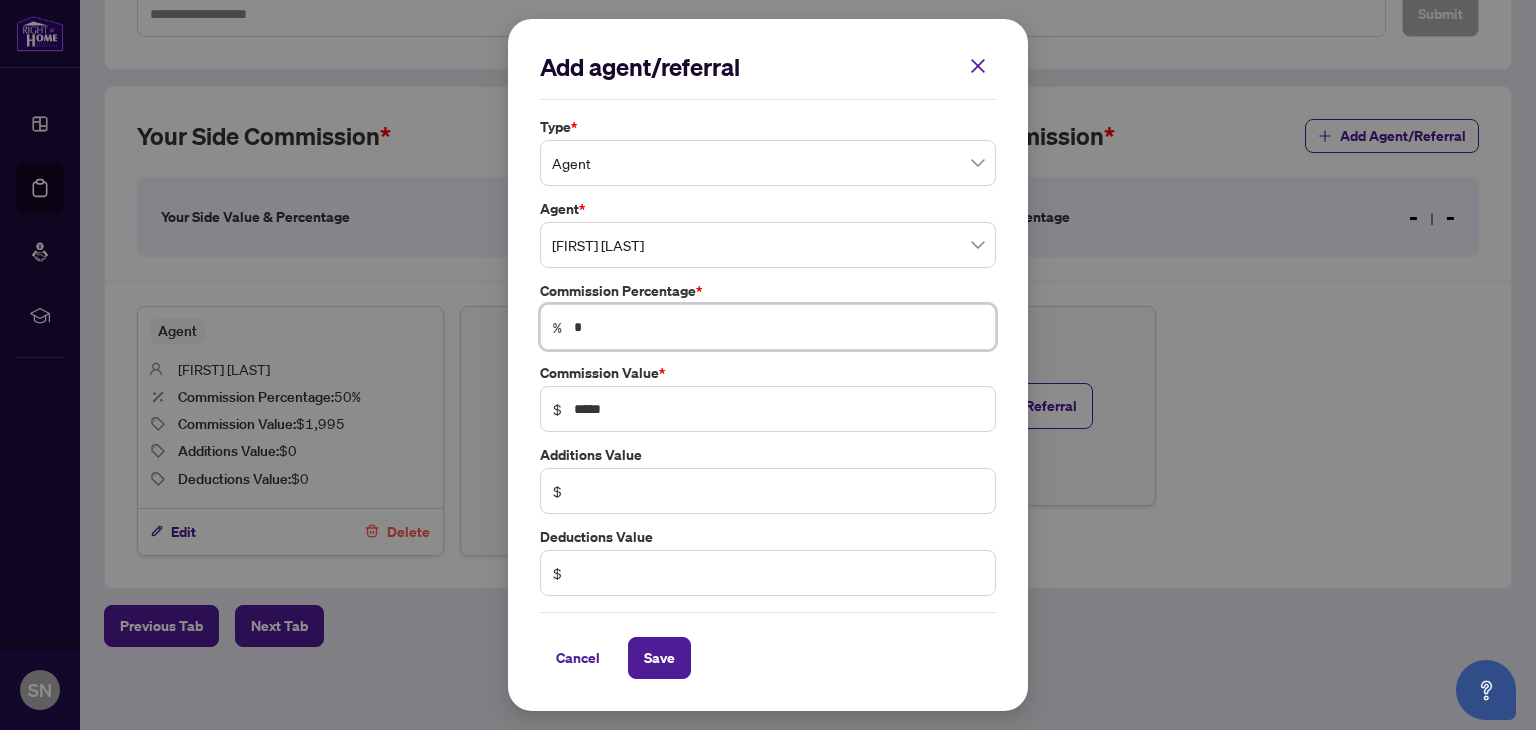 type on "**" 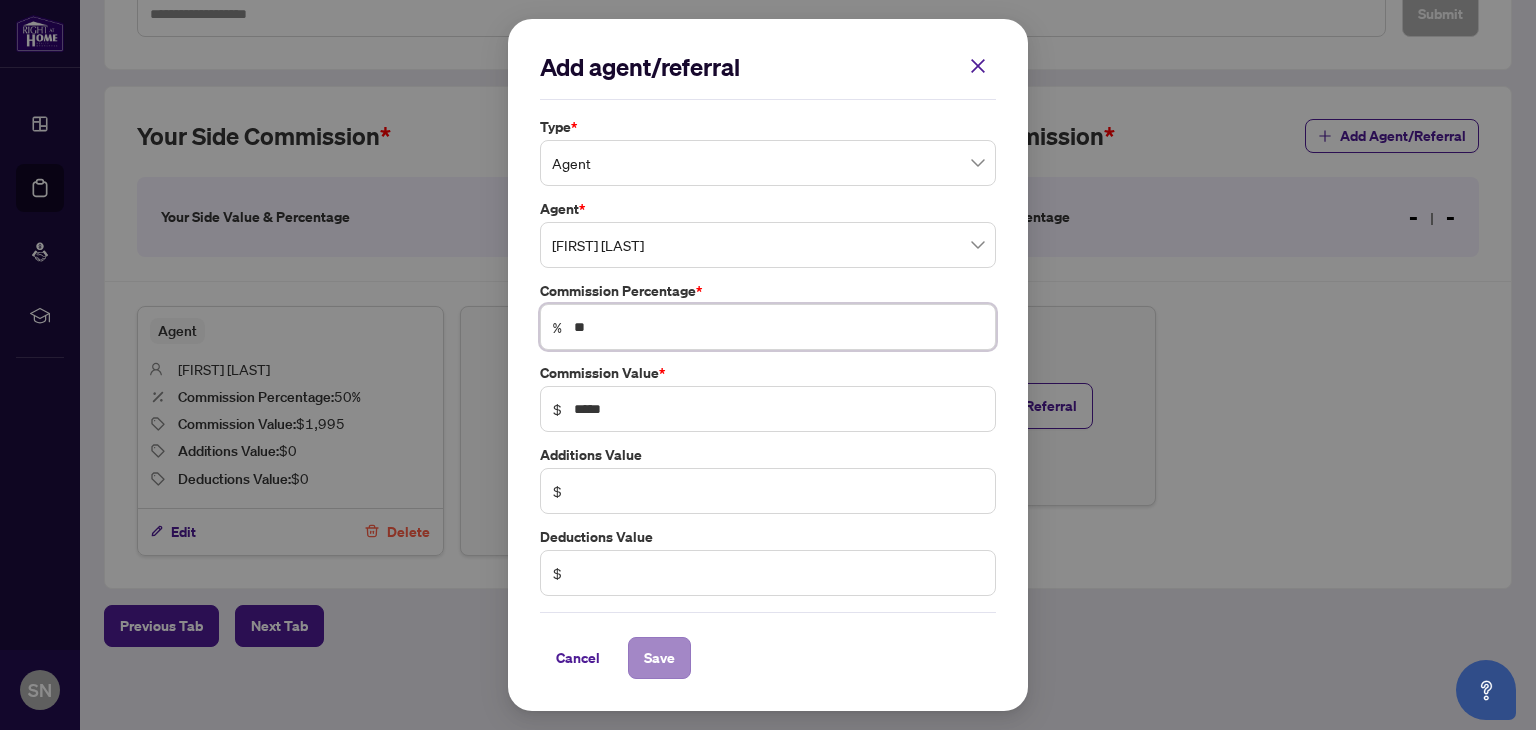 type on "**" 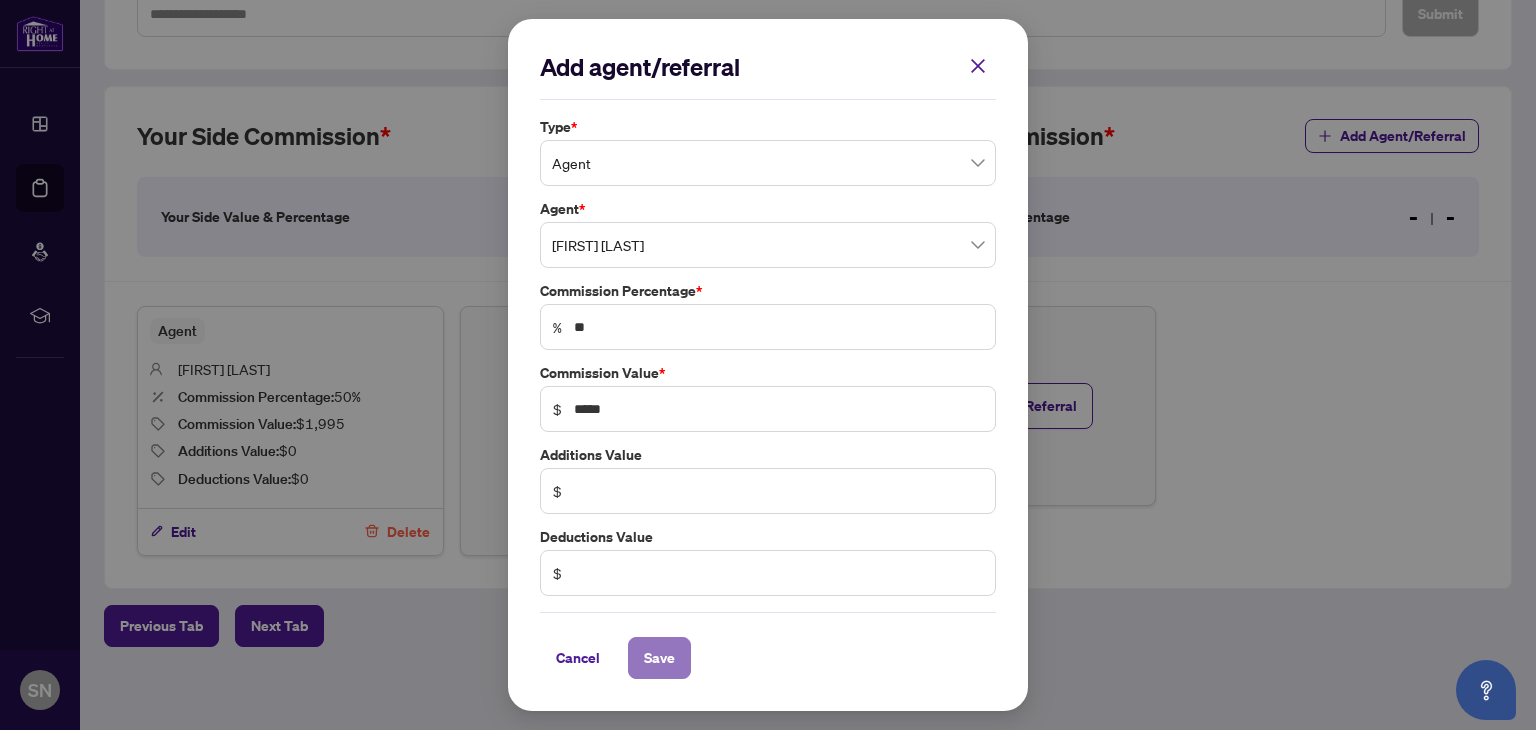 click on "Save" at bounding box center (659, 658) 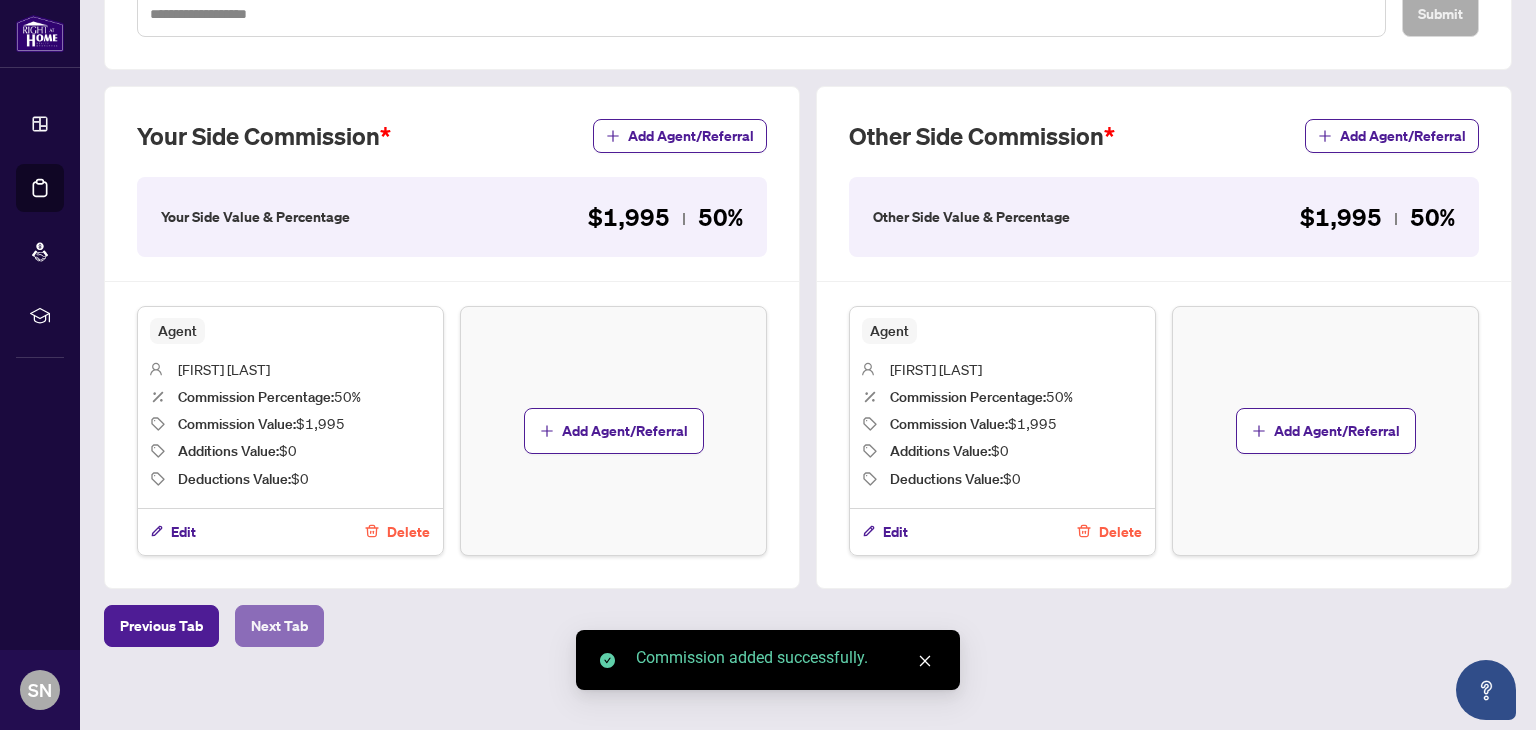 click on "Next Tab" at bounding box center [279, 626] 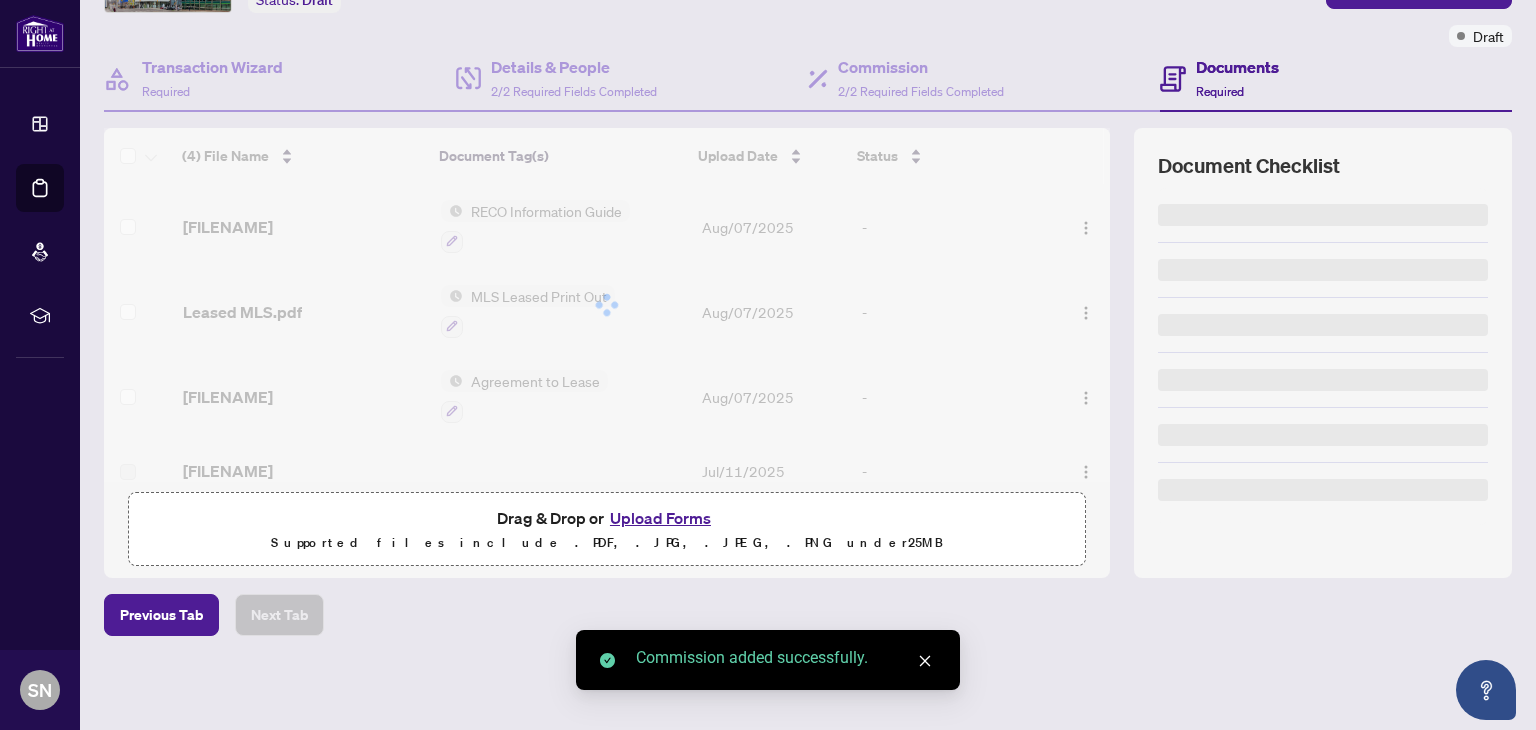 scroll, scrollTop: 0, scrollLeft: 0, axis: both 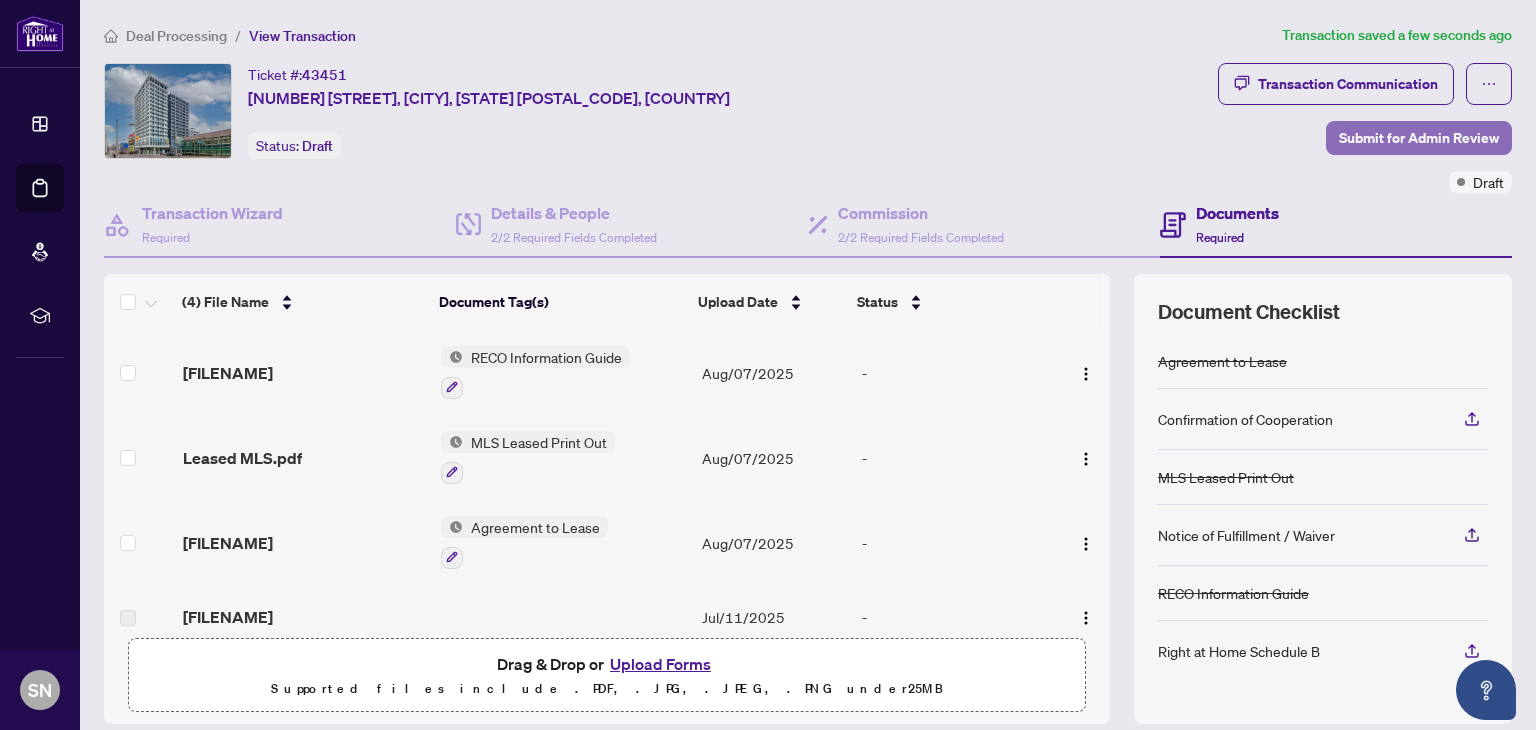 click on "Submit for Admin Review" at bounding box center [1419, 138] 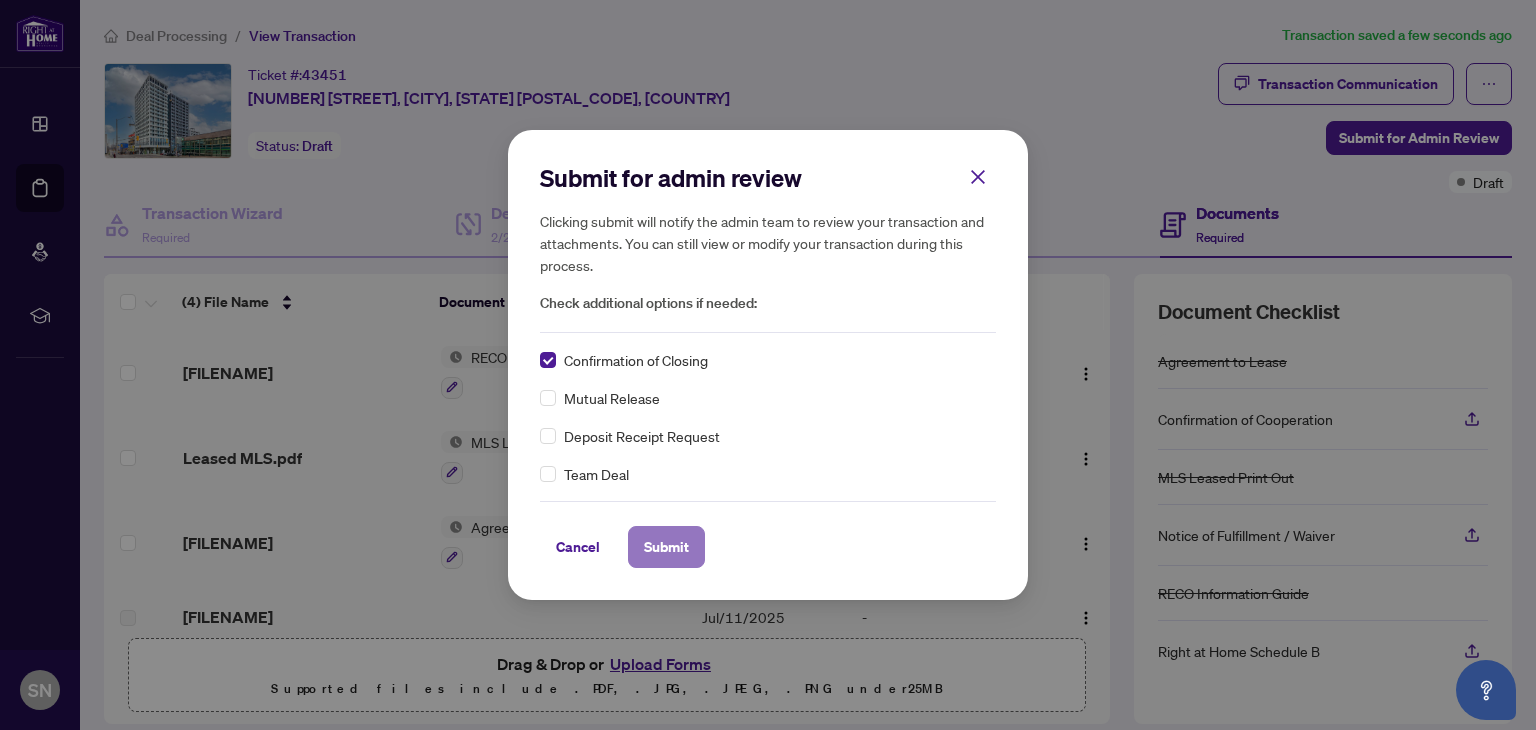 click on "Submit" at bounding box center (666, 547) 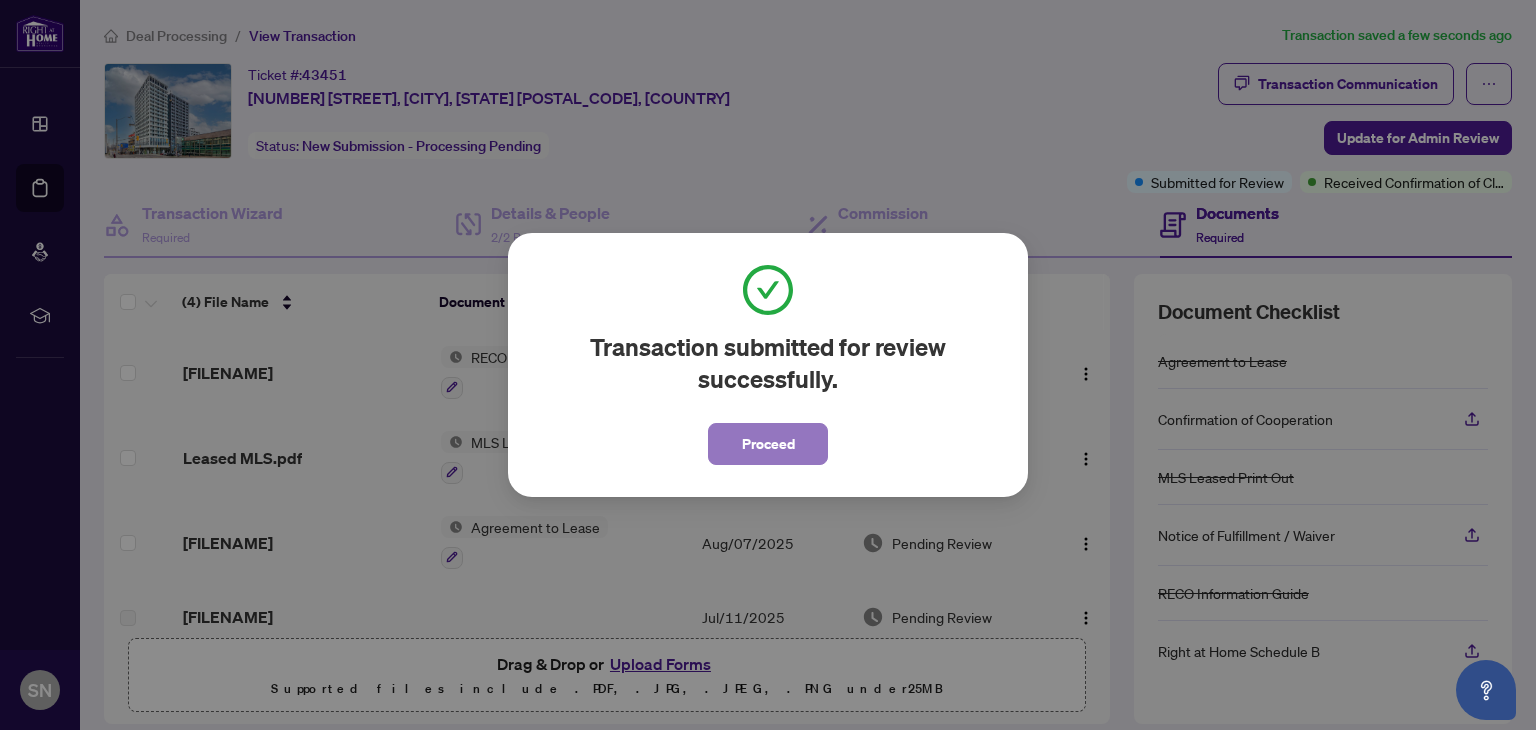 click on "Proceed" at bounding box center (768, 444) 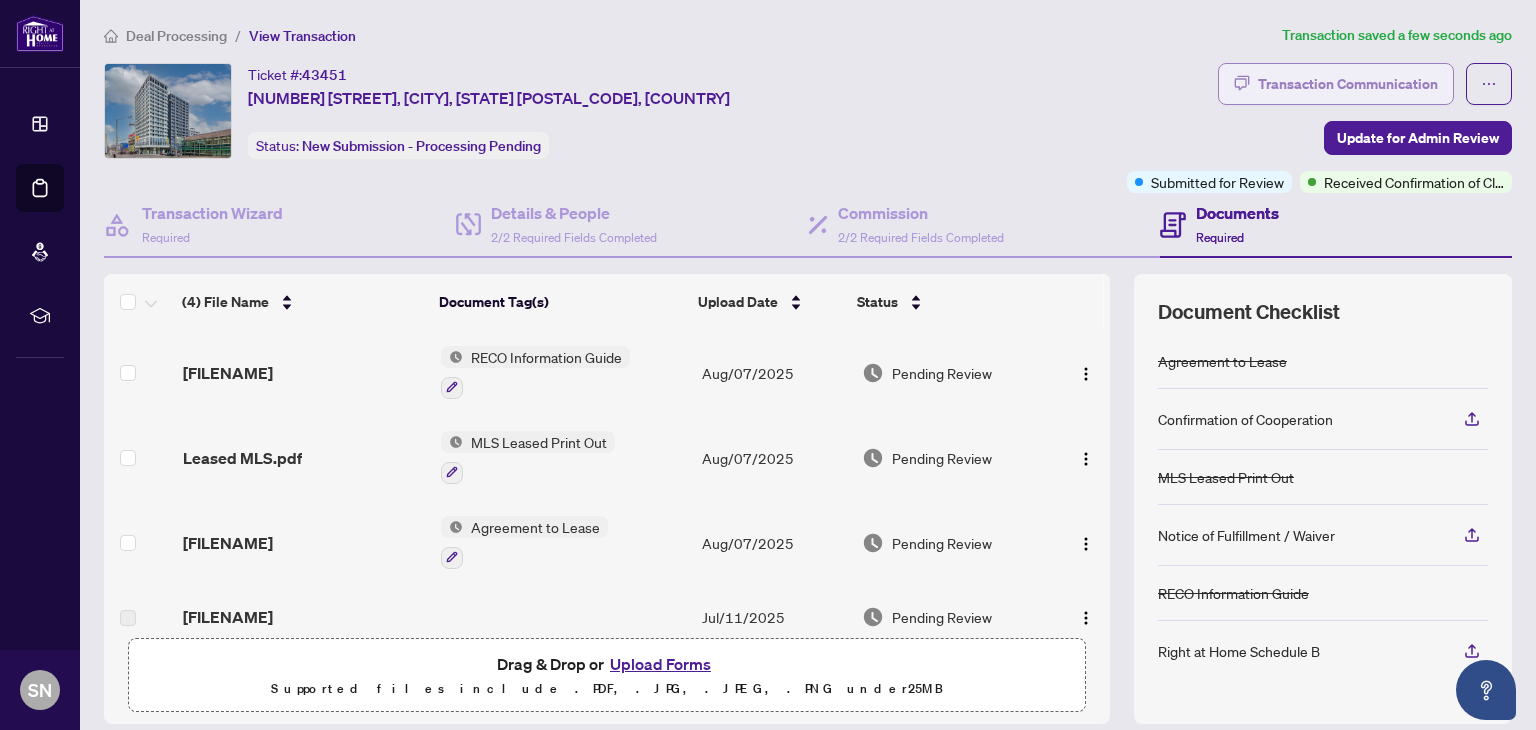 click on "Transaction Communication" at bounding box center (1348, 84) 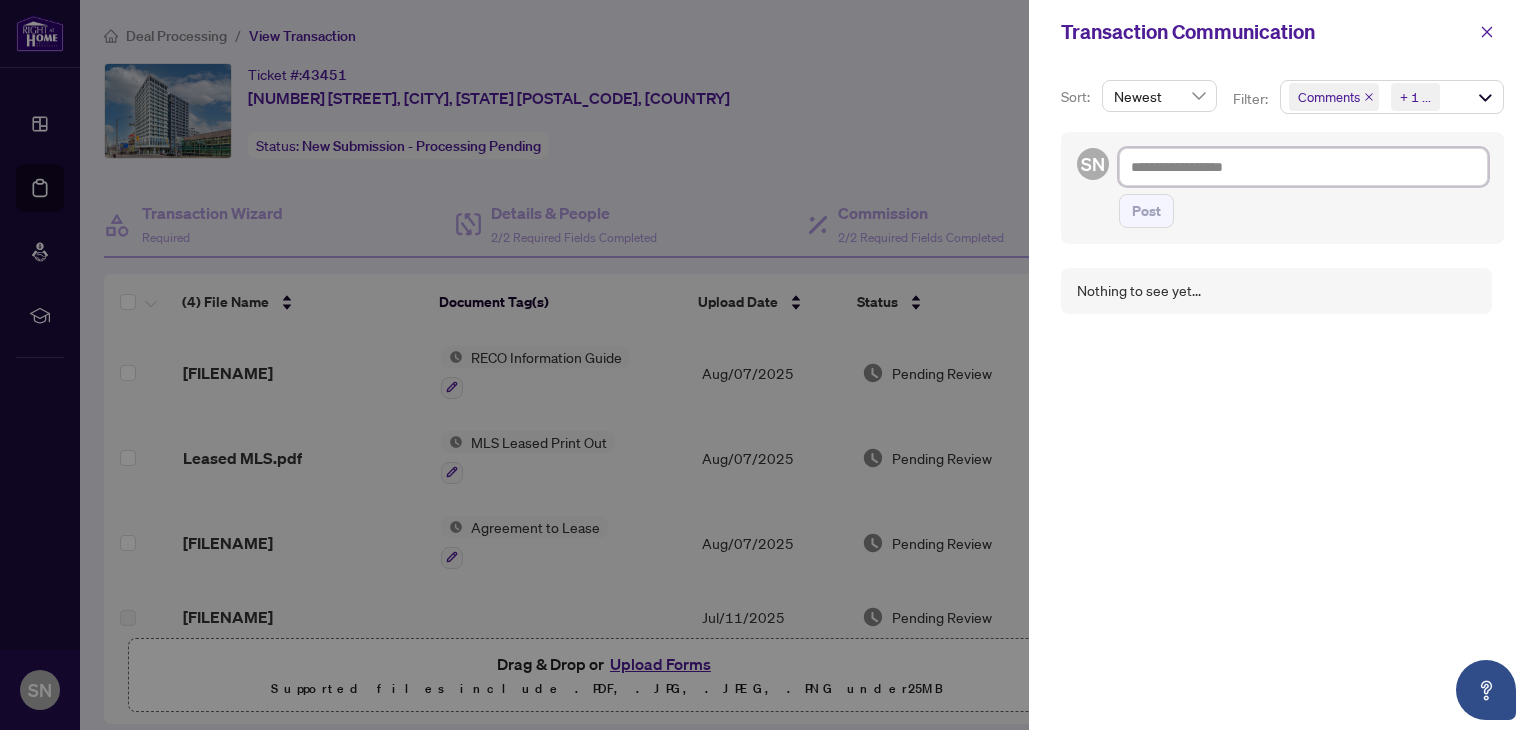 click at bounding box center [1303, 167] 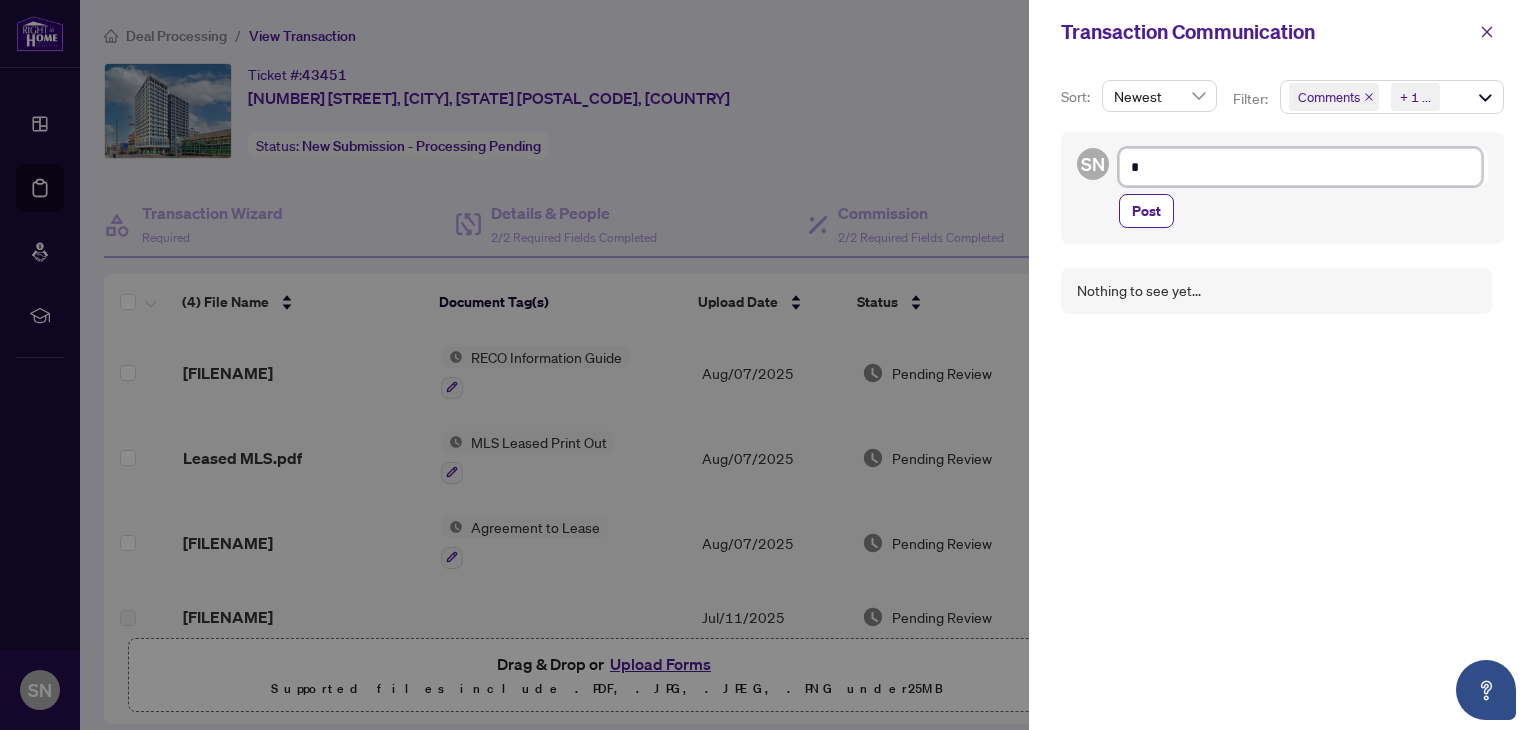type on "**" 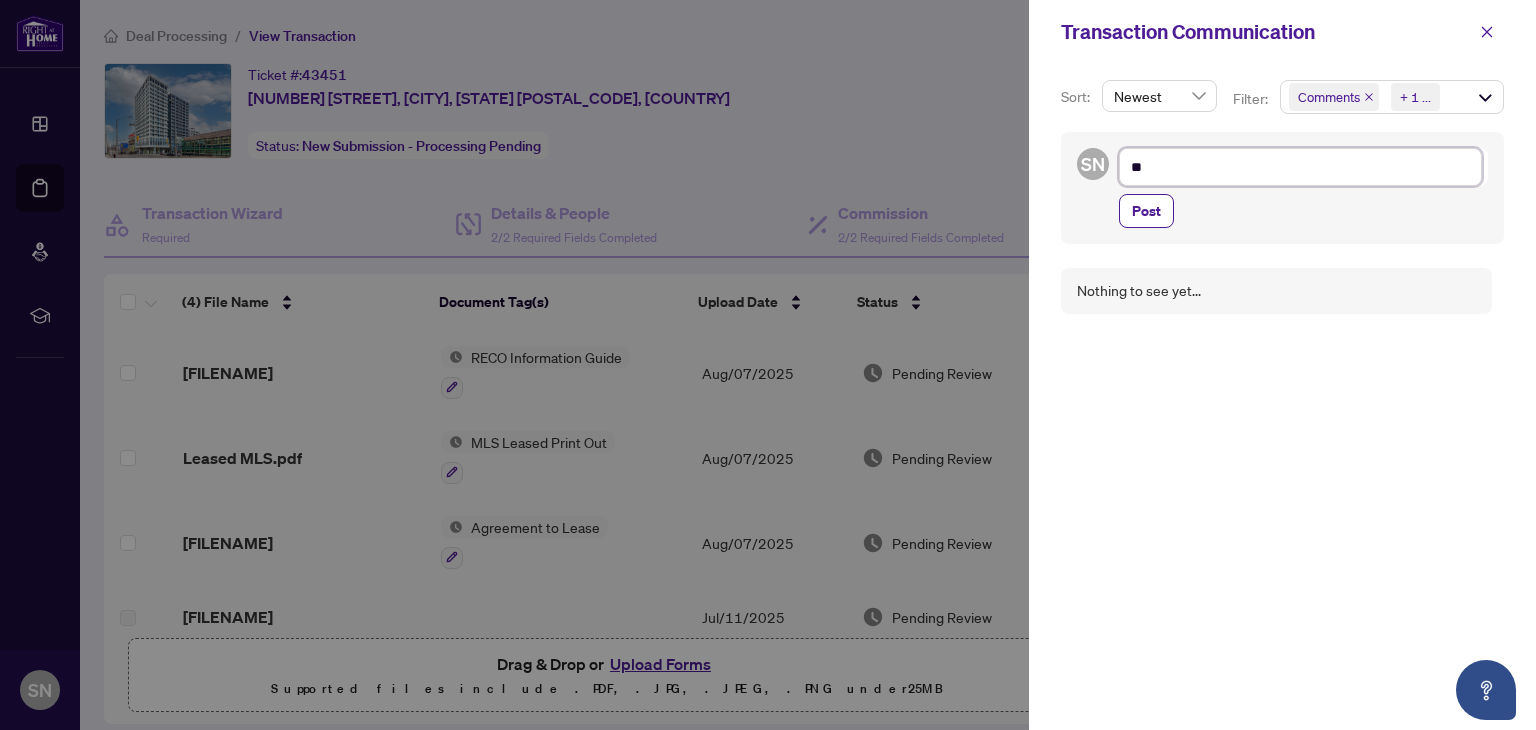 type on "***" 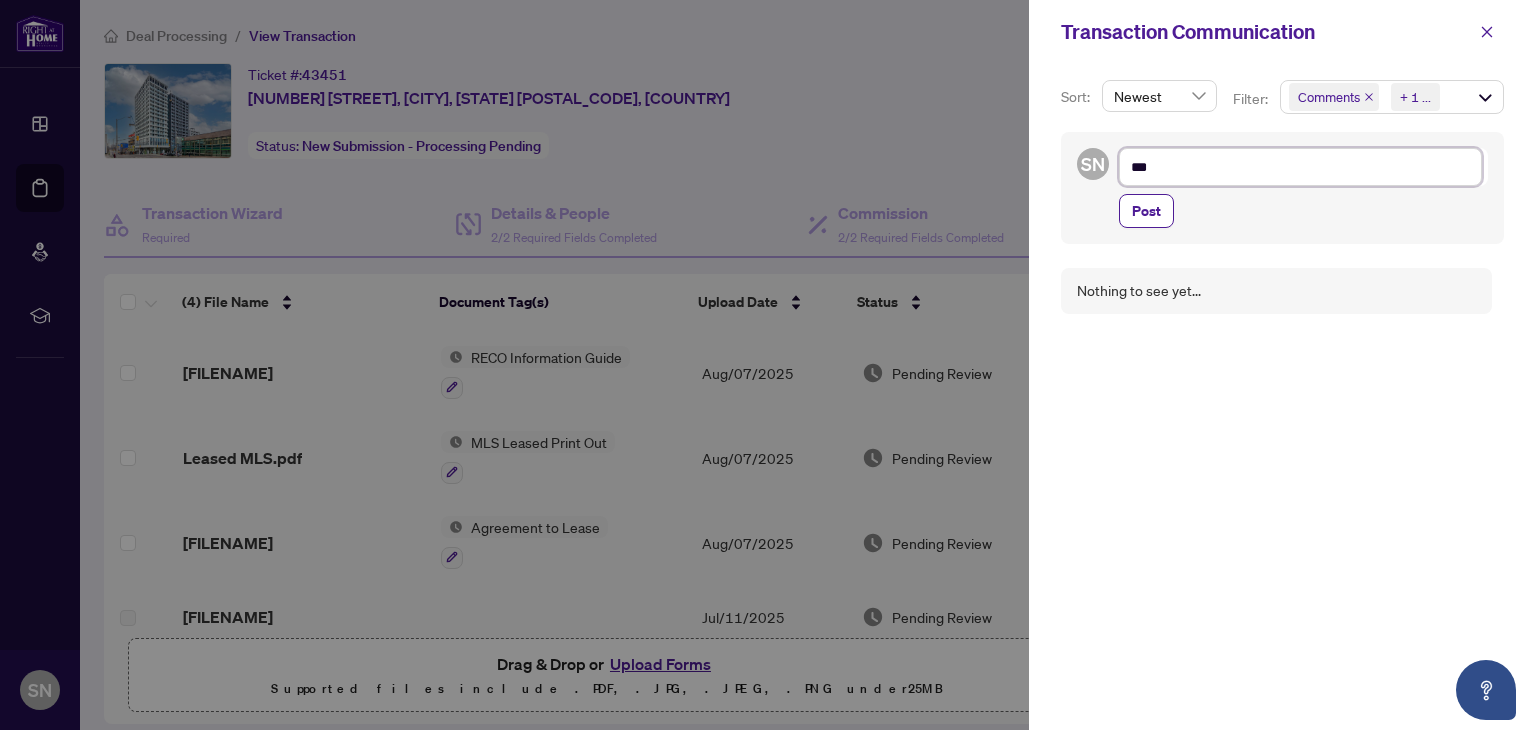 type on "****" 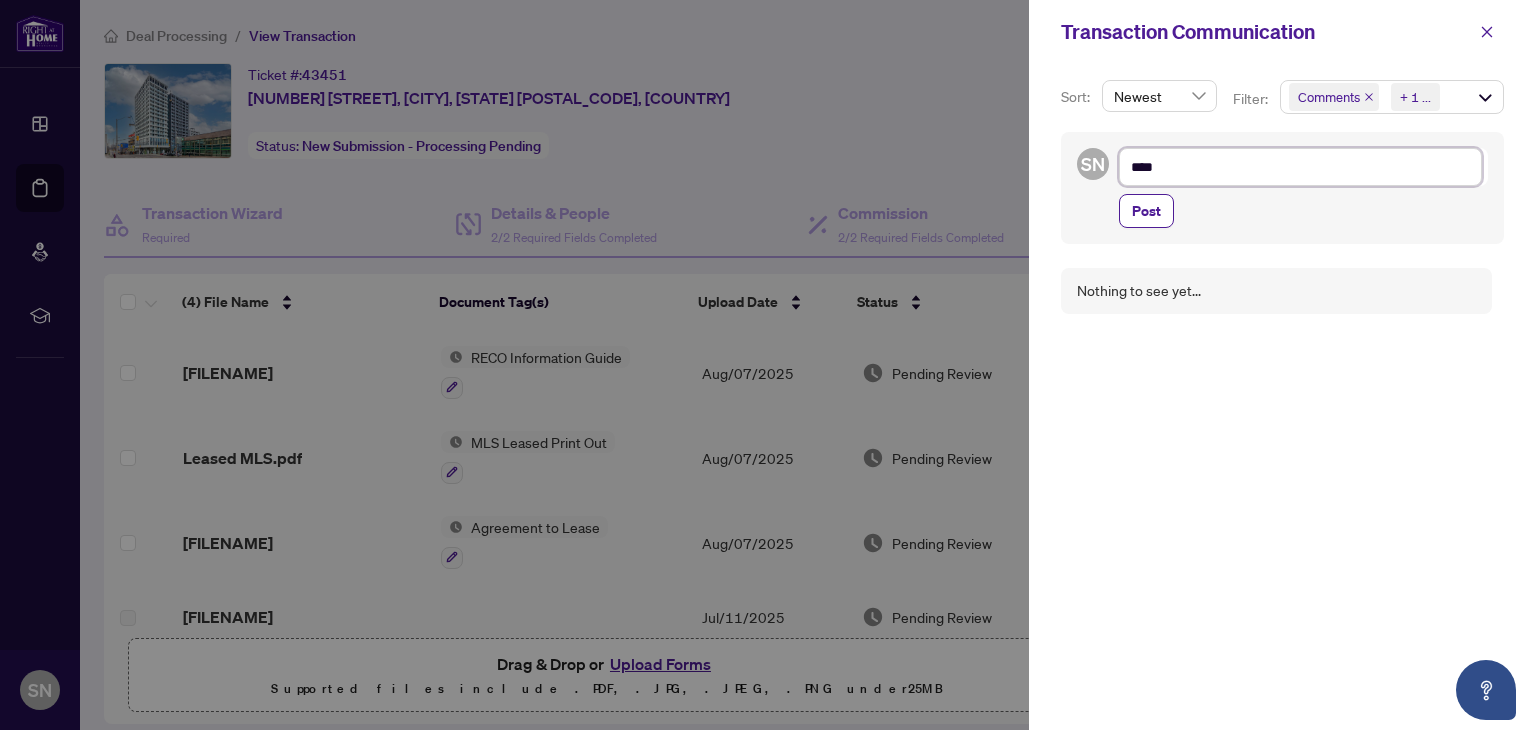 type on "****" 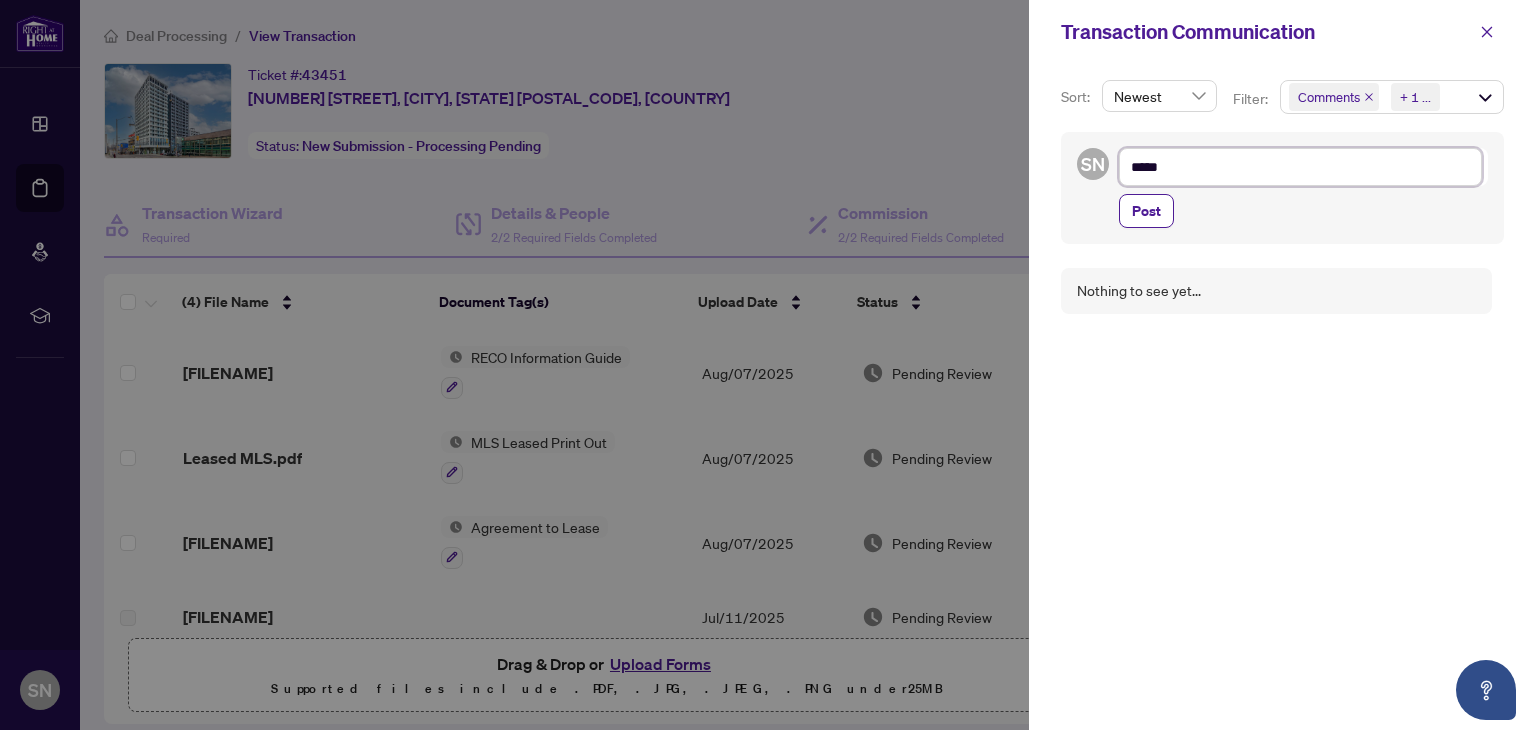 type on "******" 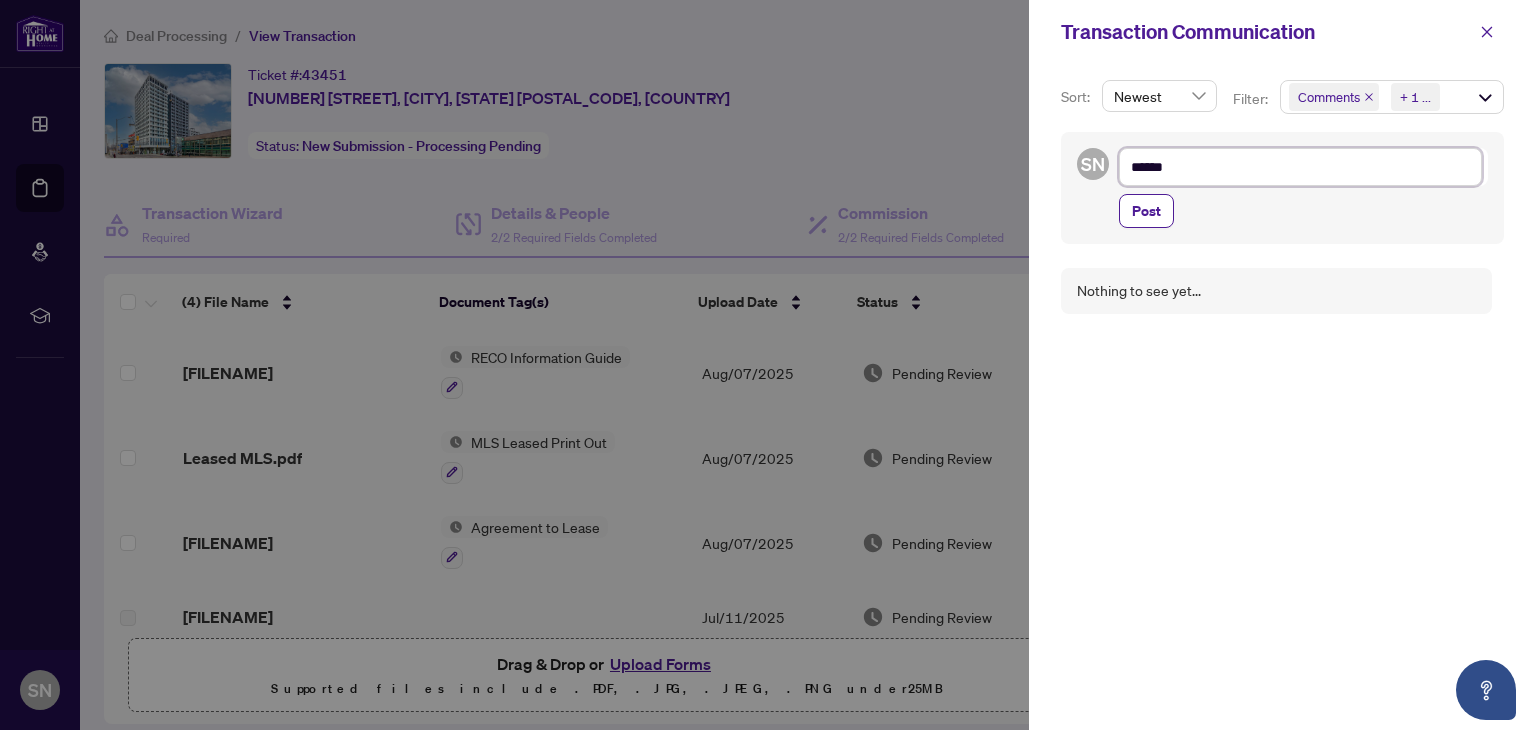 type on "*******" 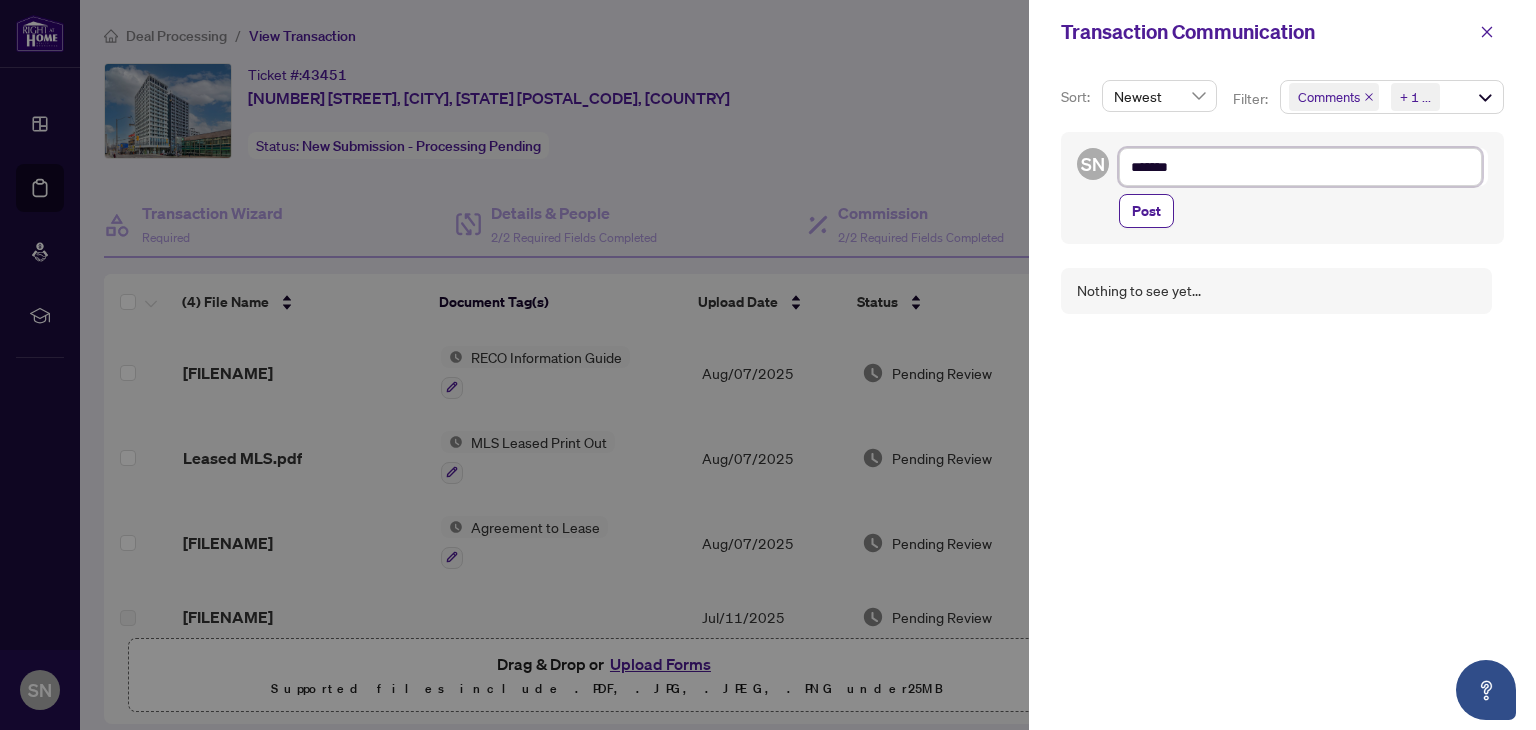 type on "********" 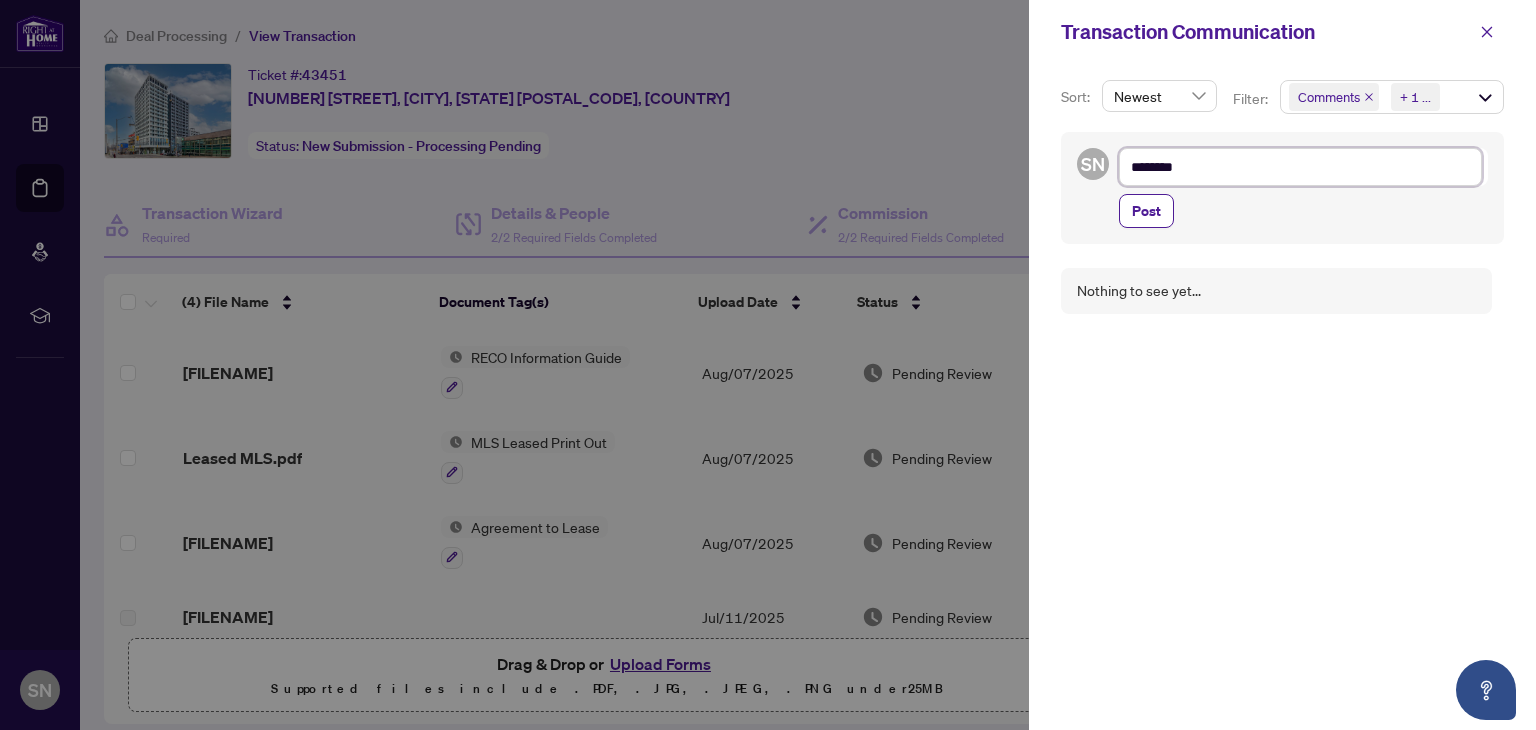 type on "*********" 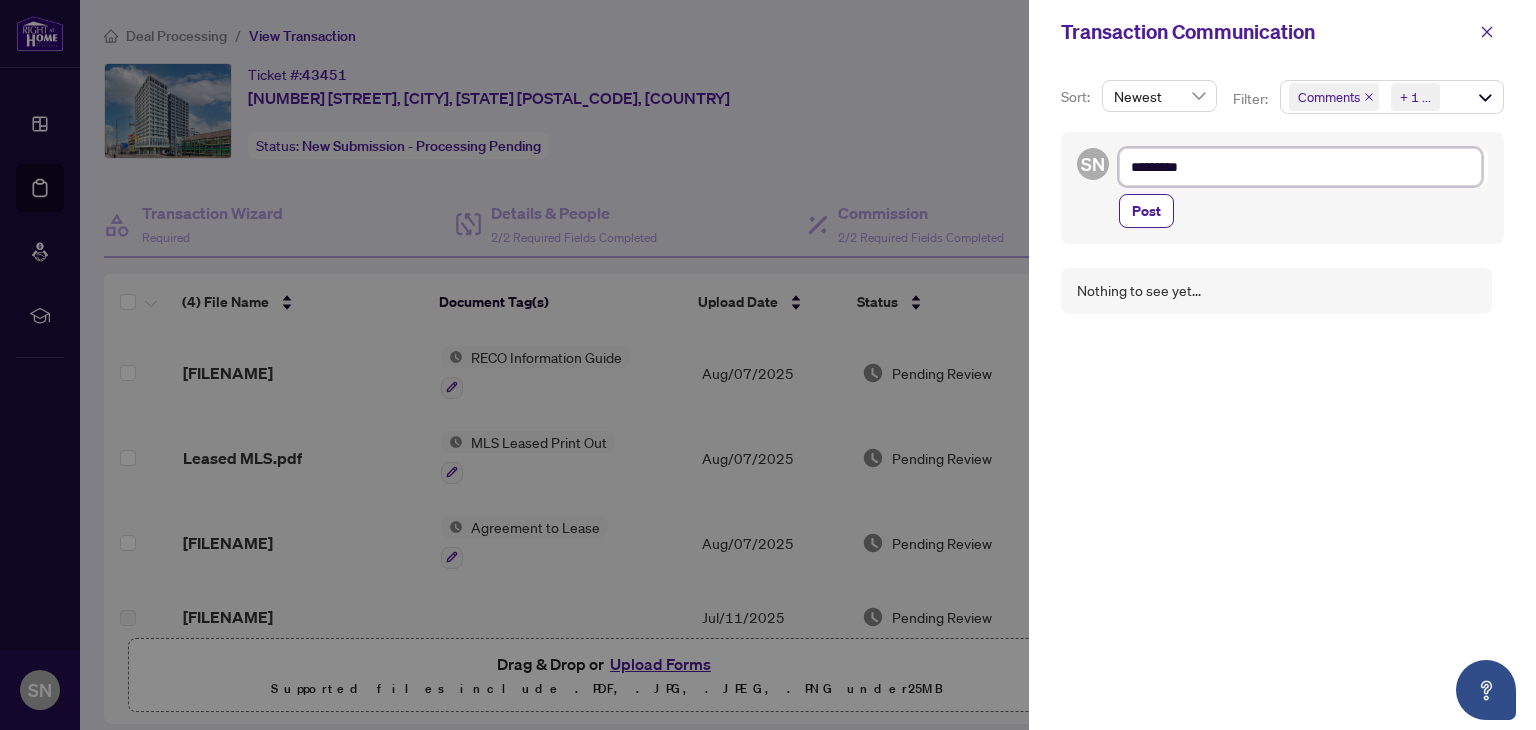 type on "**********" 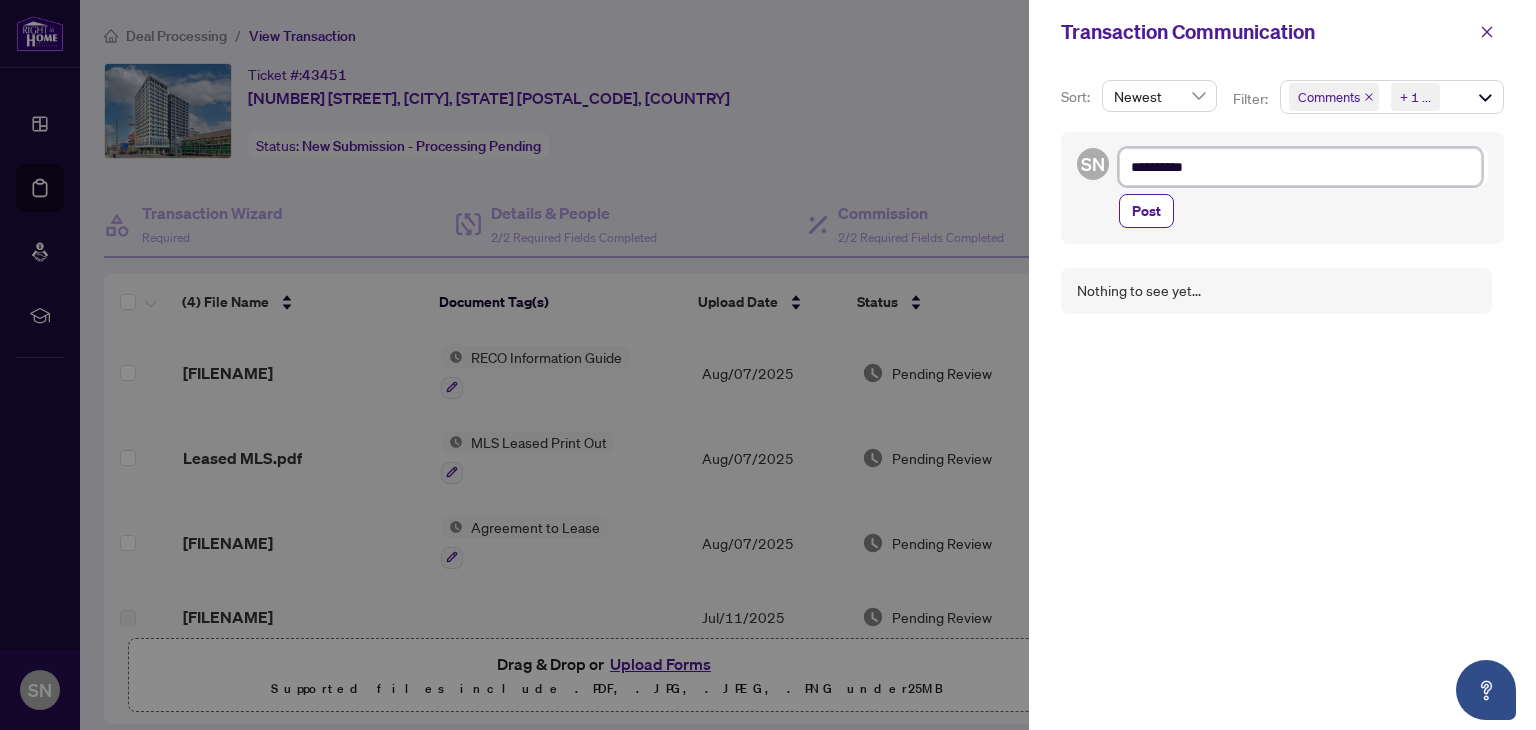 type on "**********" 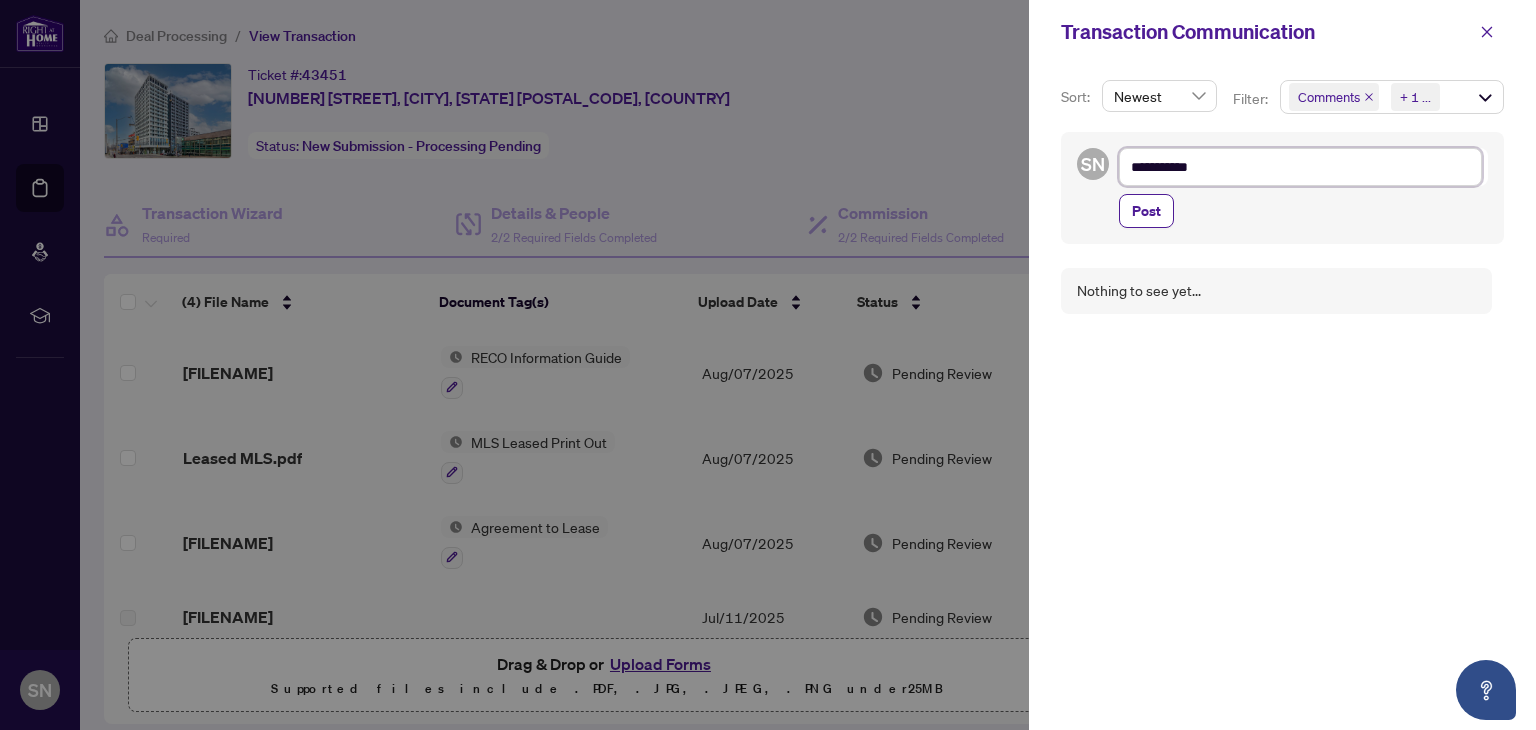 type on "**********" 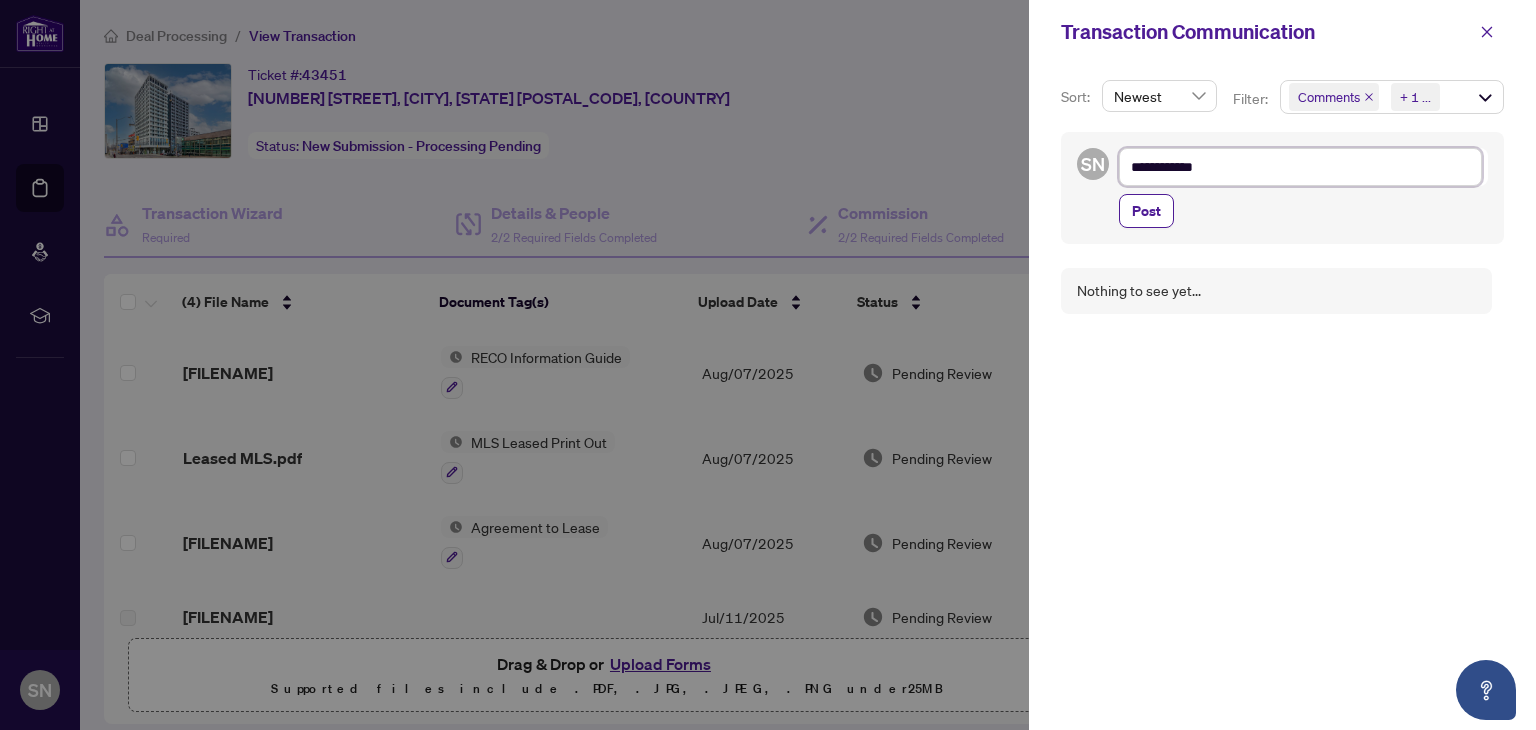 type on "**********" 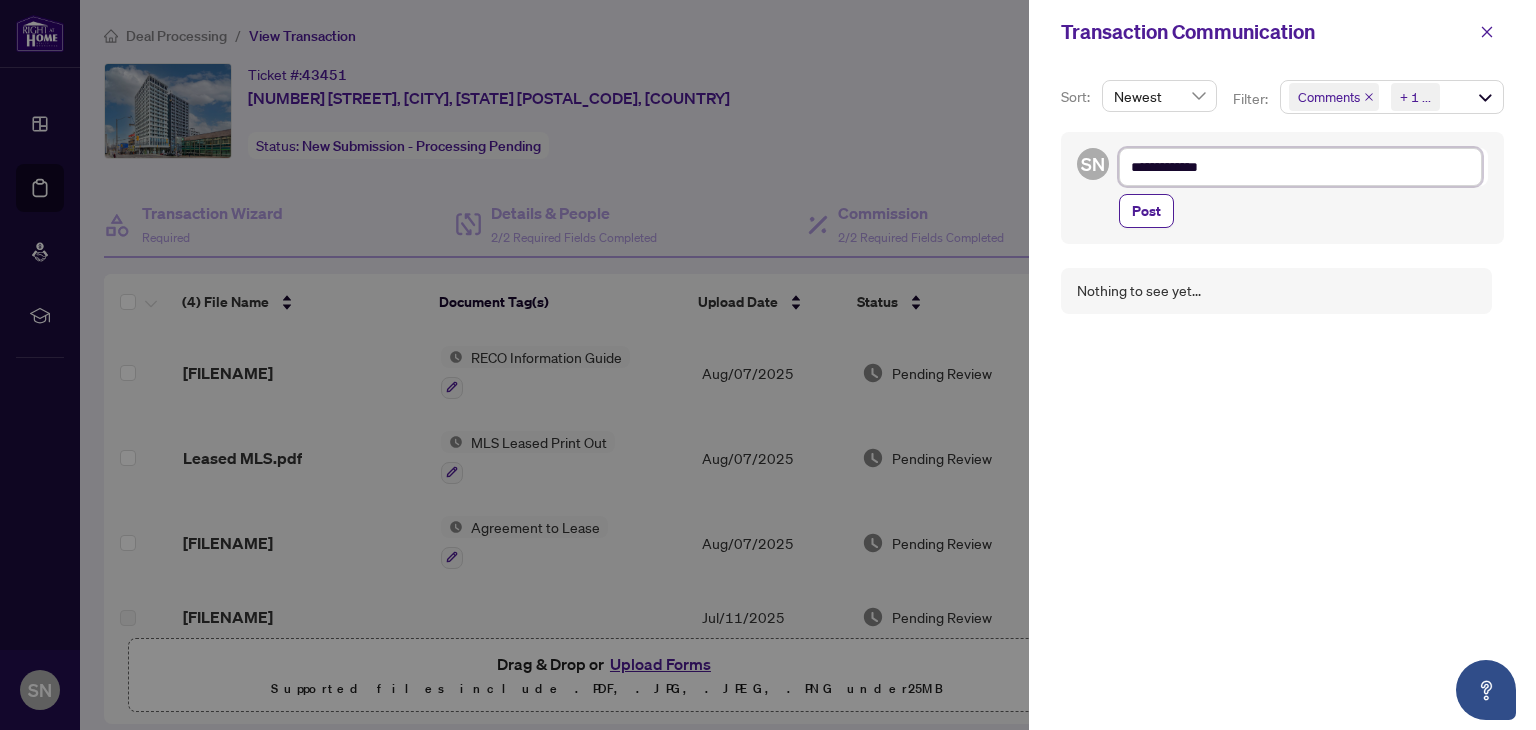 type on "**********" 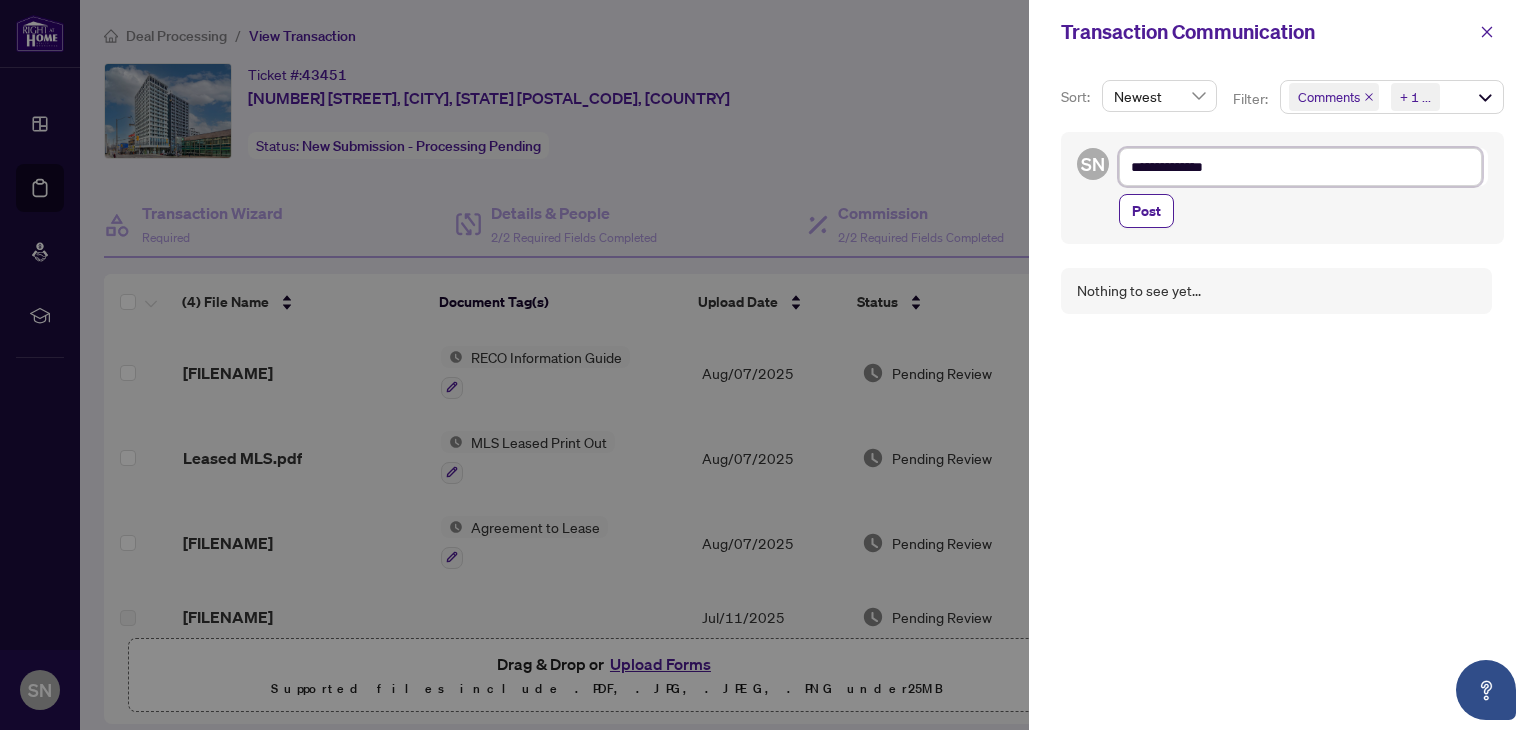type on "**********" 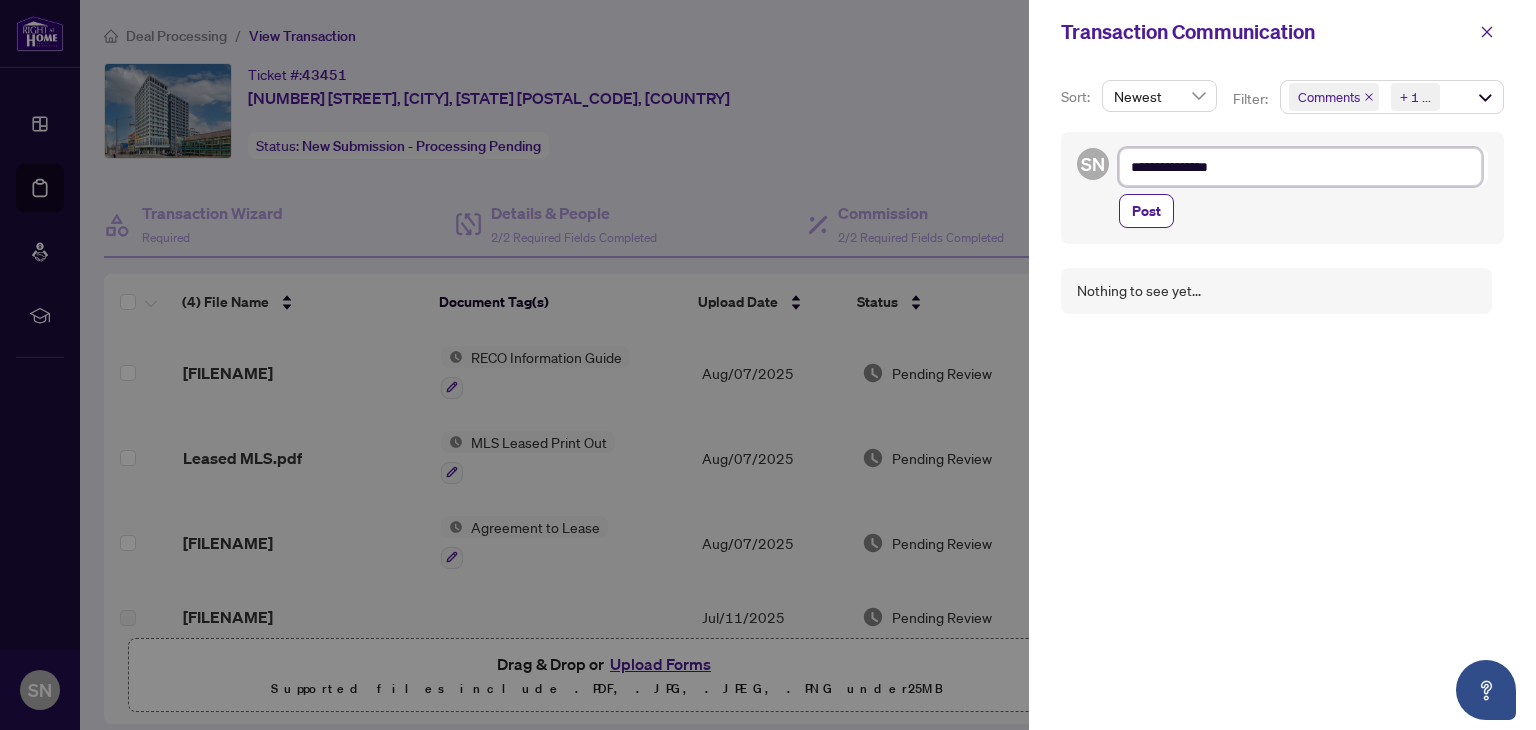 type on "**********" 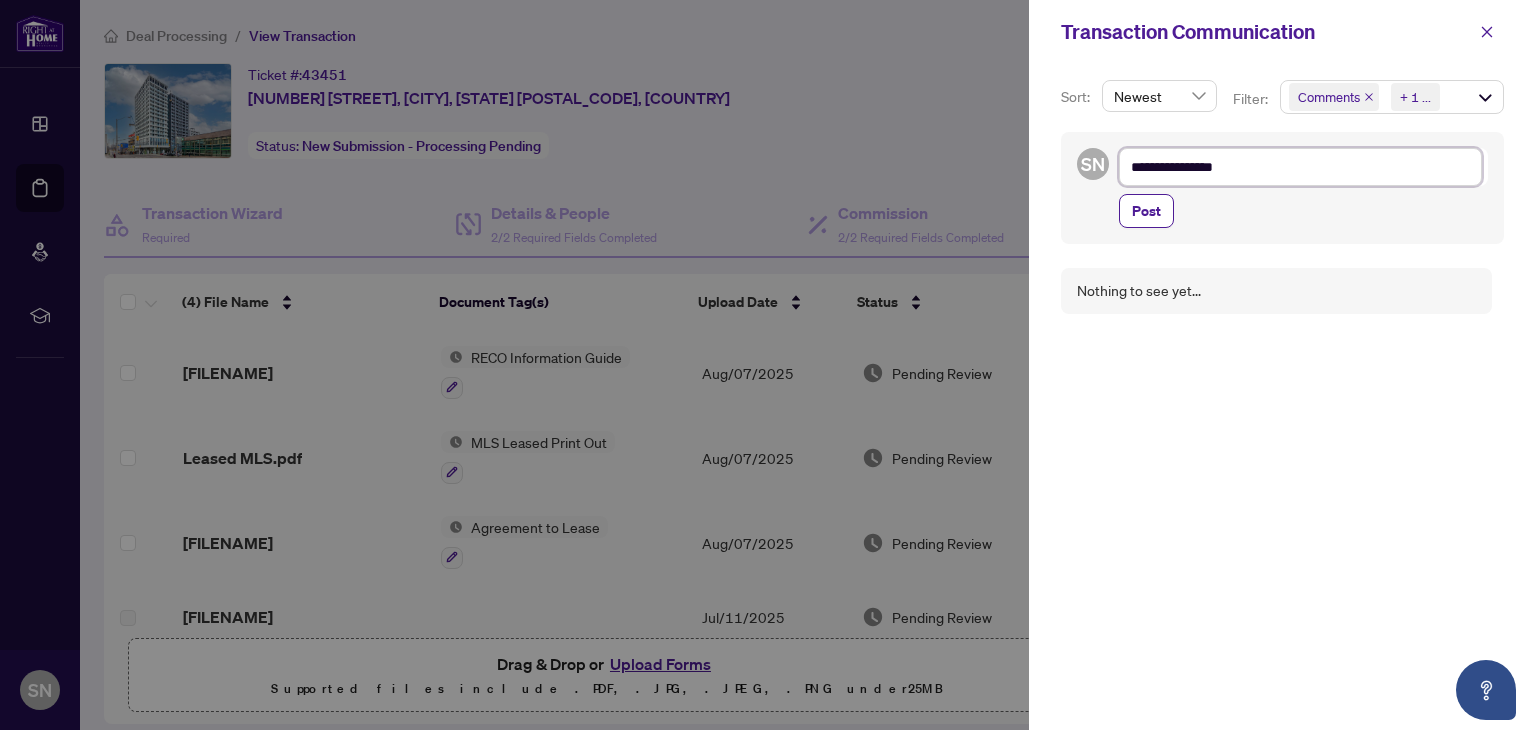 type on "**********" 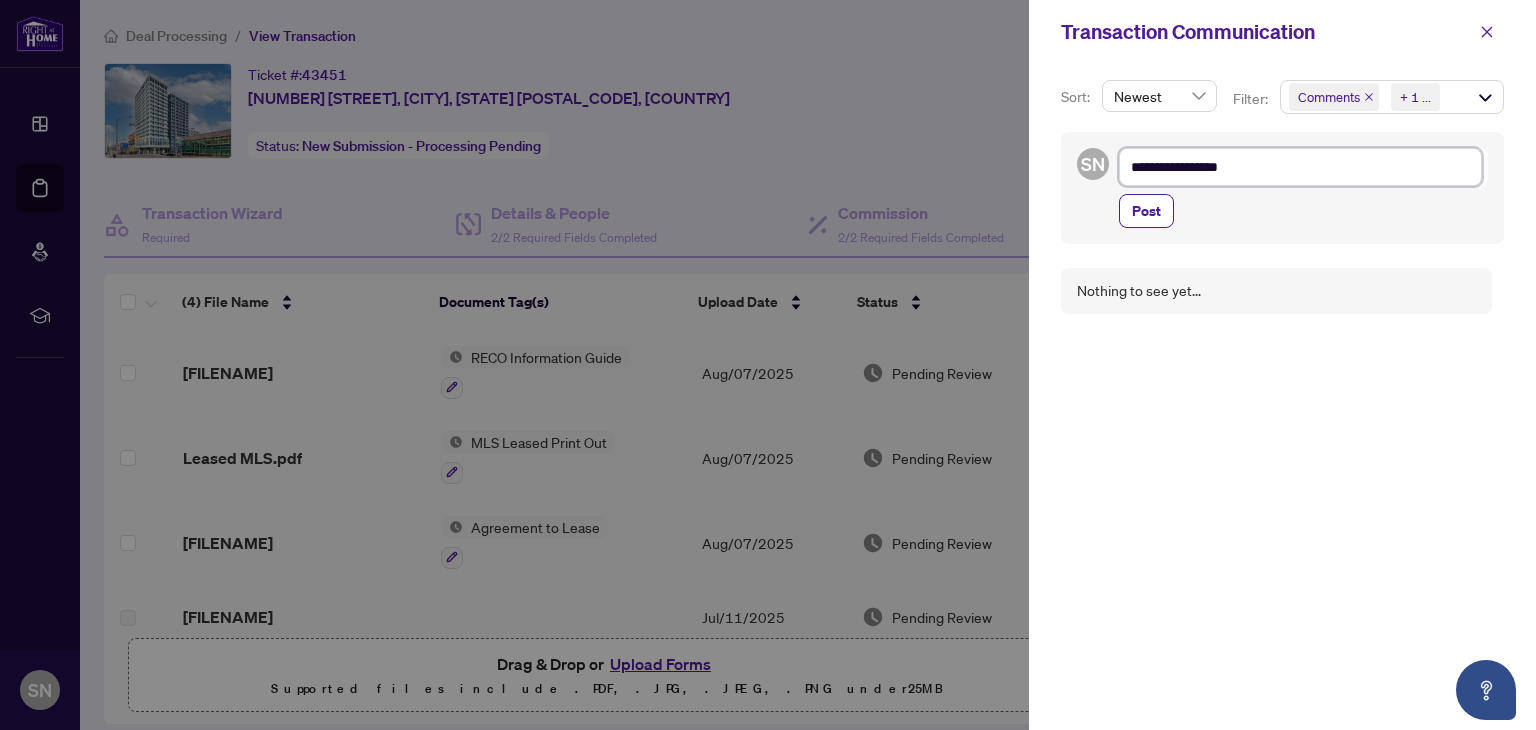 type on "**********" 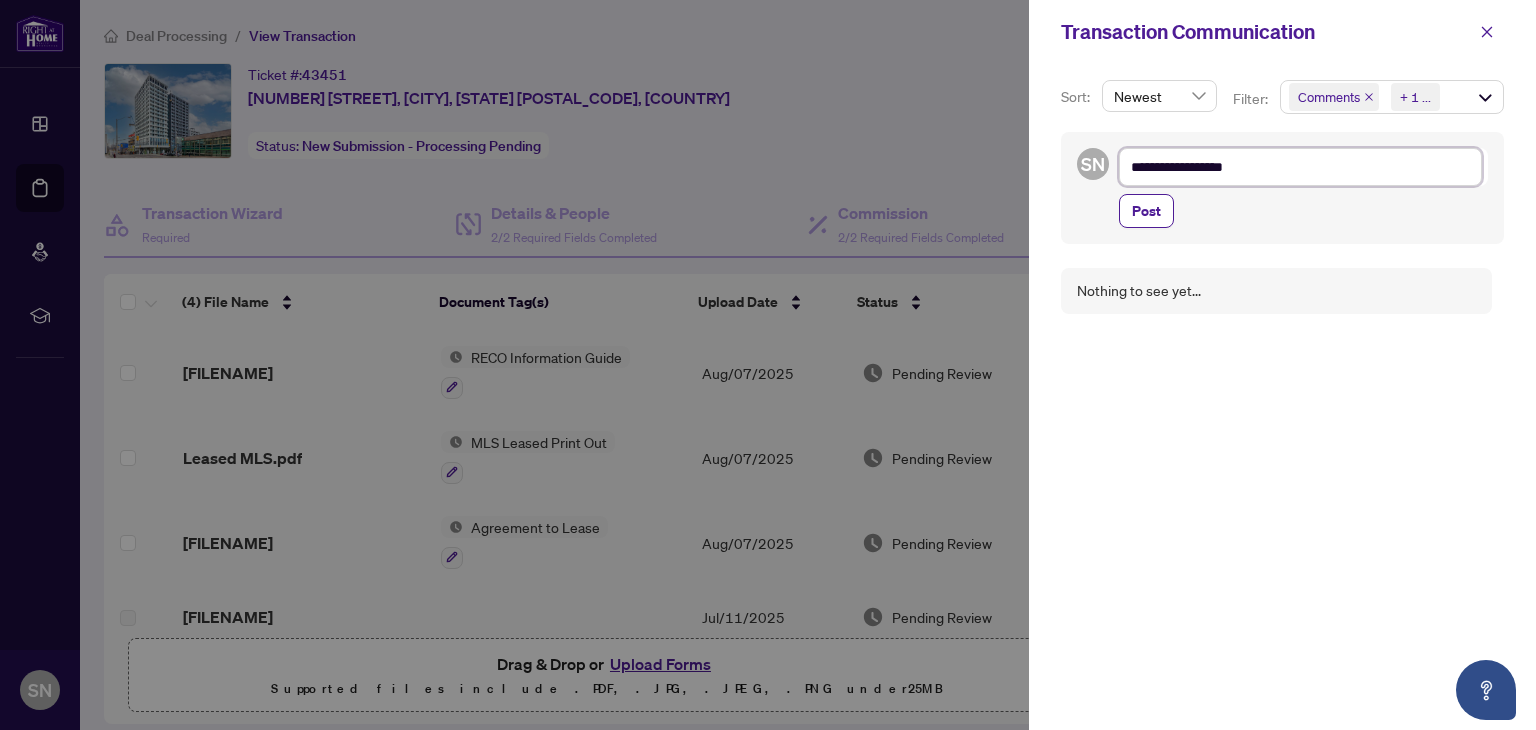 type on "**********" 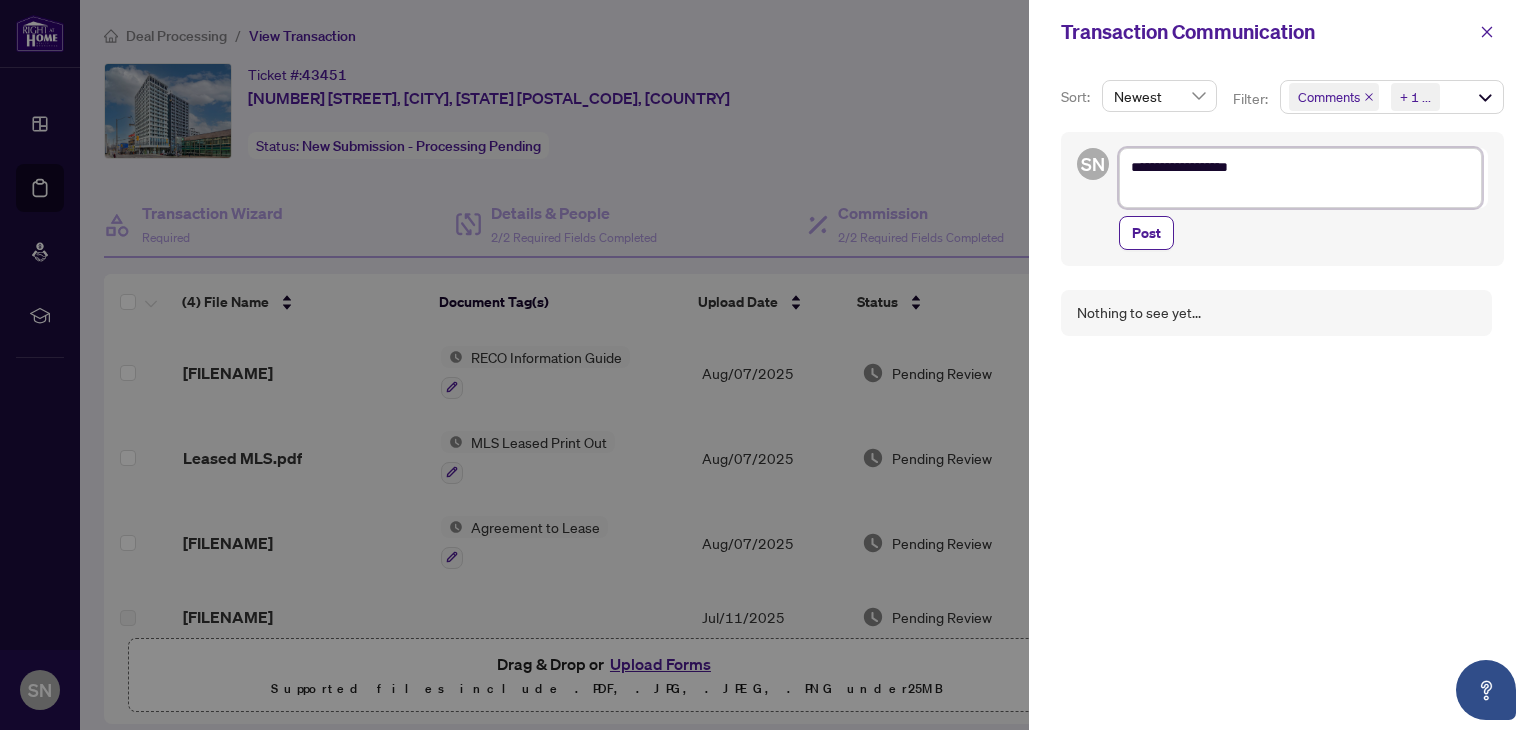 type on "**********" 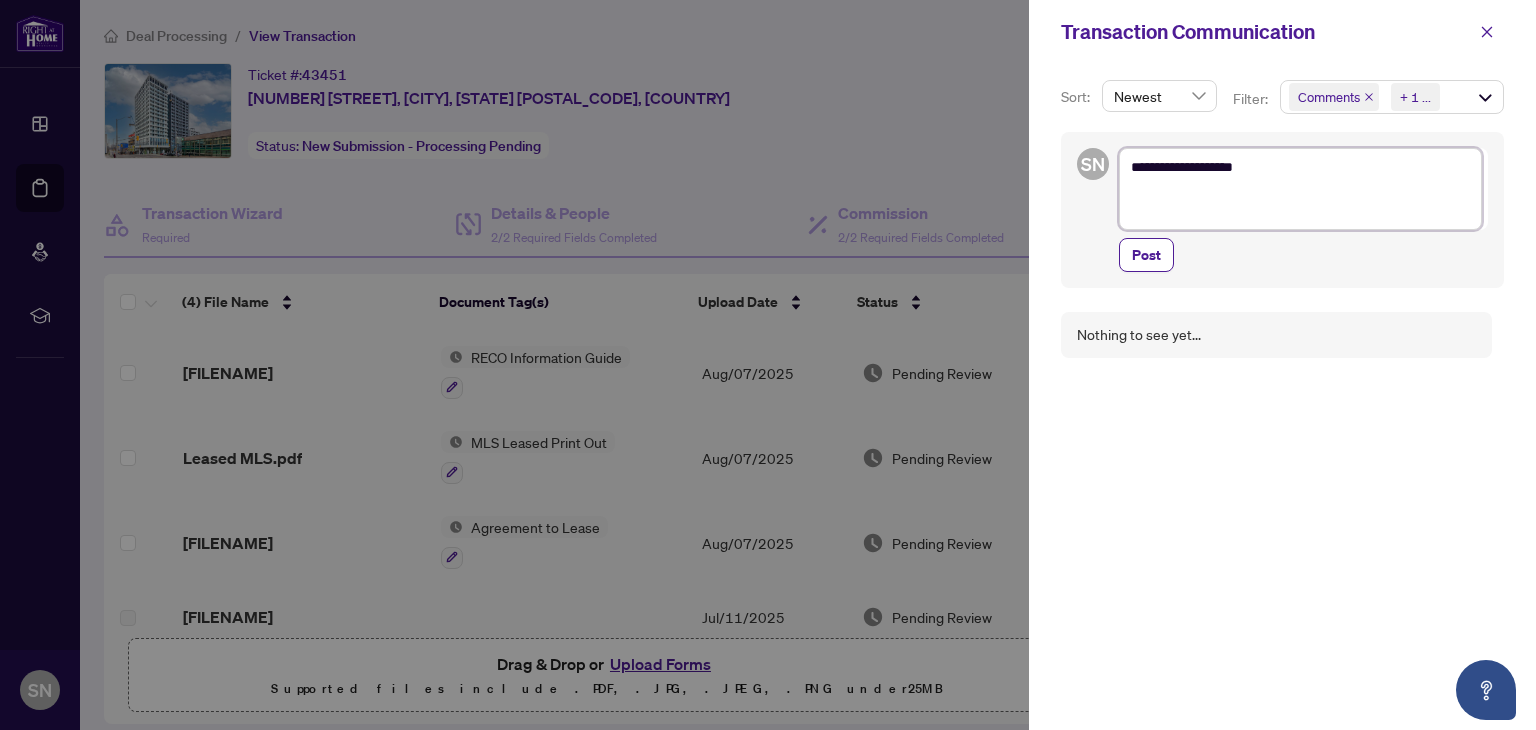 click on "**********" at bounding box center [1300, 189] 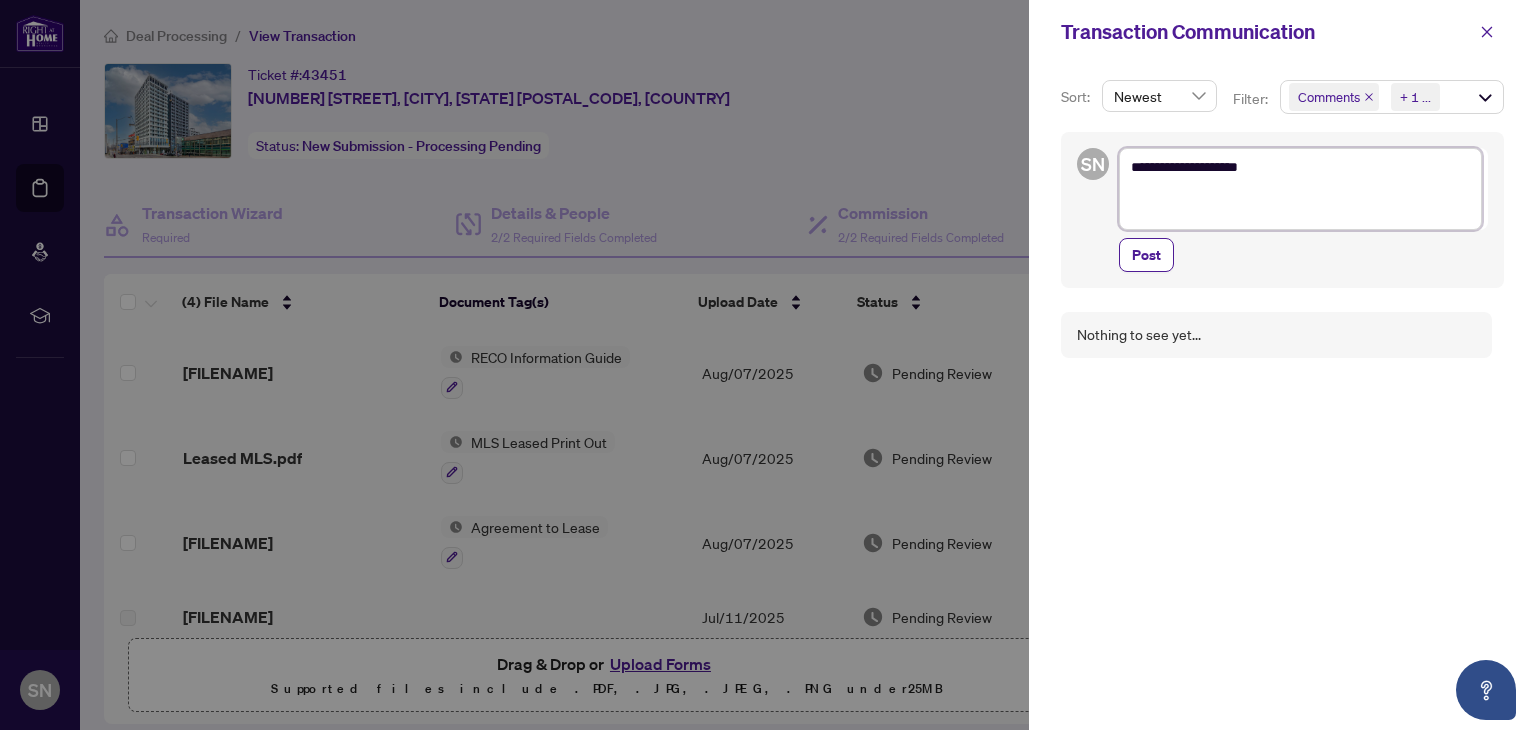 type on "**********" 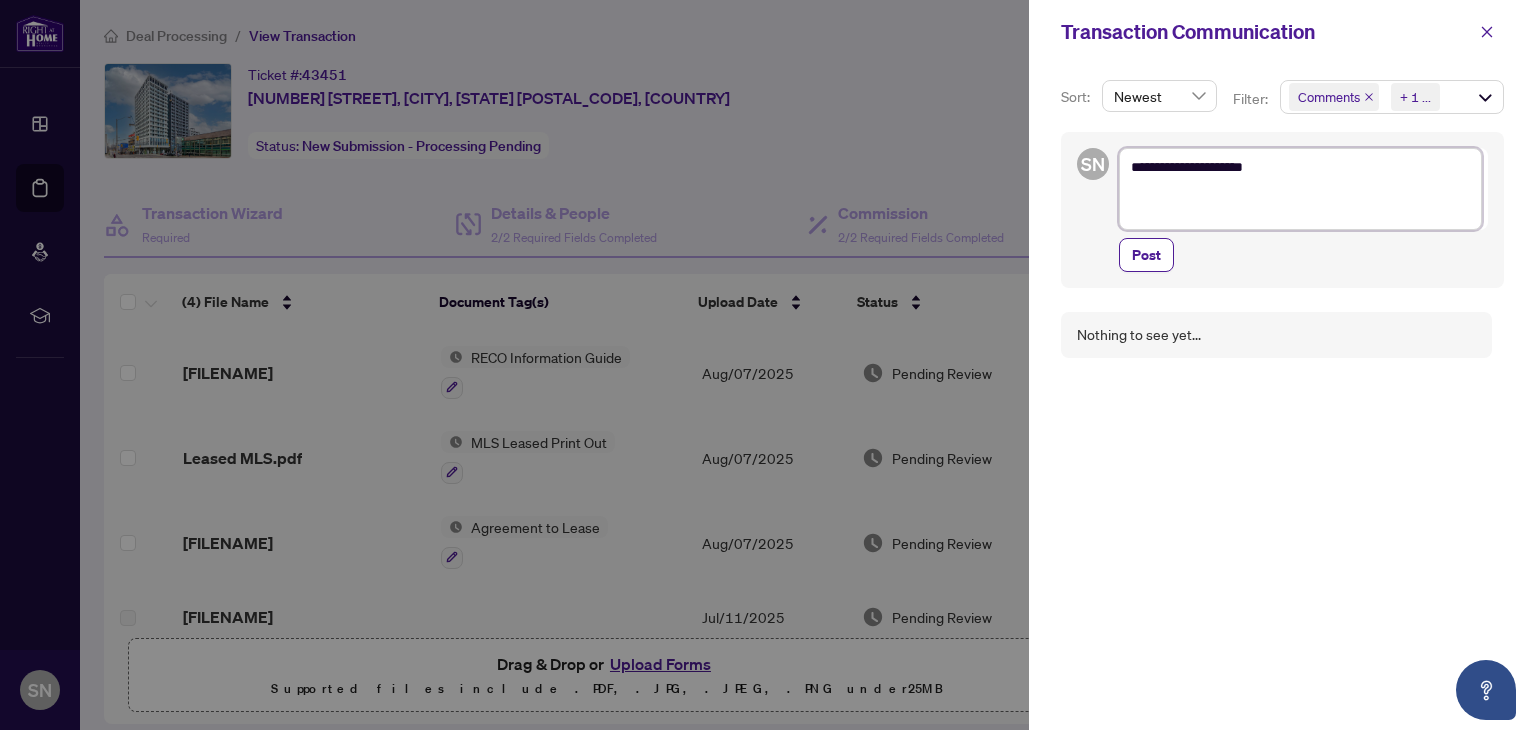 type on "**********" 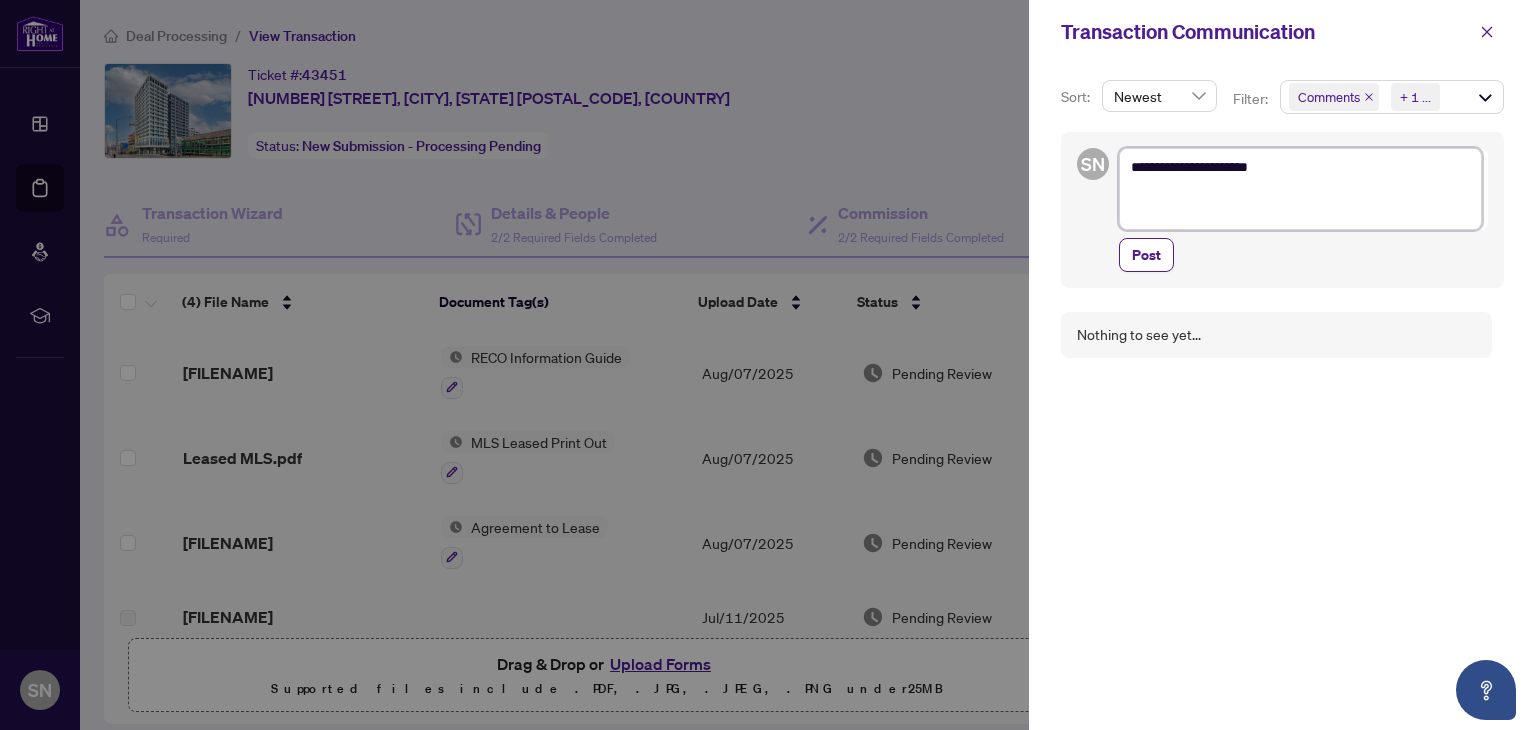 type on "**********" 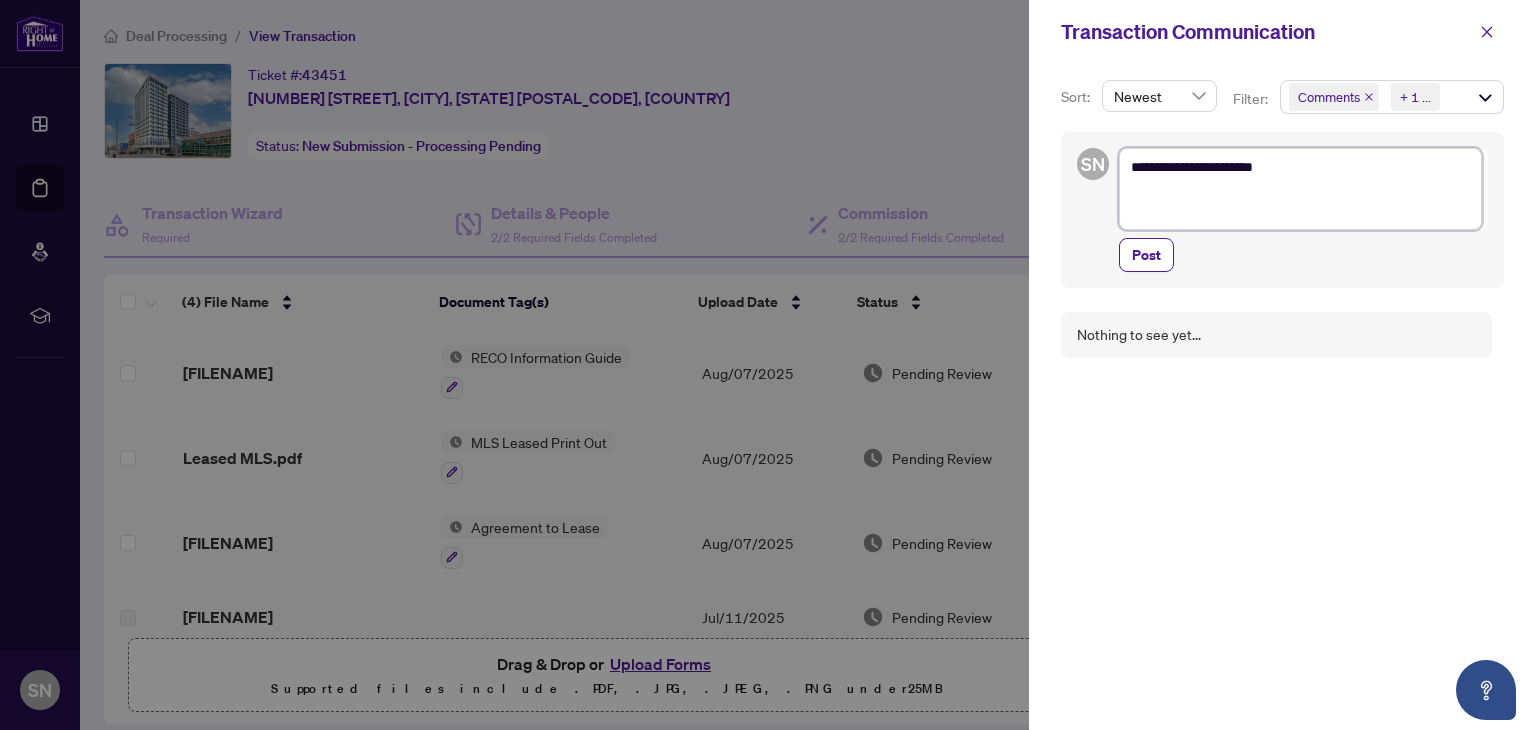 click on "**********" at bounding box center [1300, 189] 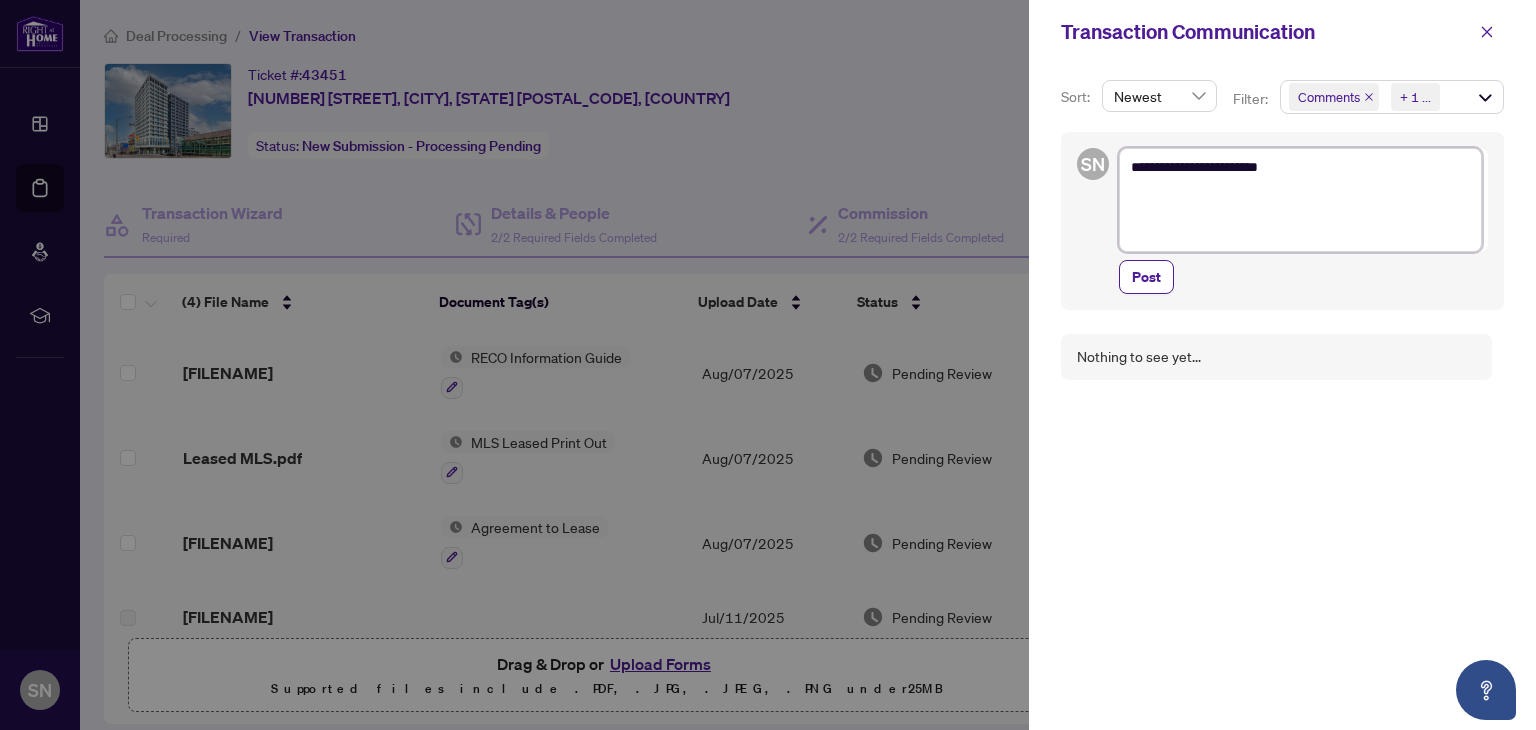 type on "**********" 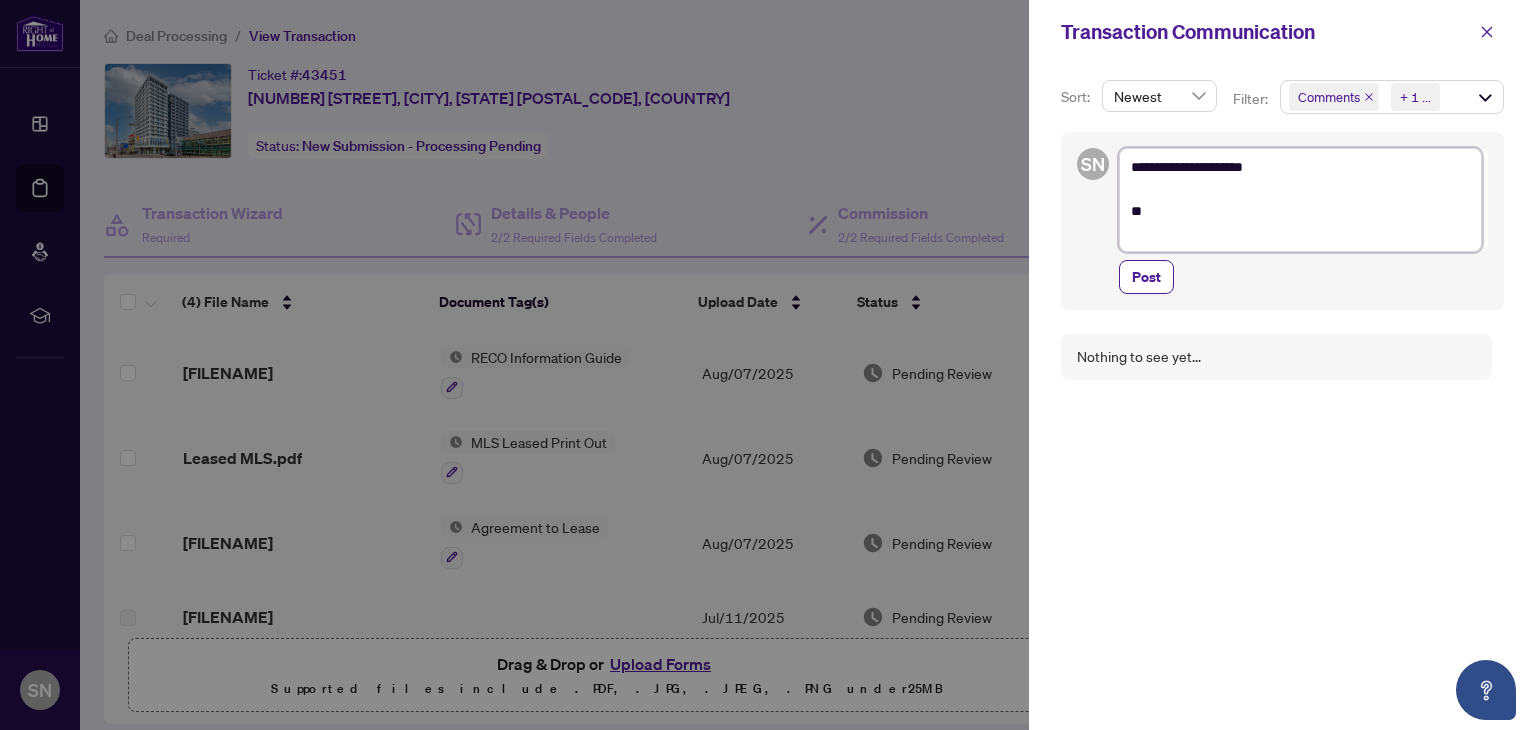 type on "**********" 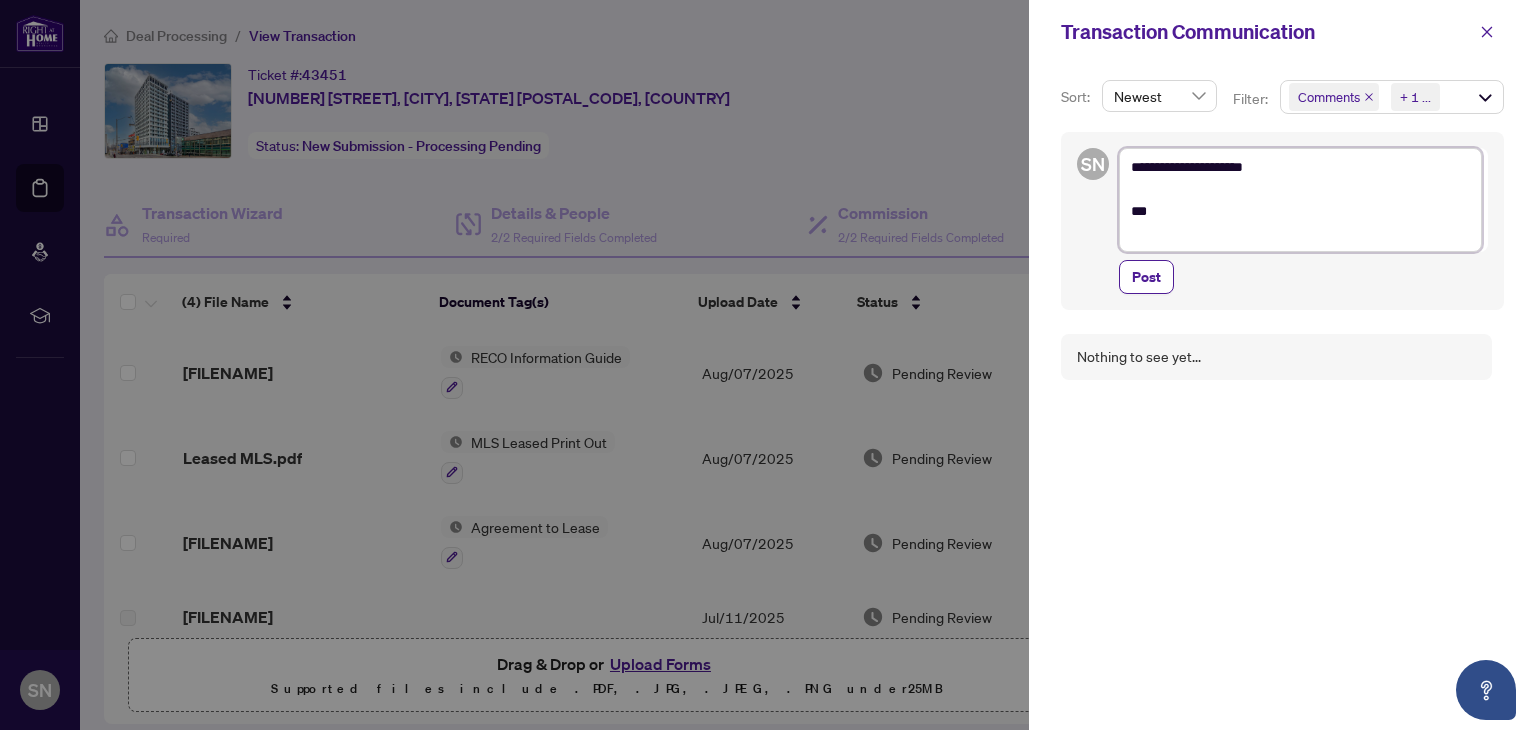 type on "**********" 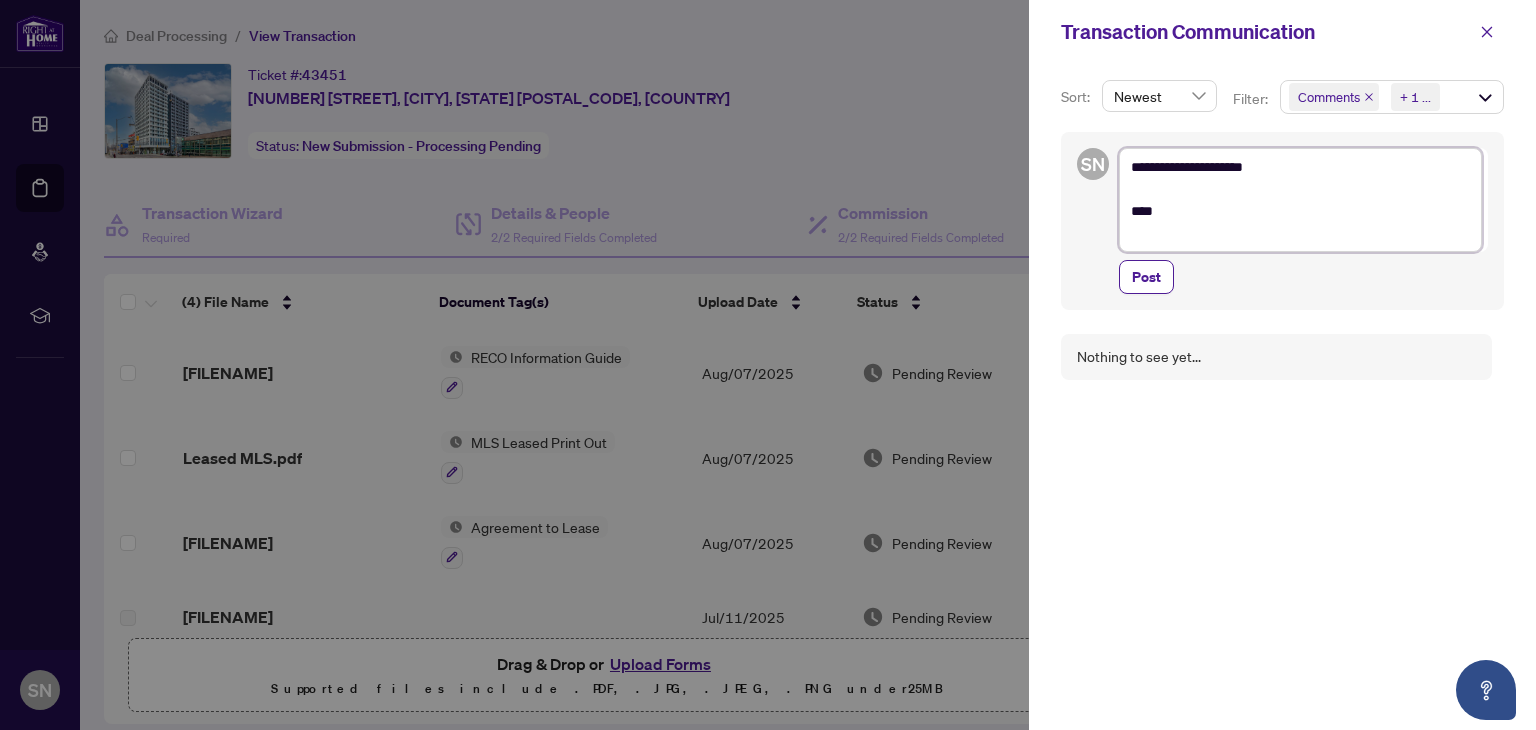 type on "**********" 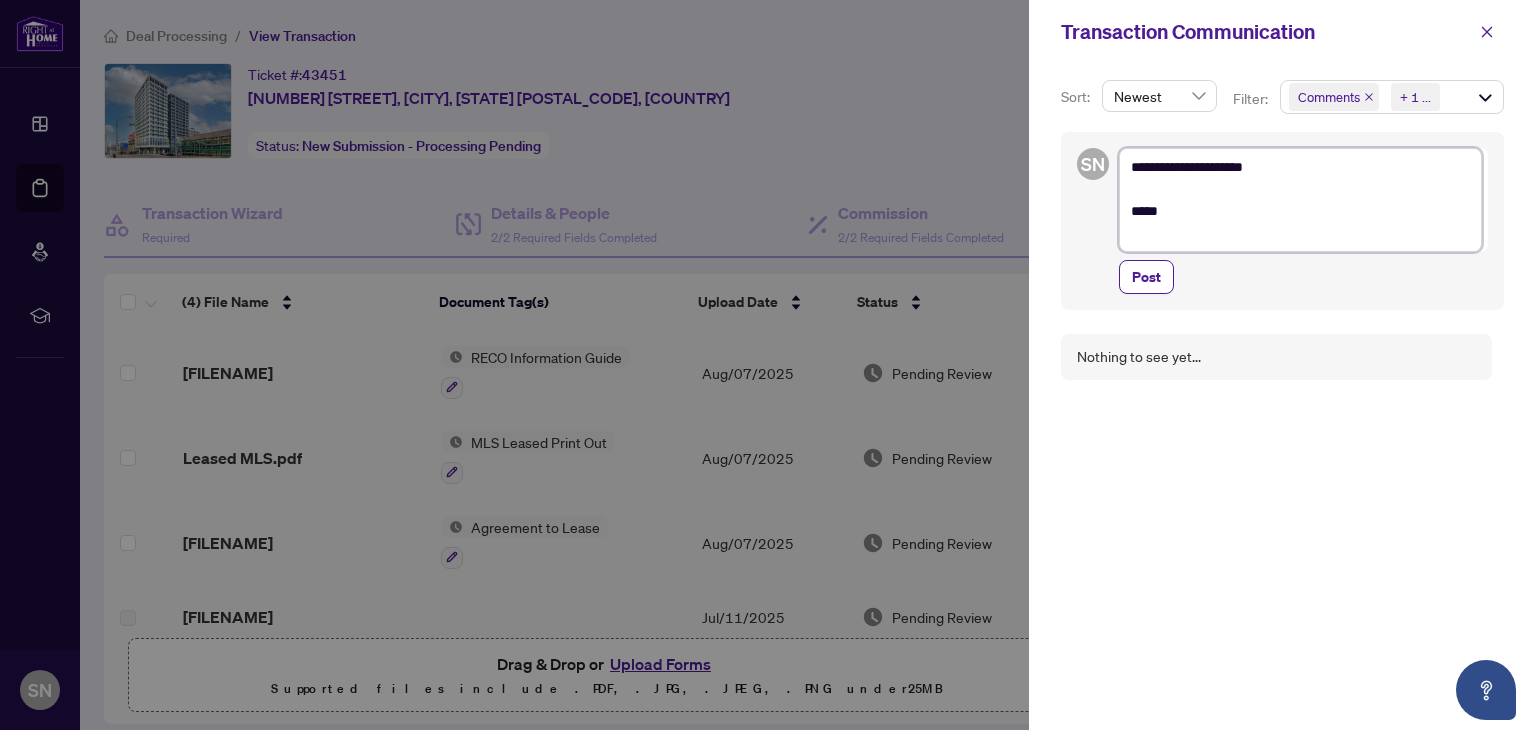 type on "**********" 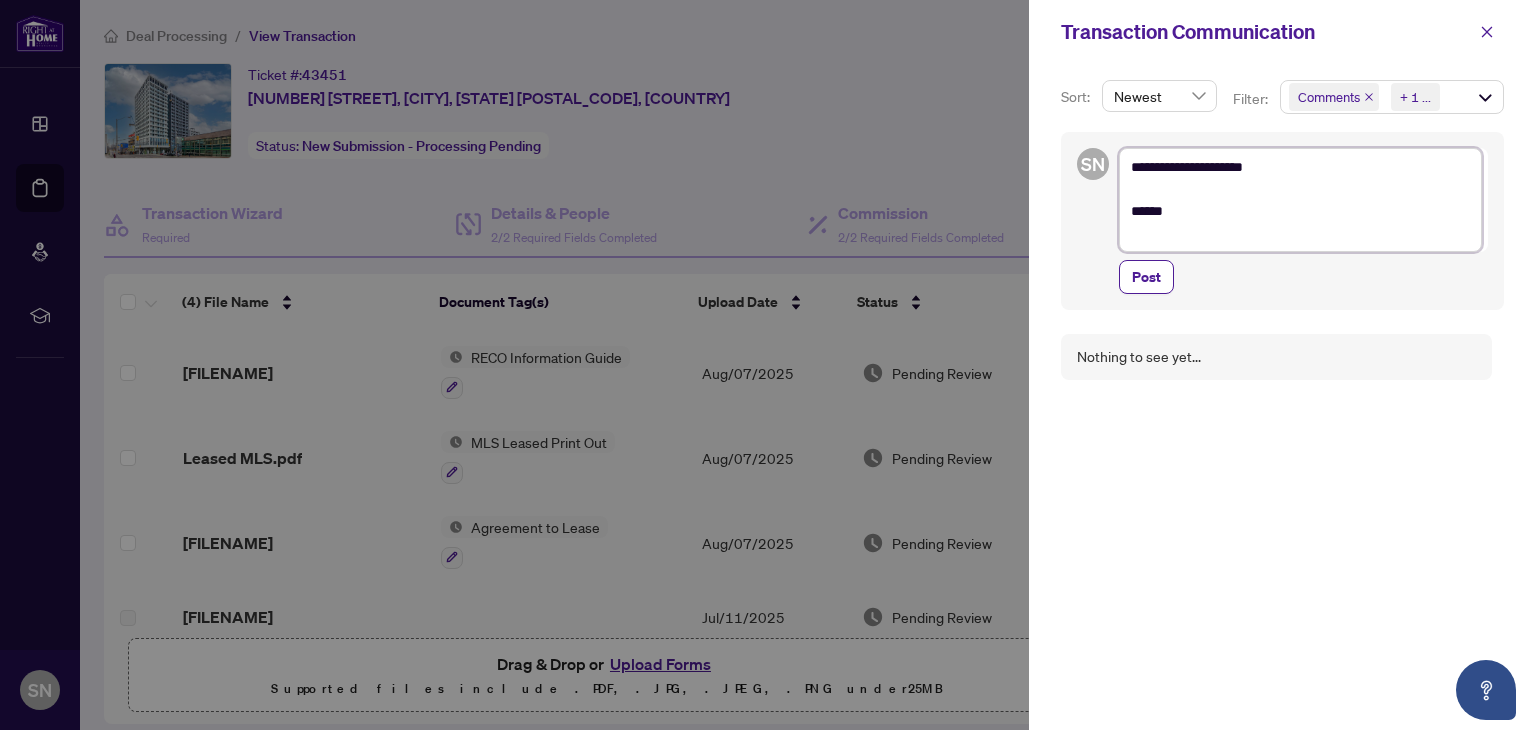 type on "**********" 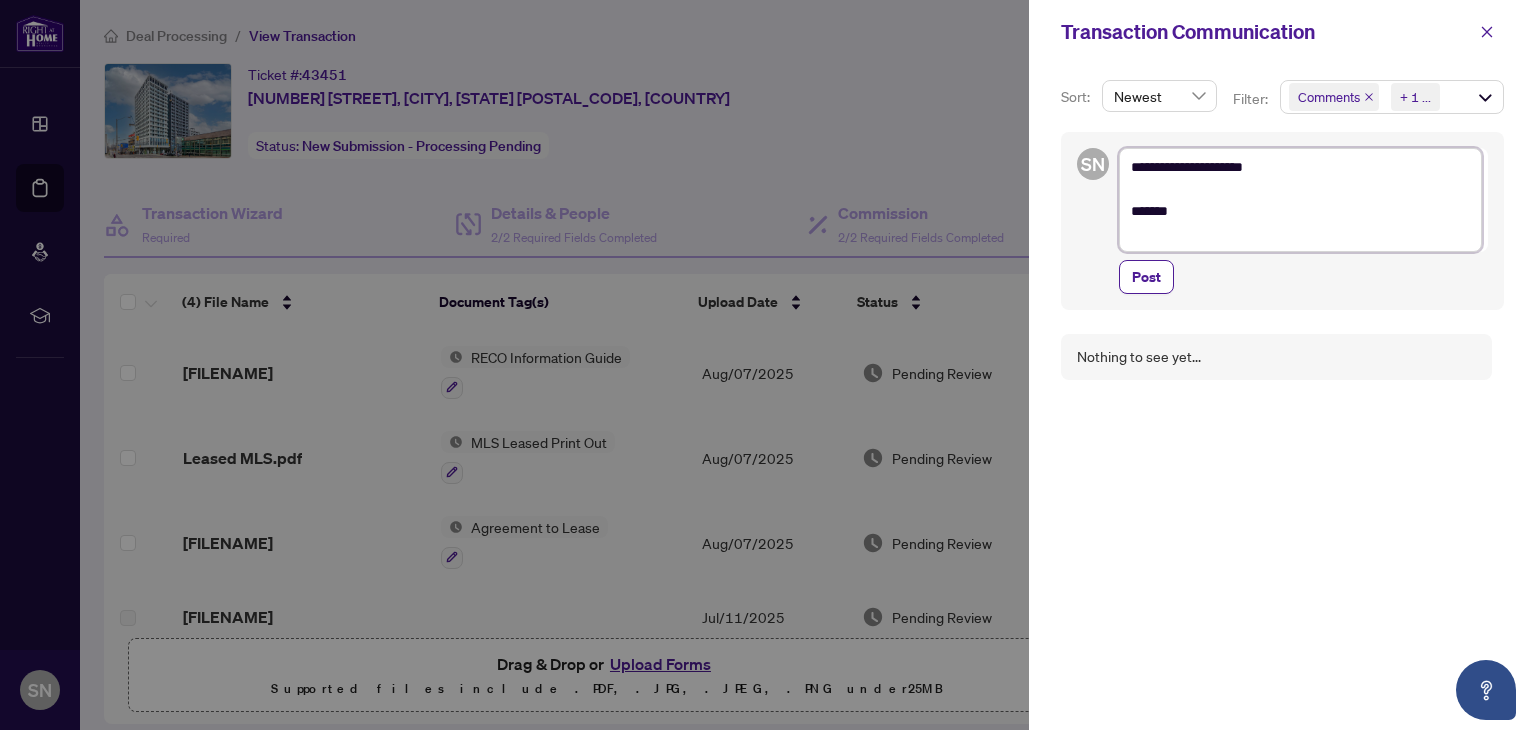 type on "**********" 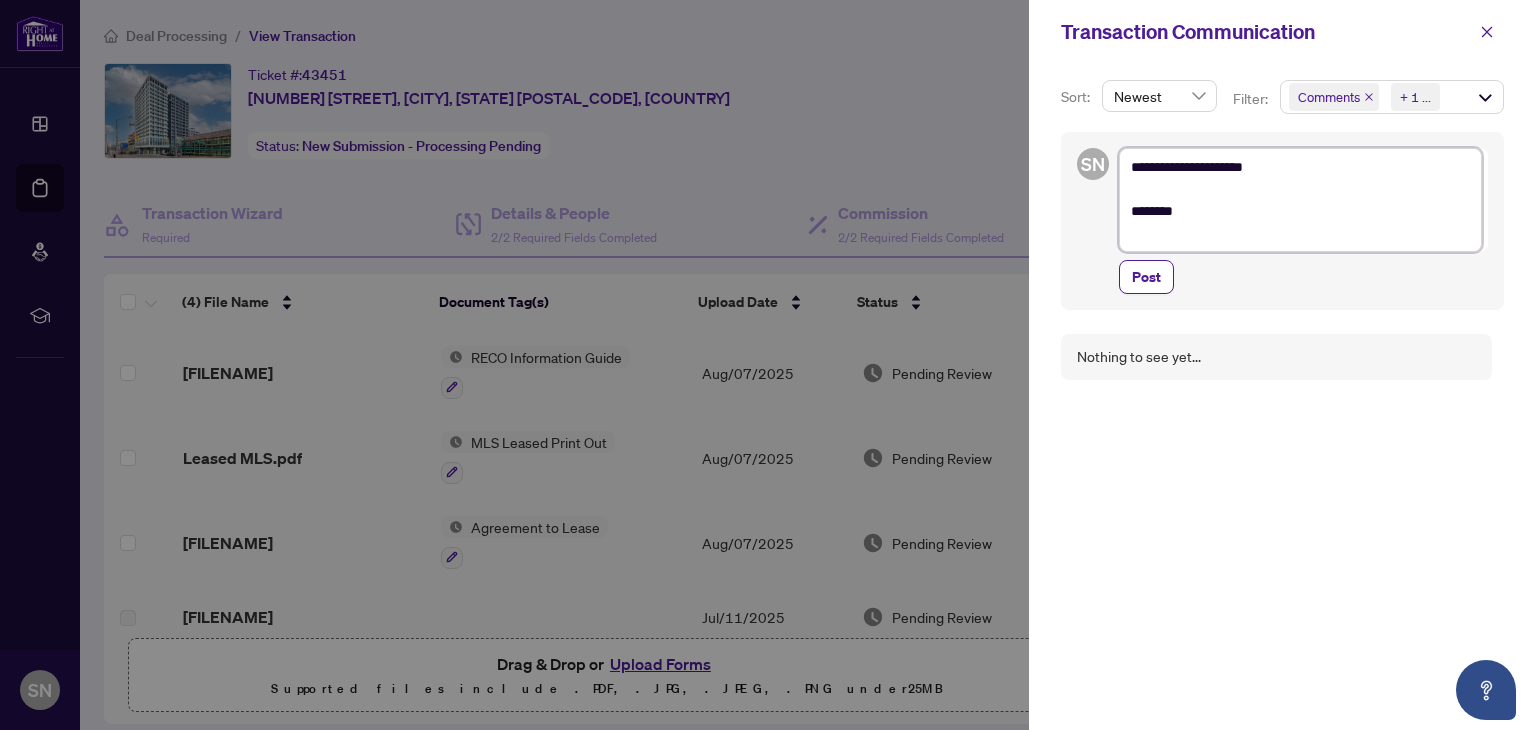 type on "**********" 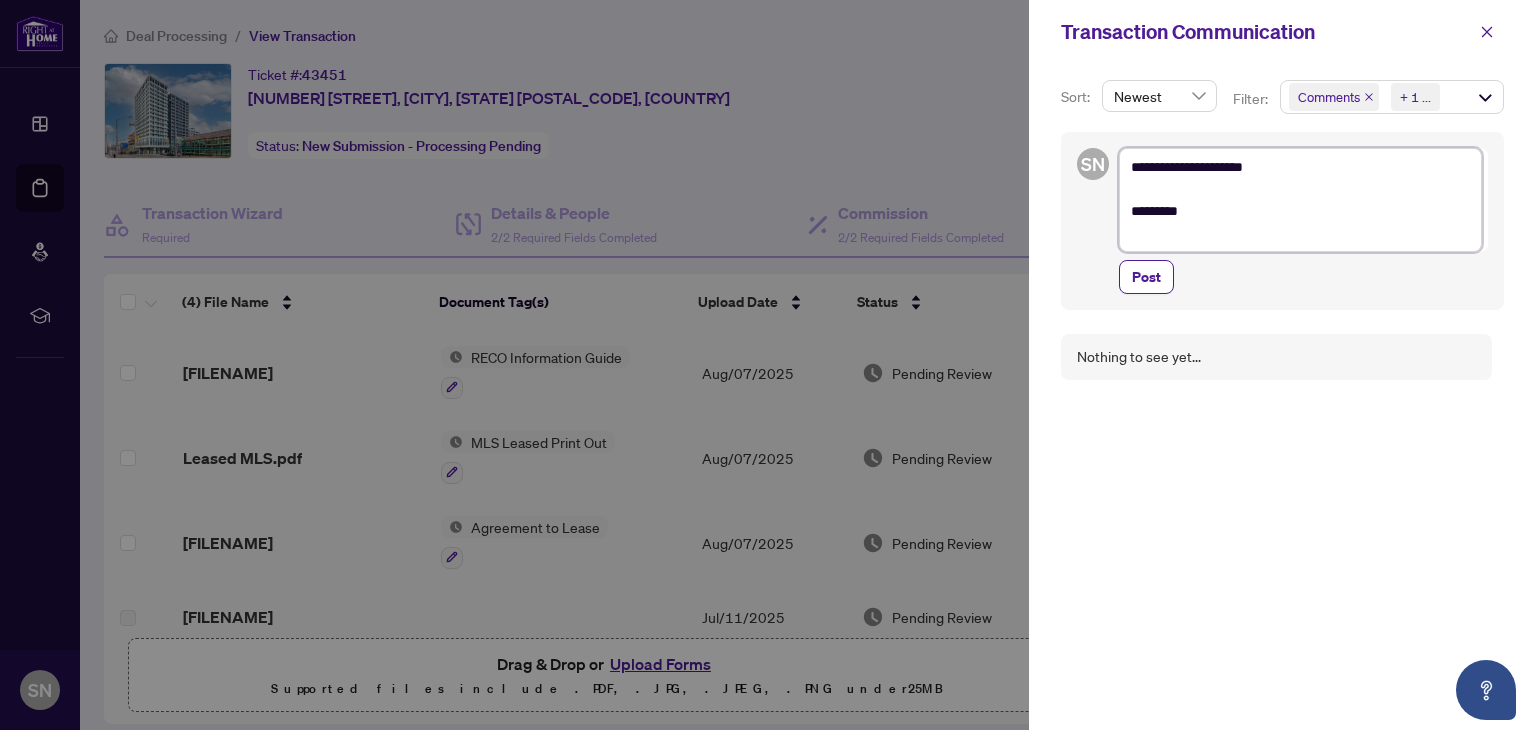 type on "**********" 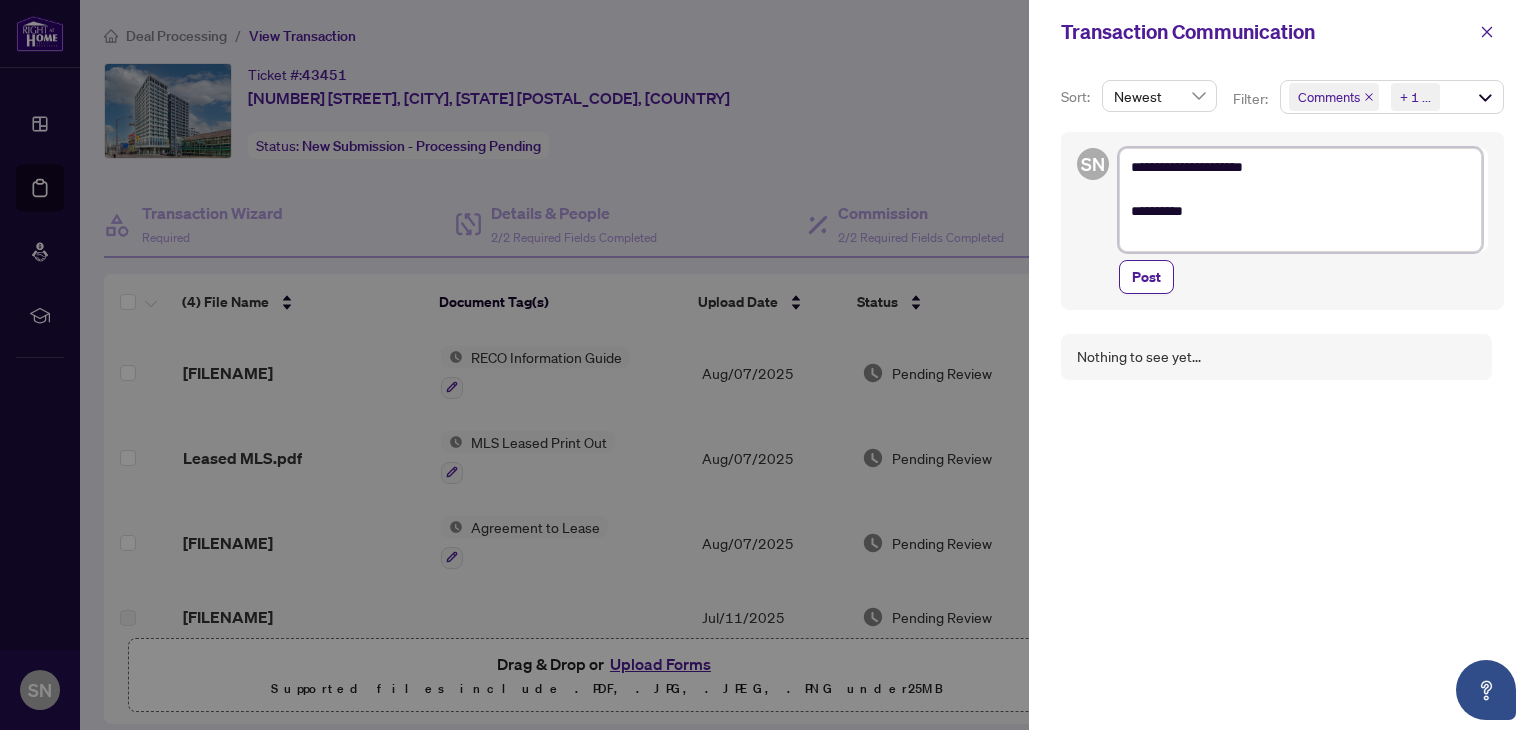 type on "**********" 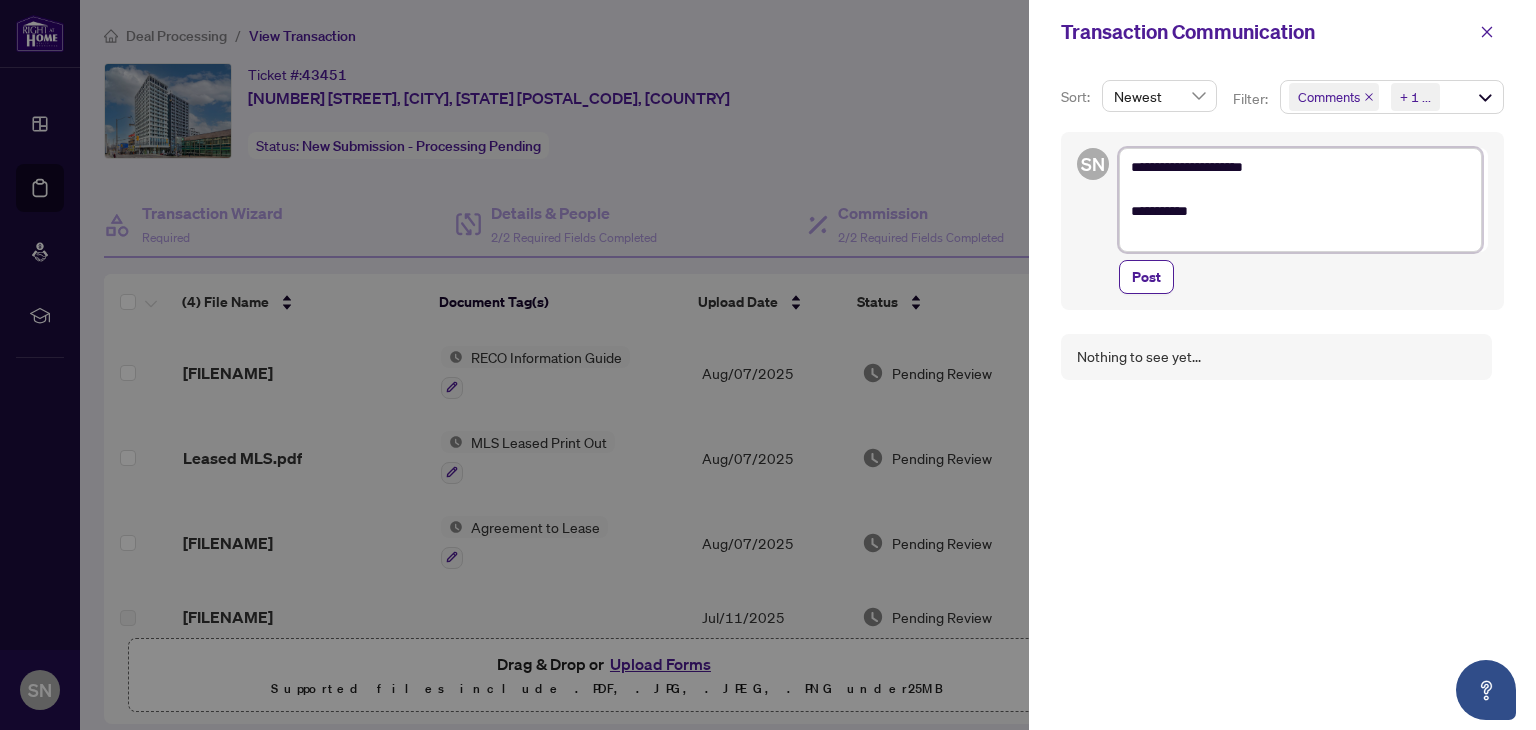 type on "**********" 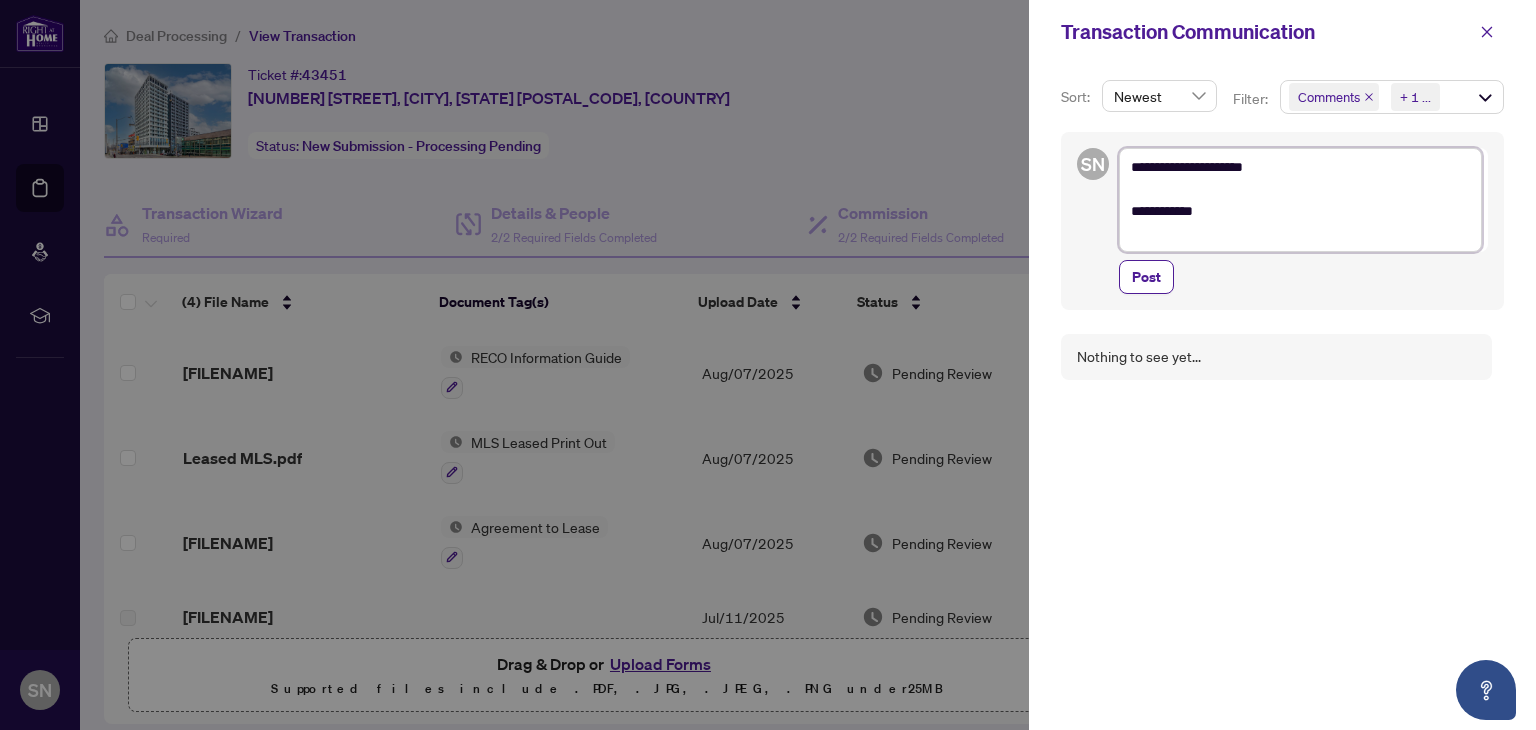 type on "**********" 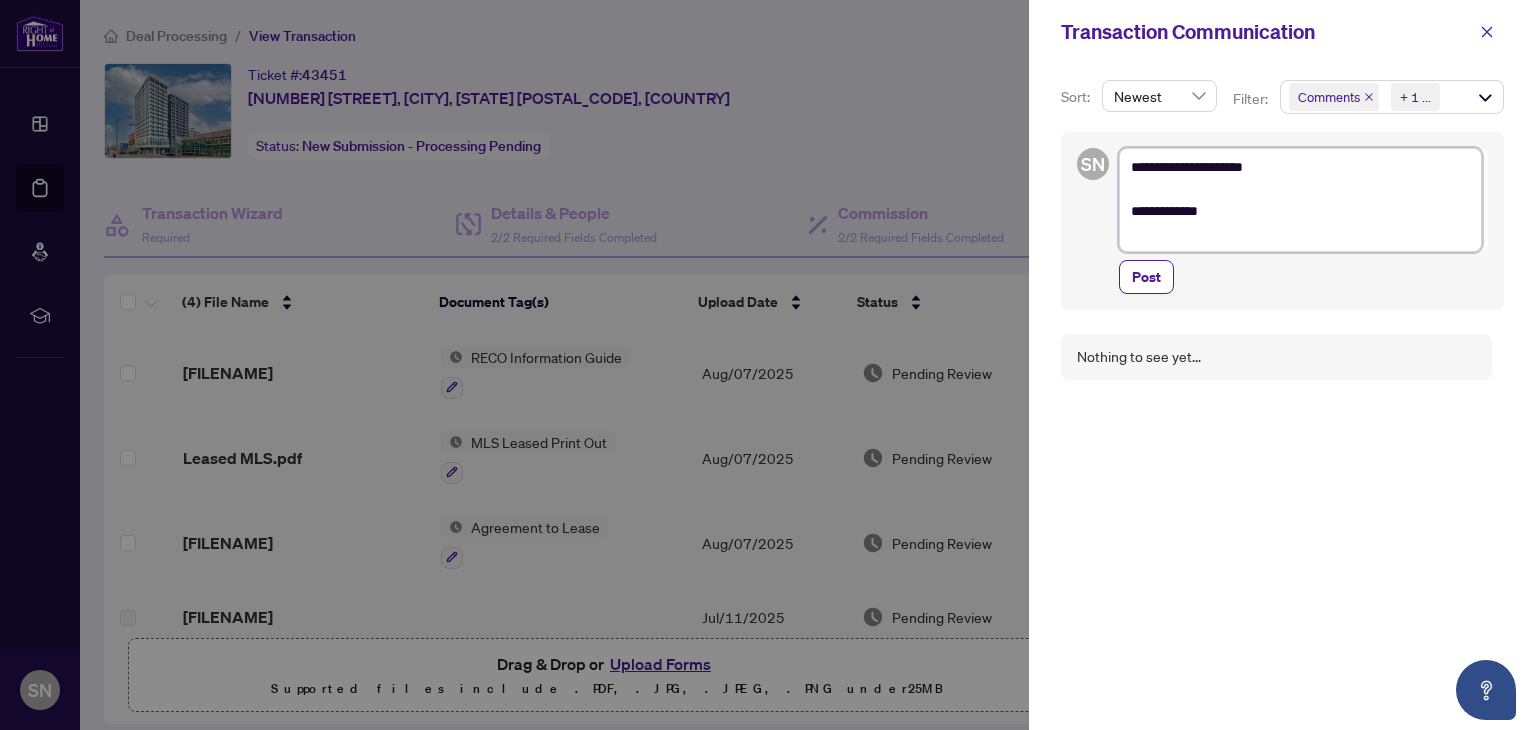 type on "**********" 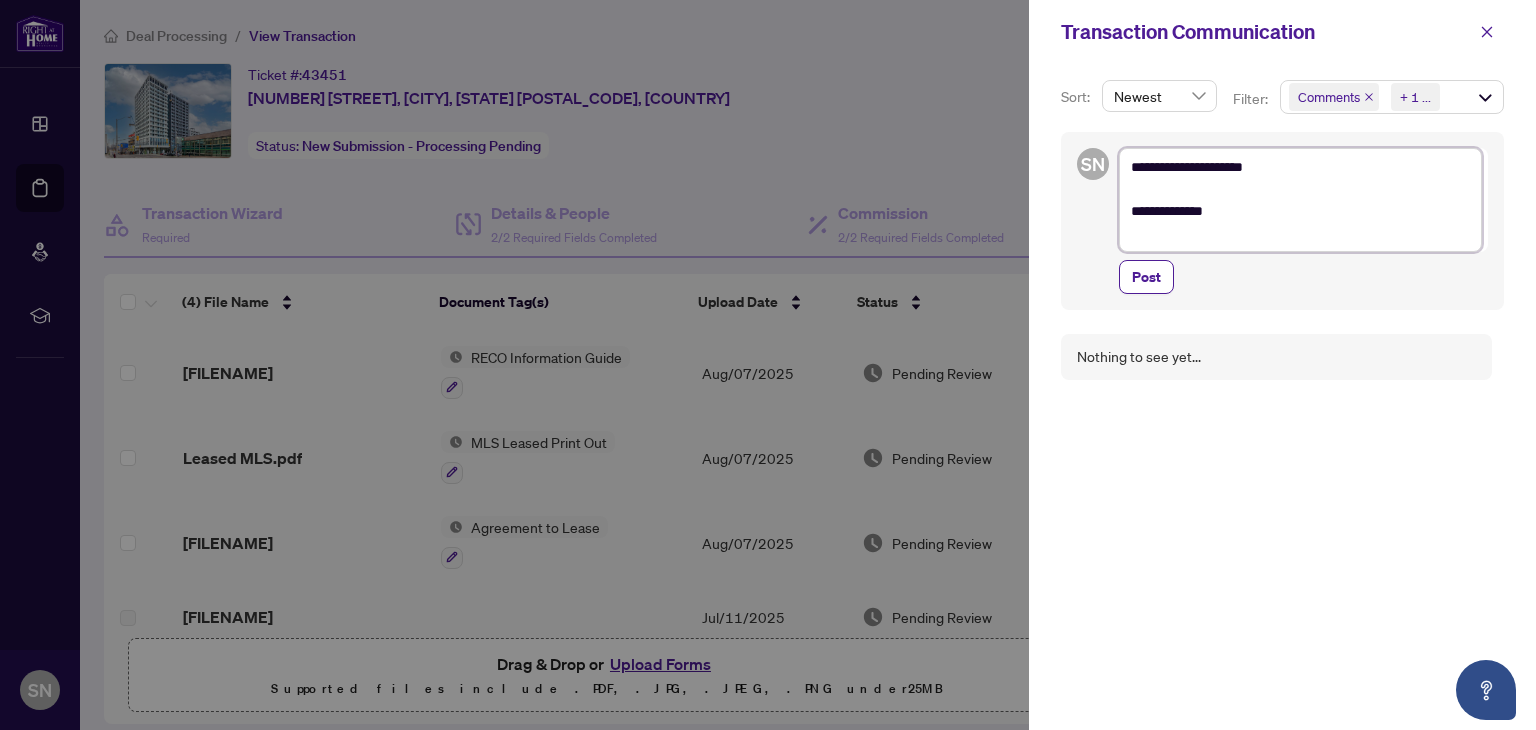type on "**********" 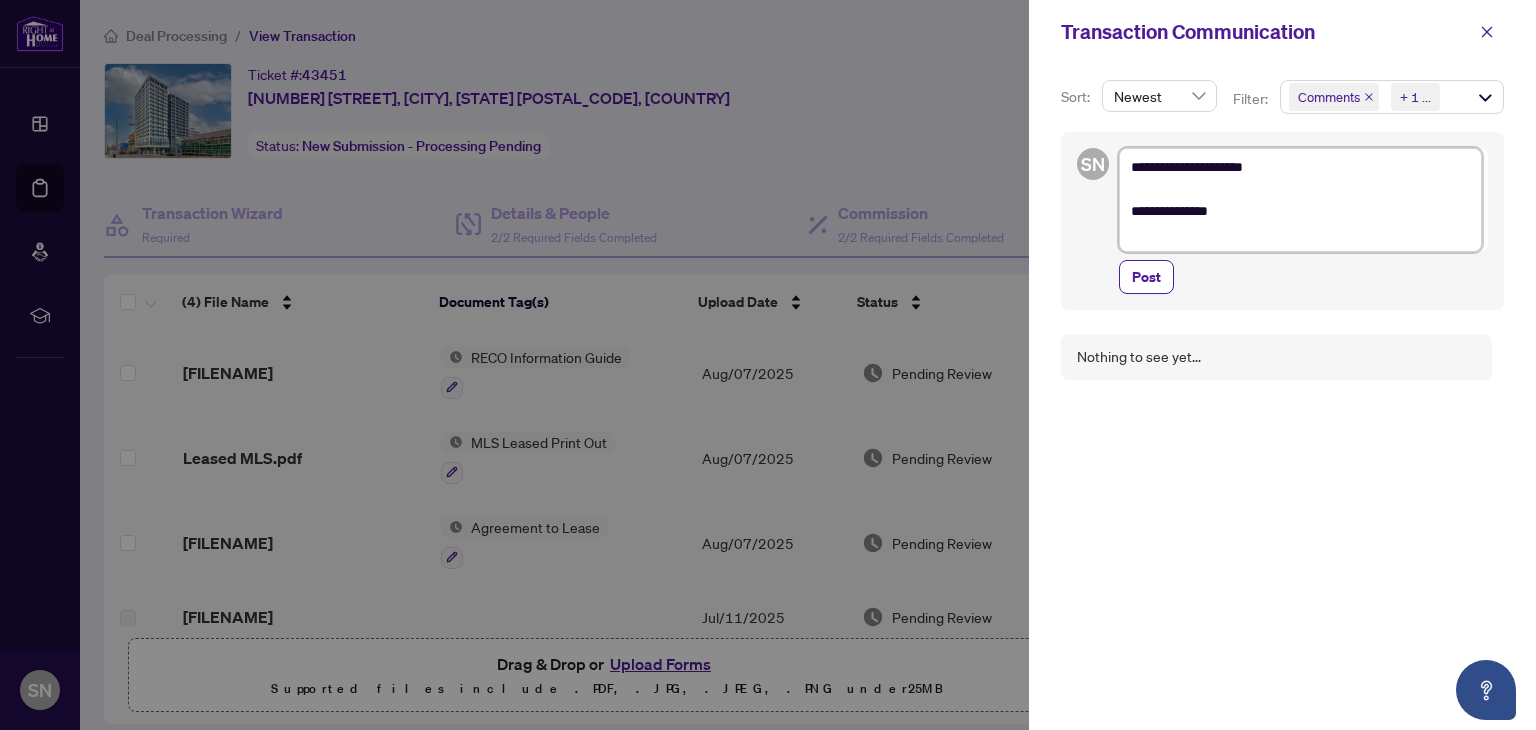 type on "**********" 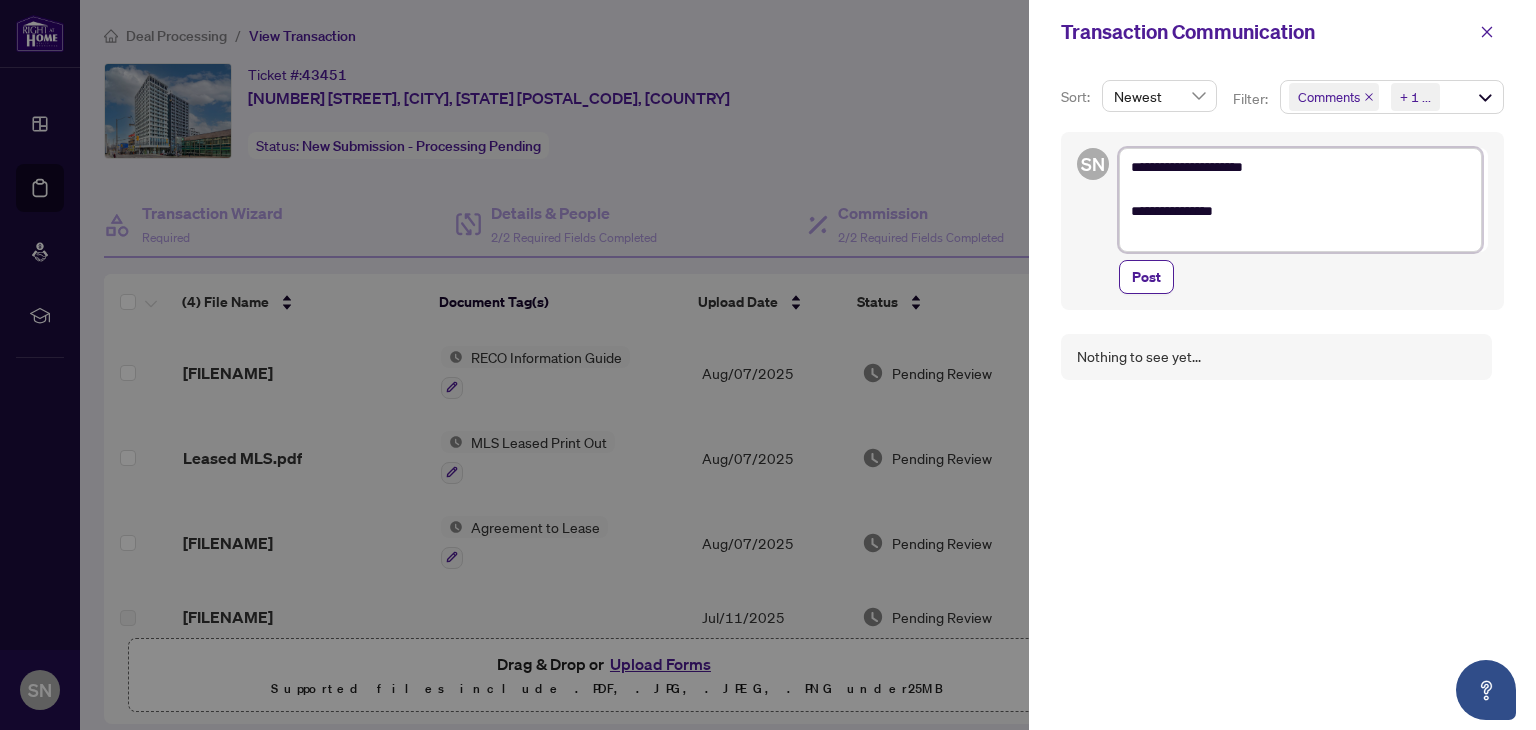 type on "**********" 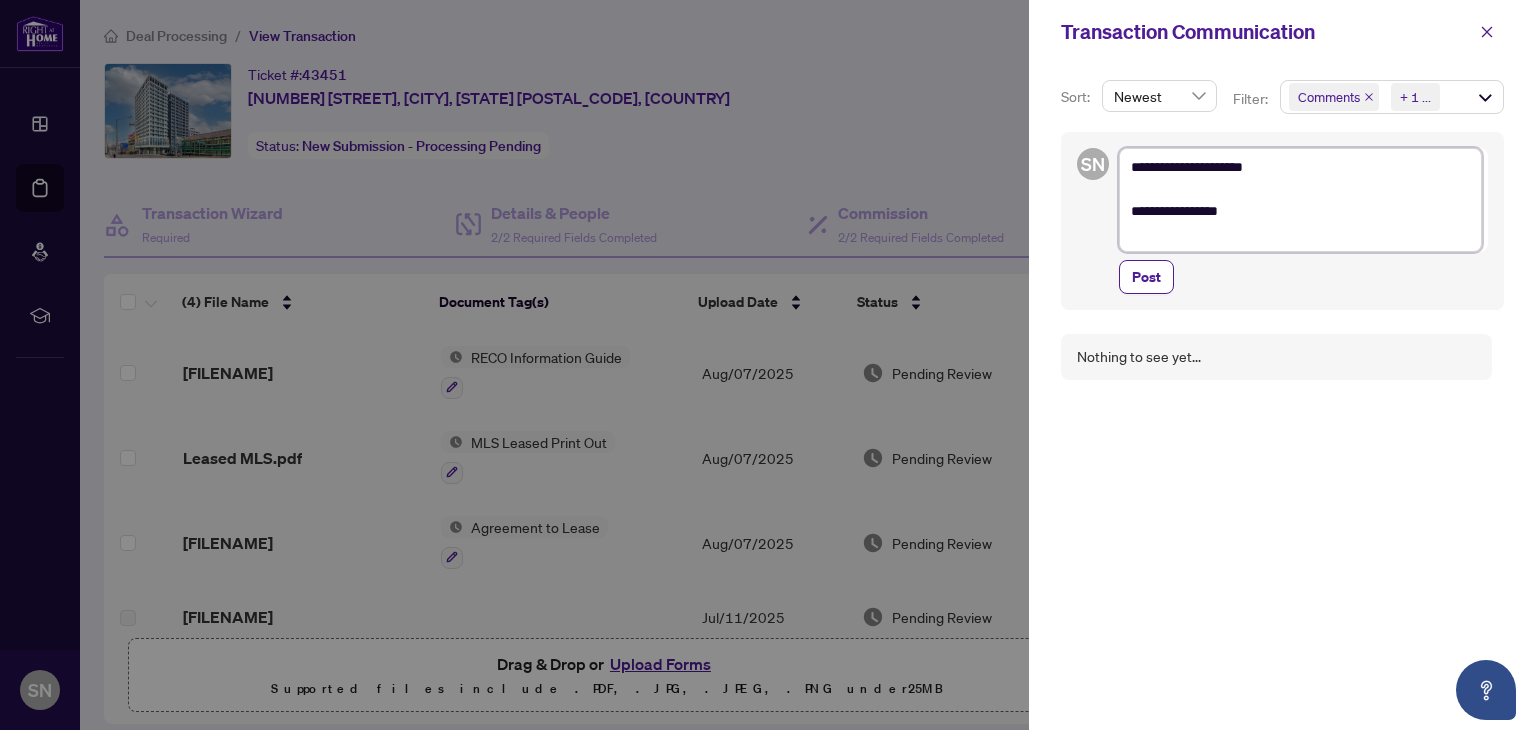 type on "**********" 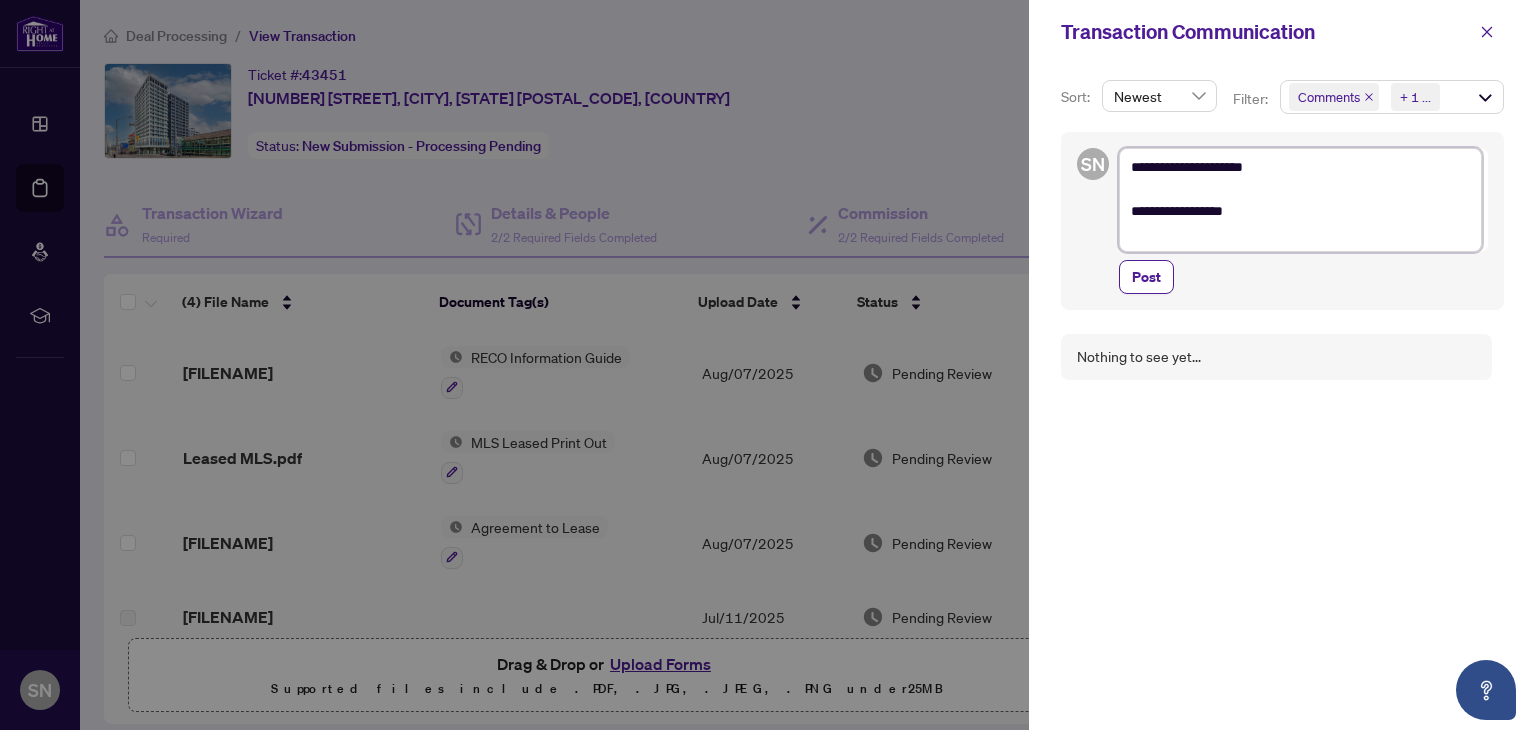 type on "**********" 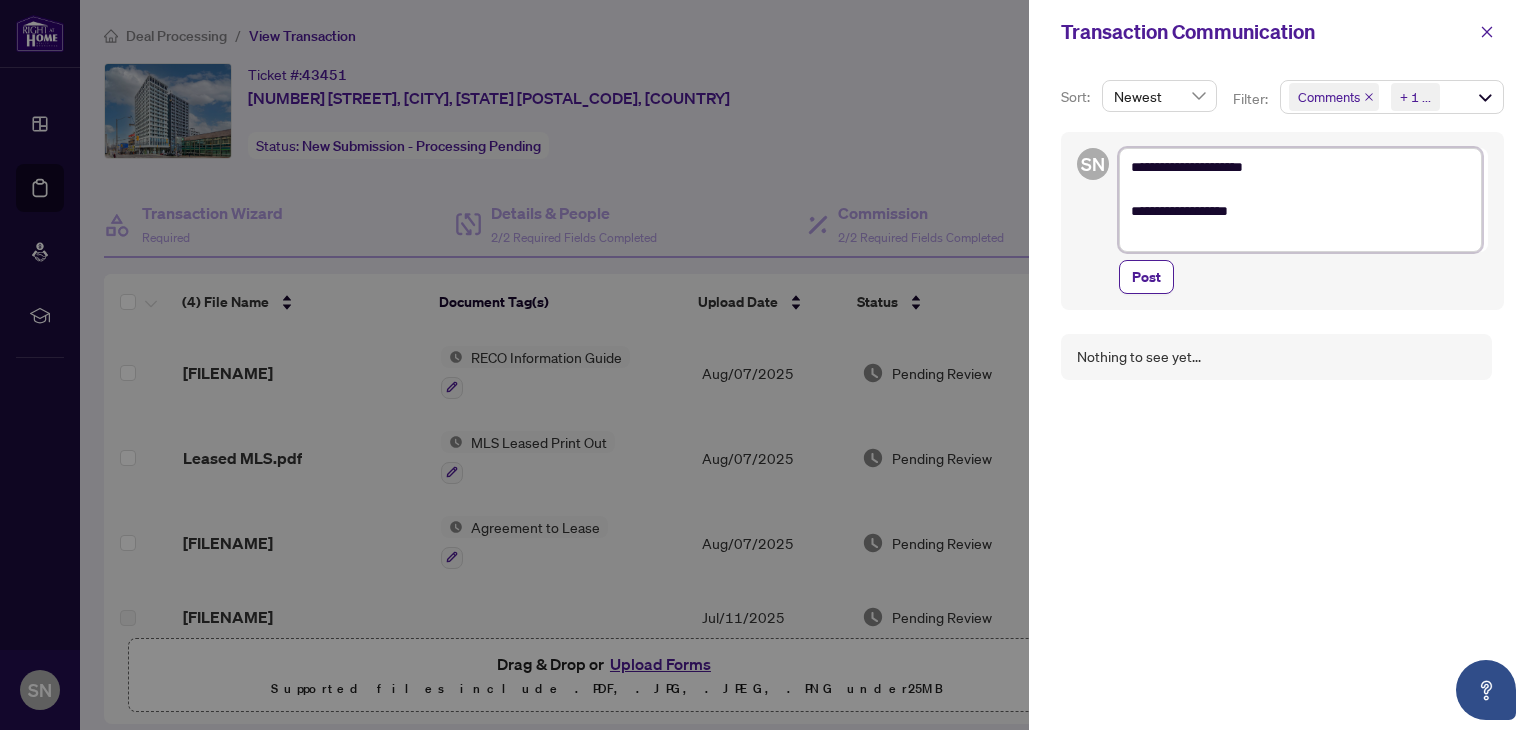 type on "**********" 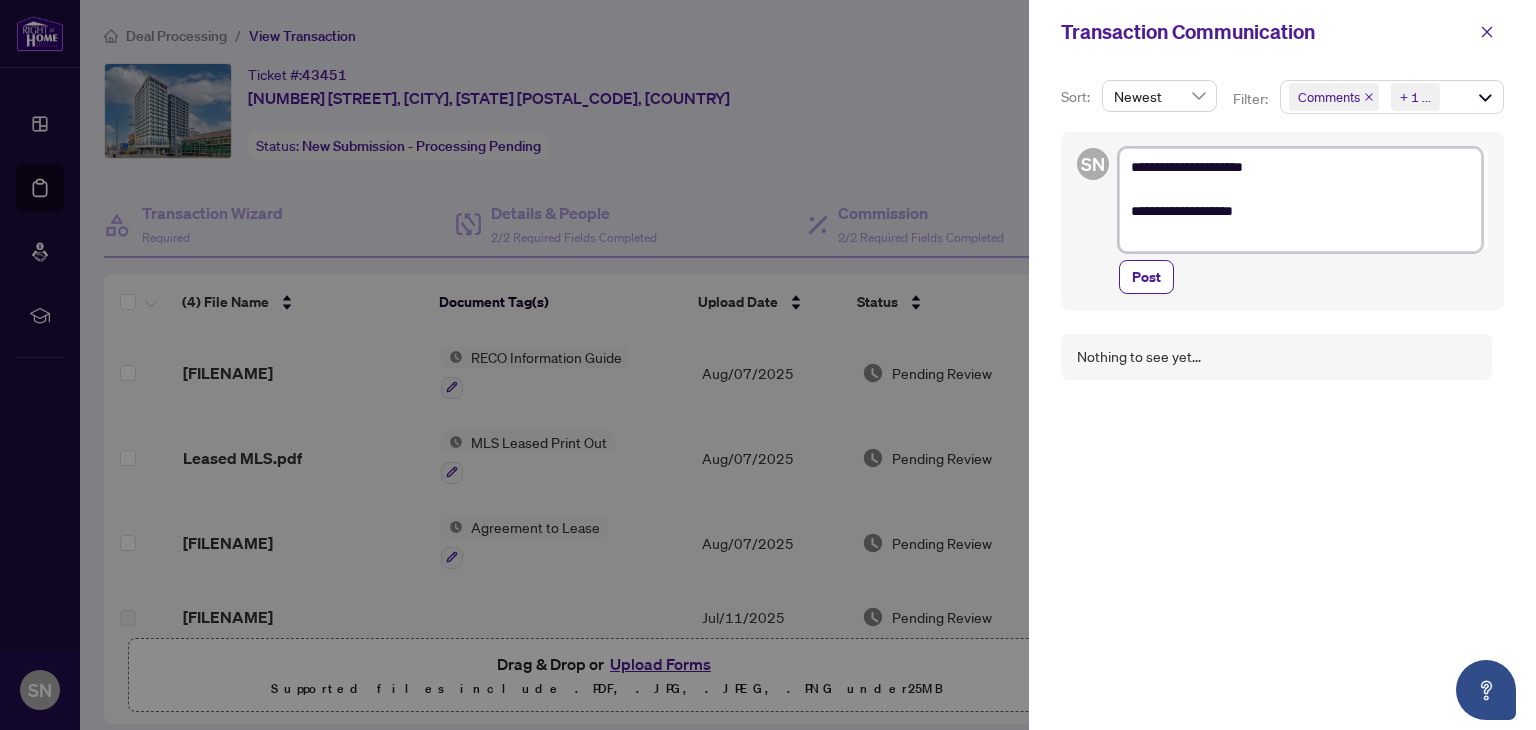type on "**********" 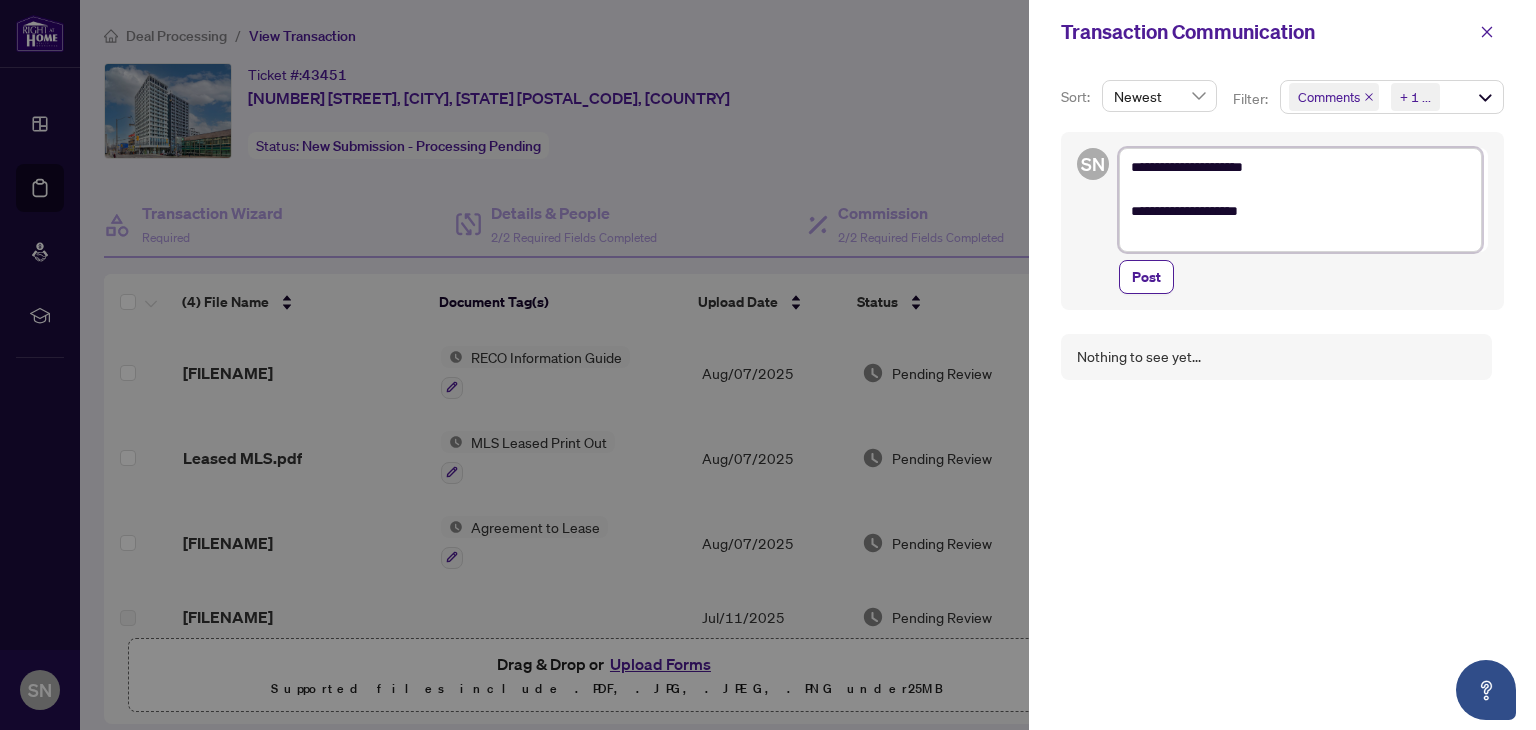 type on "**********" 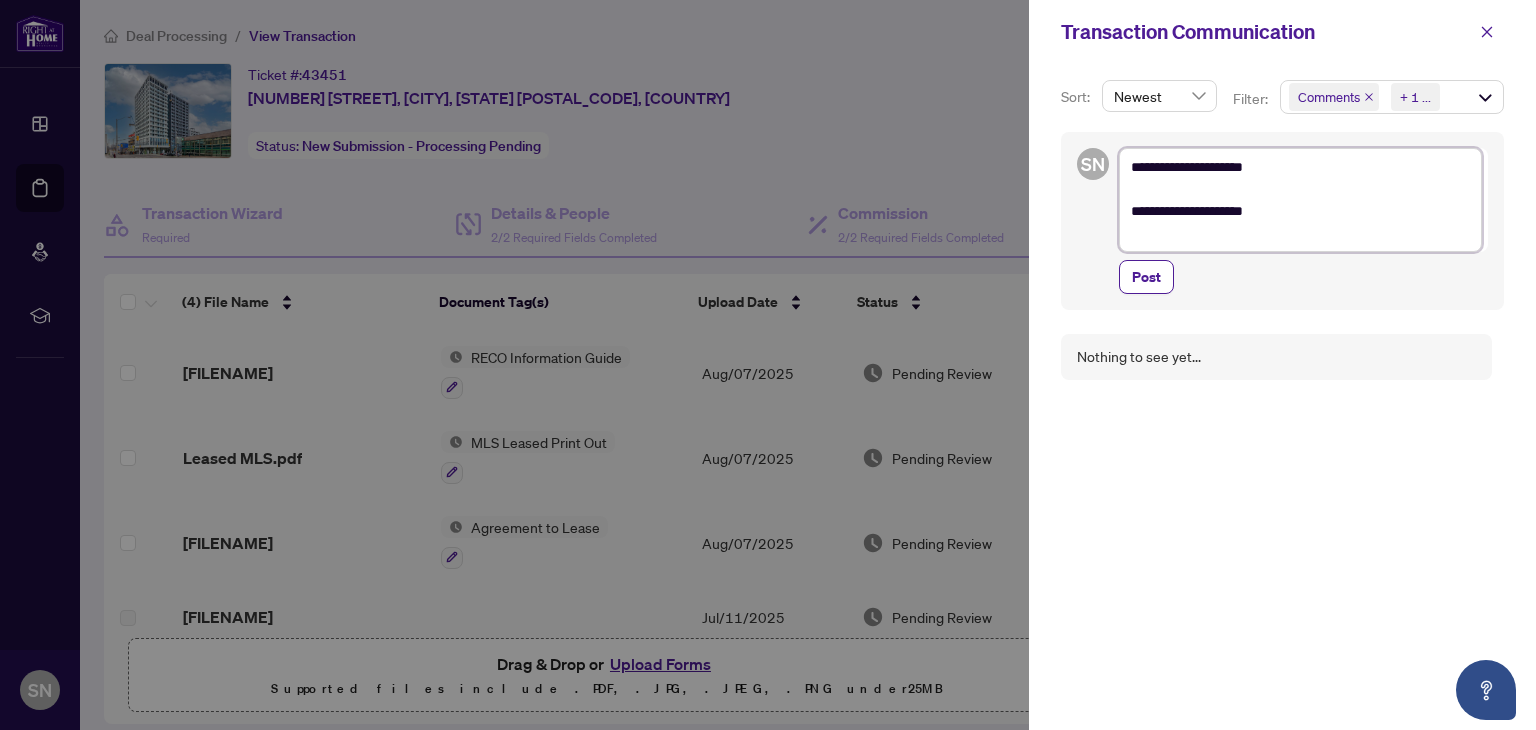 type on "**********" 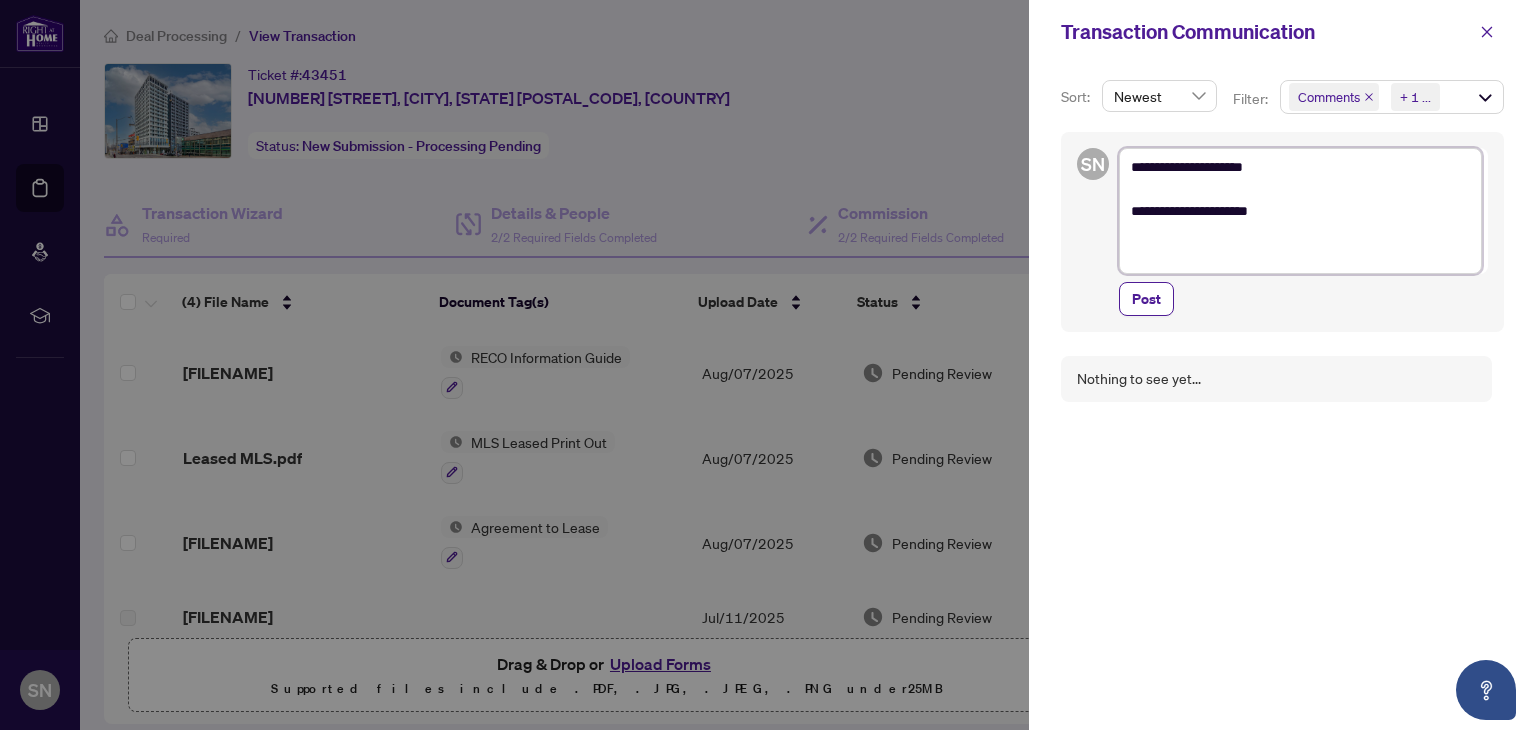type on "**********" 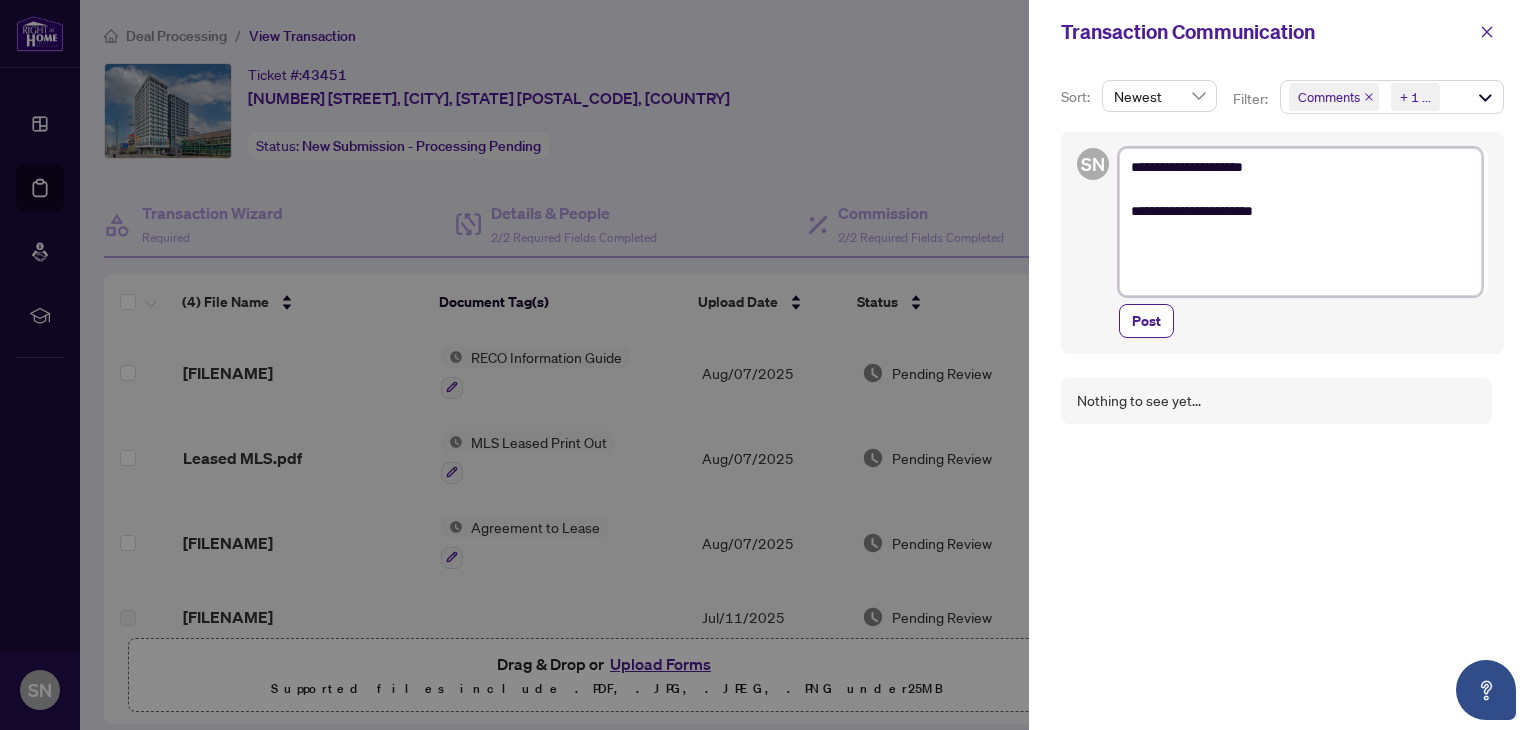 type on "**********" 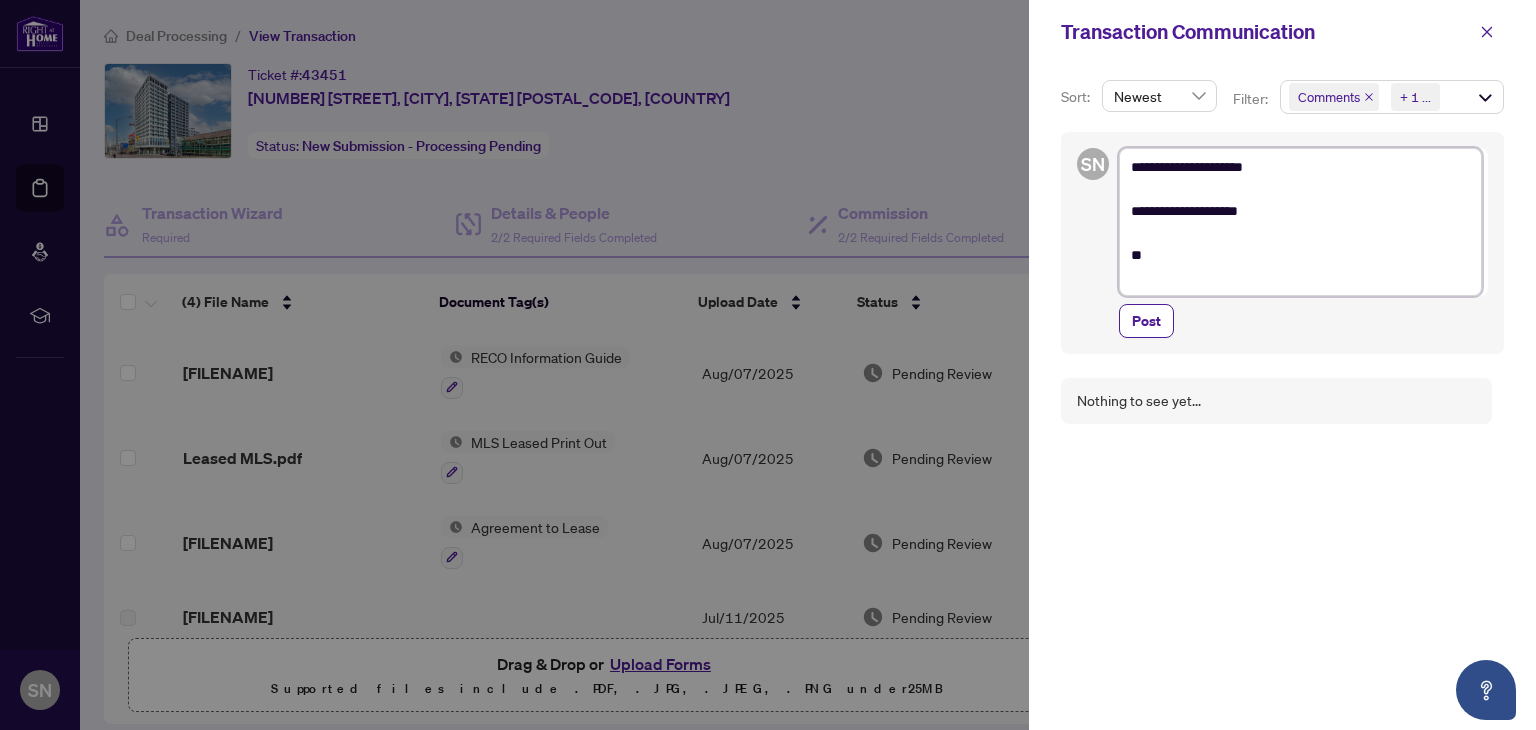 type on "**********" 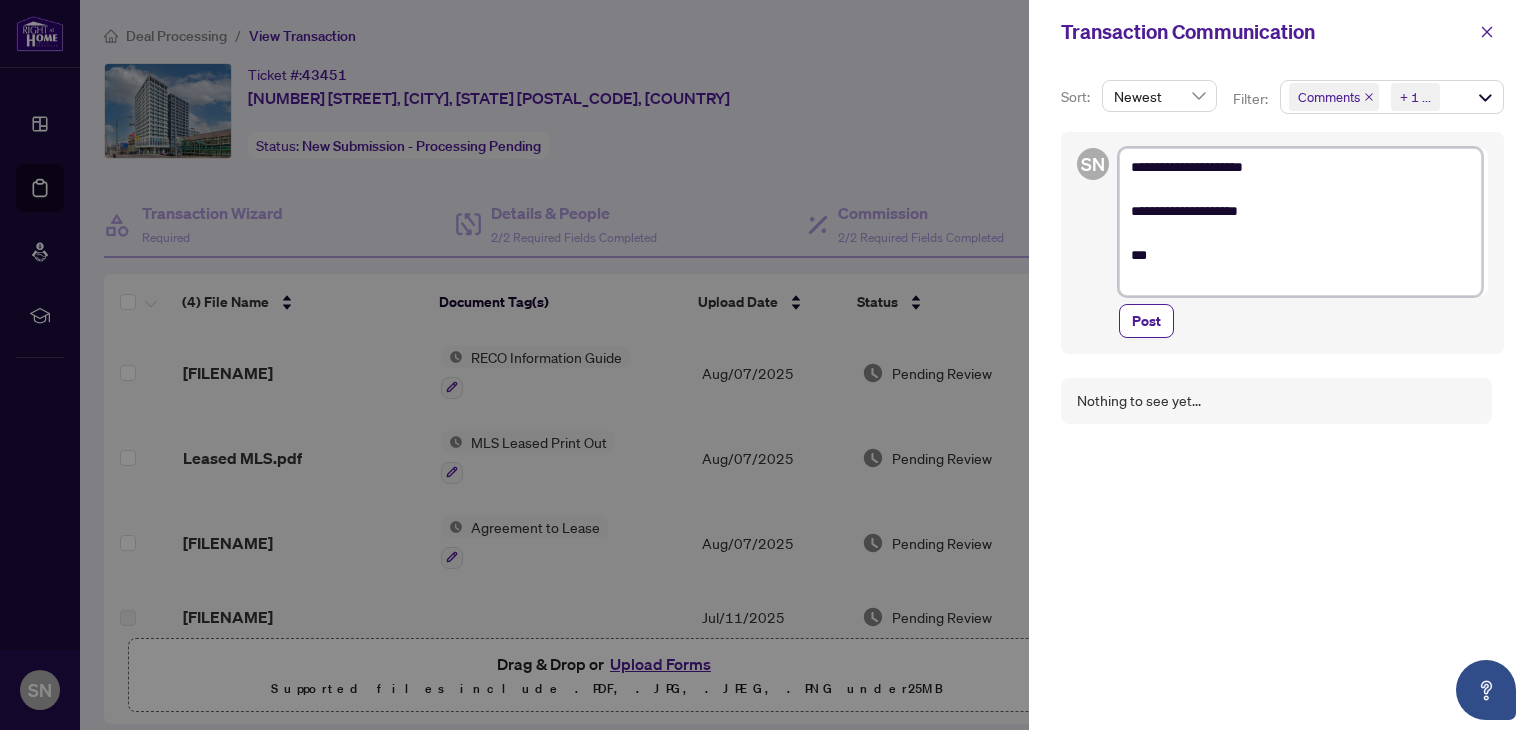 type on "**********" 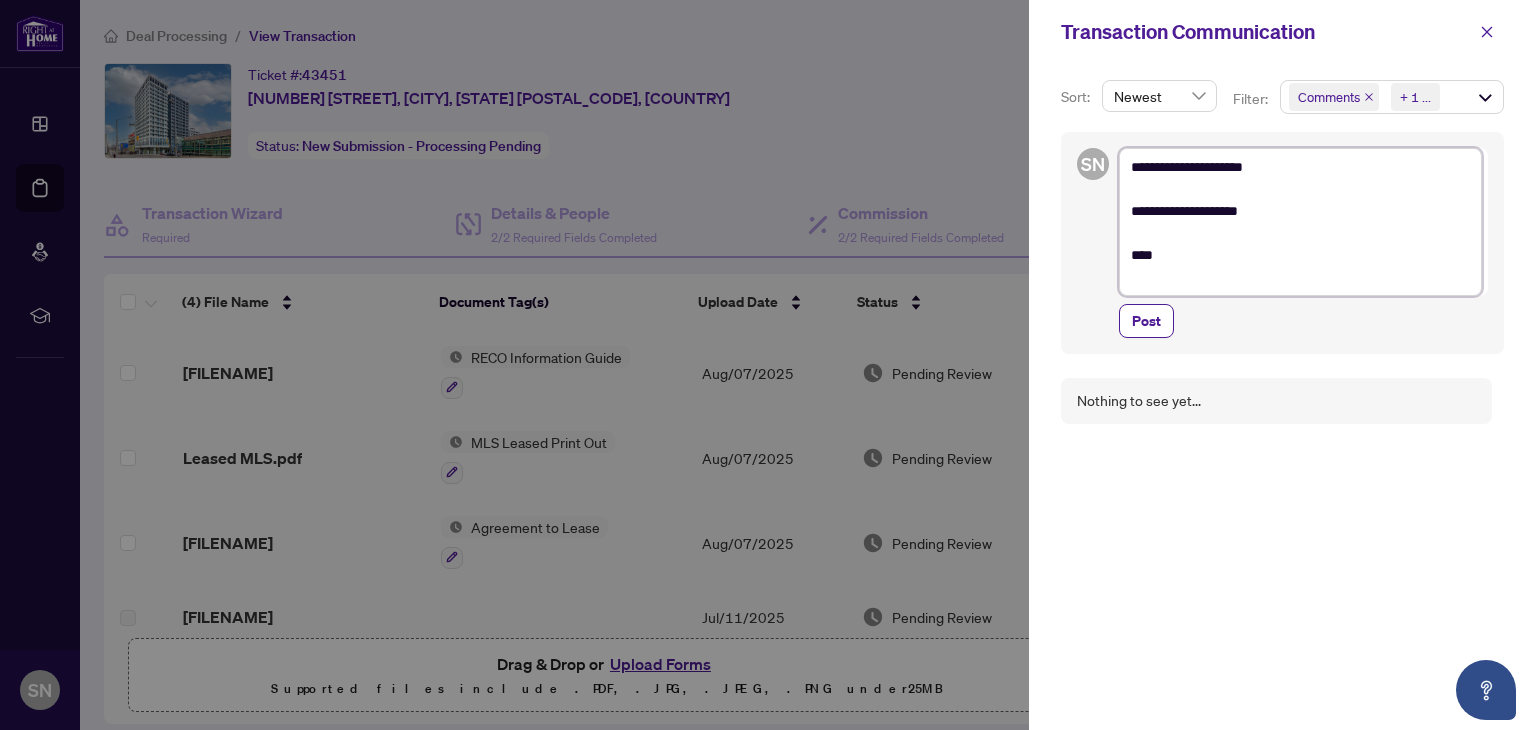 type on "**********" 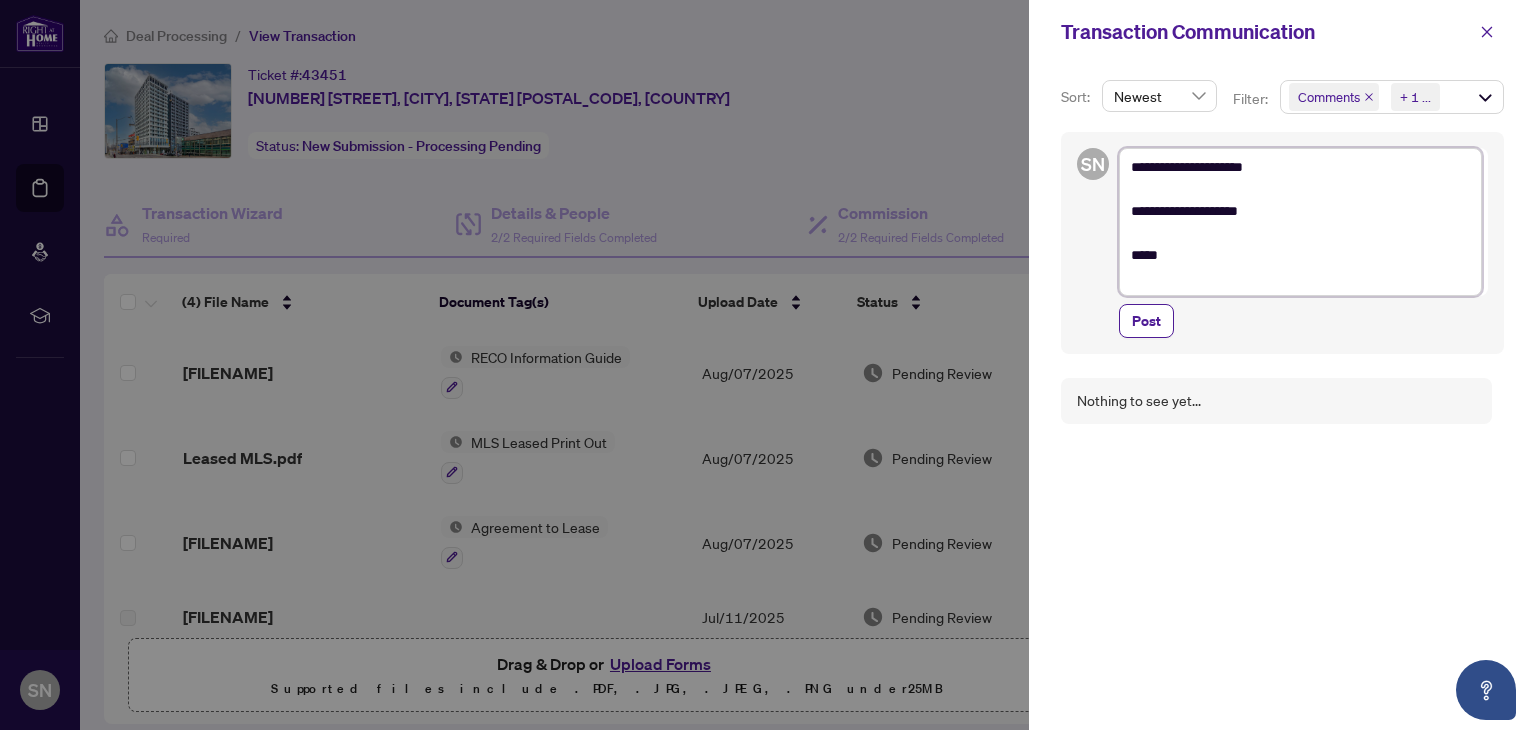 type on "**********" 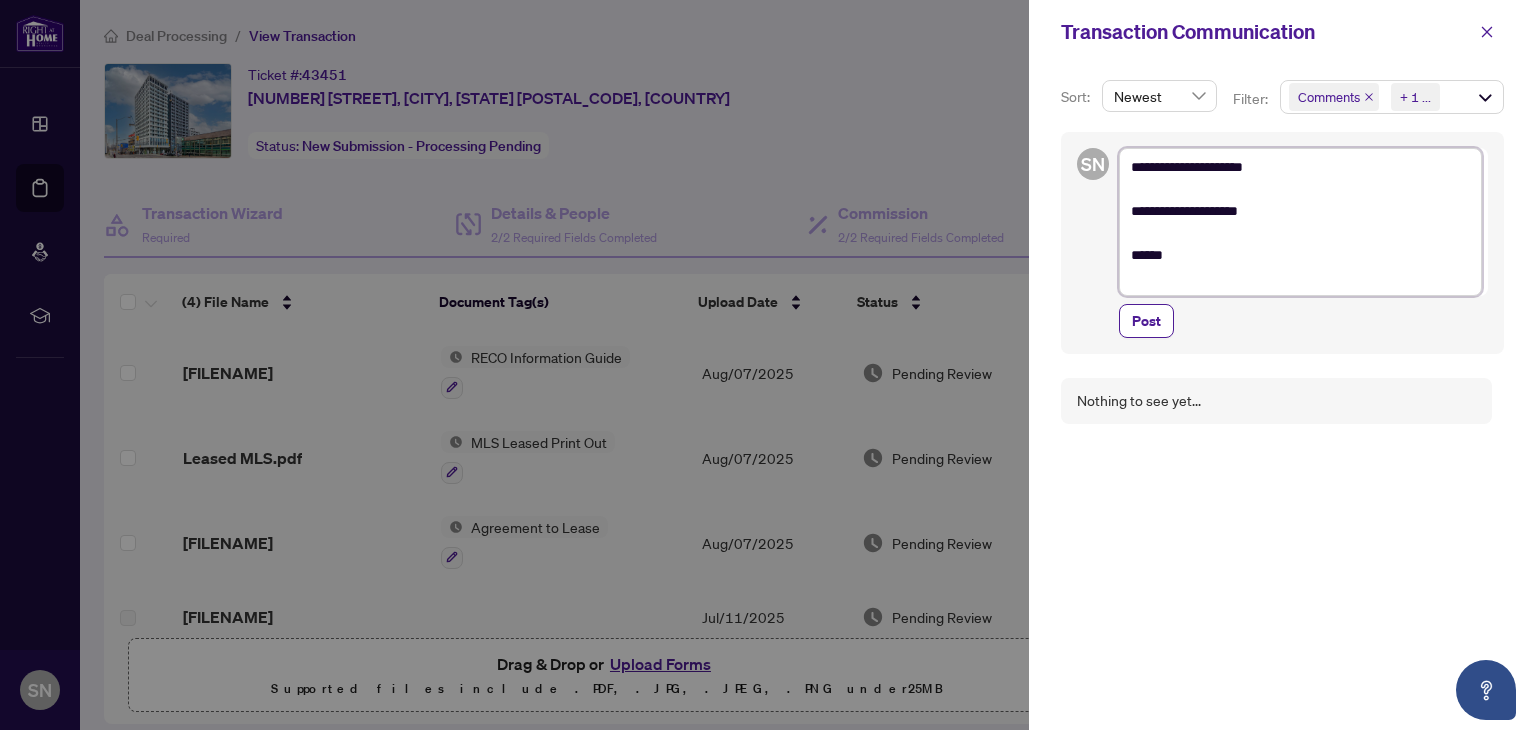 type on "**********" 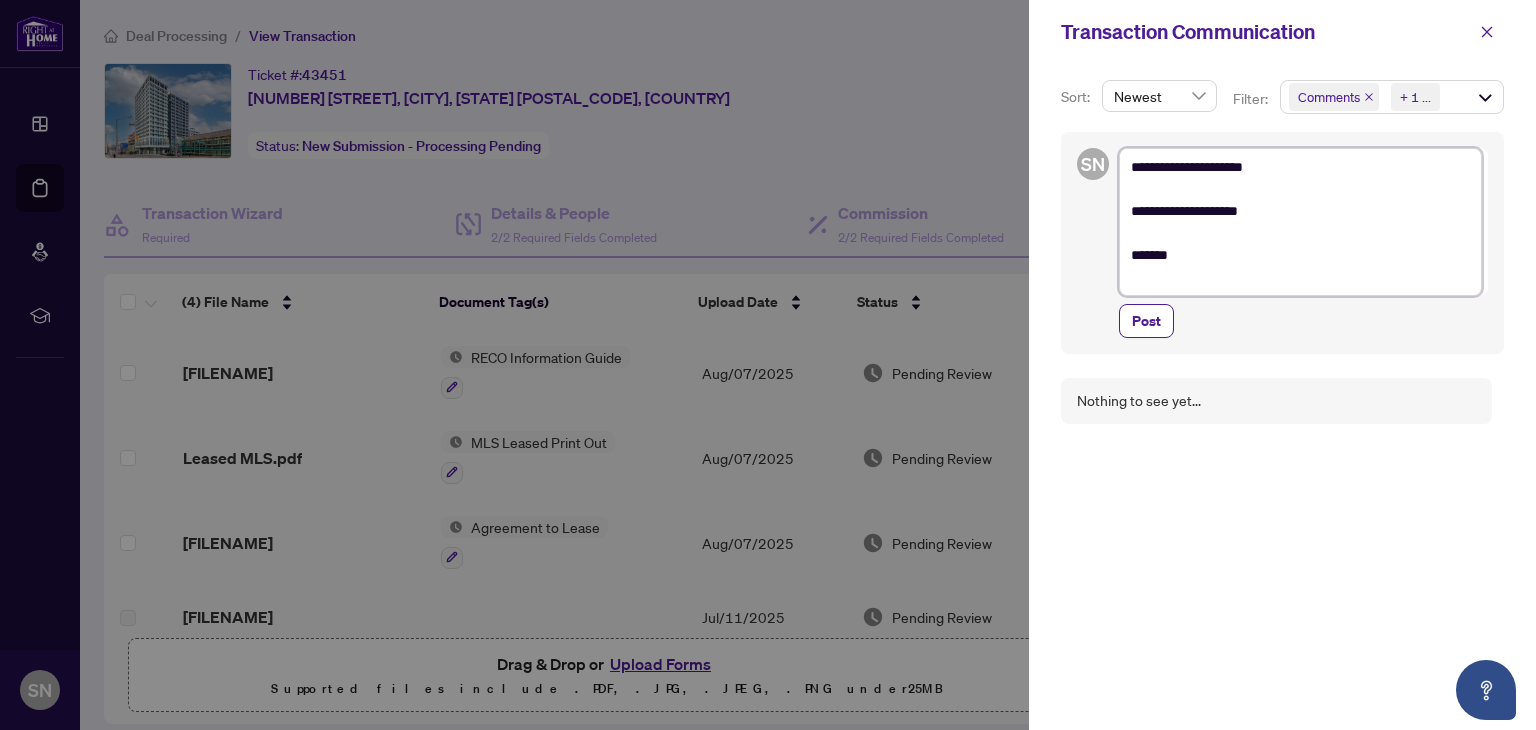 type on "**********" 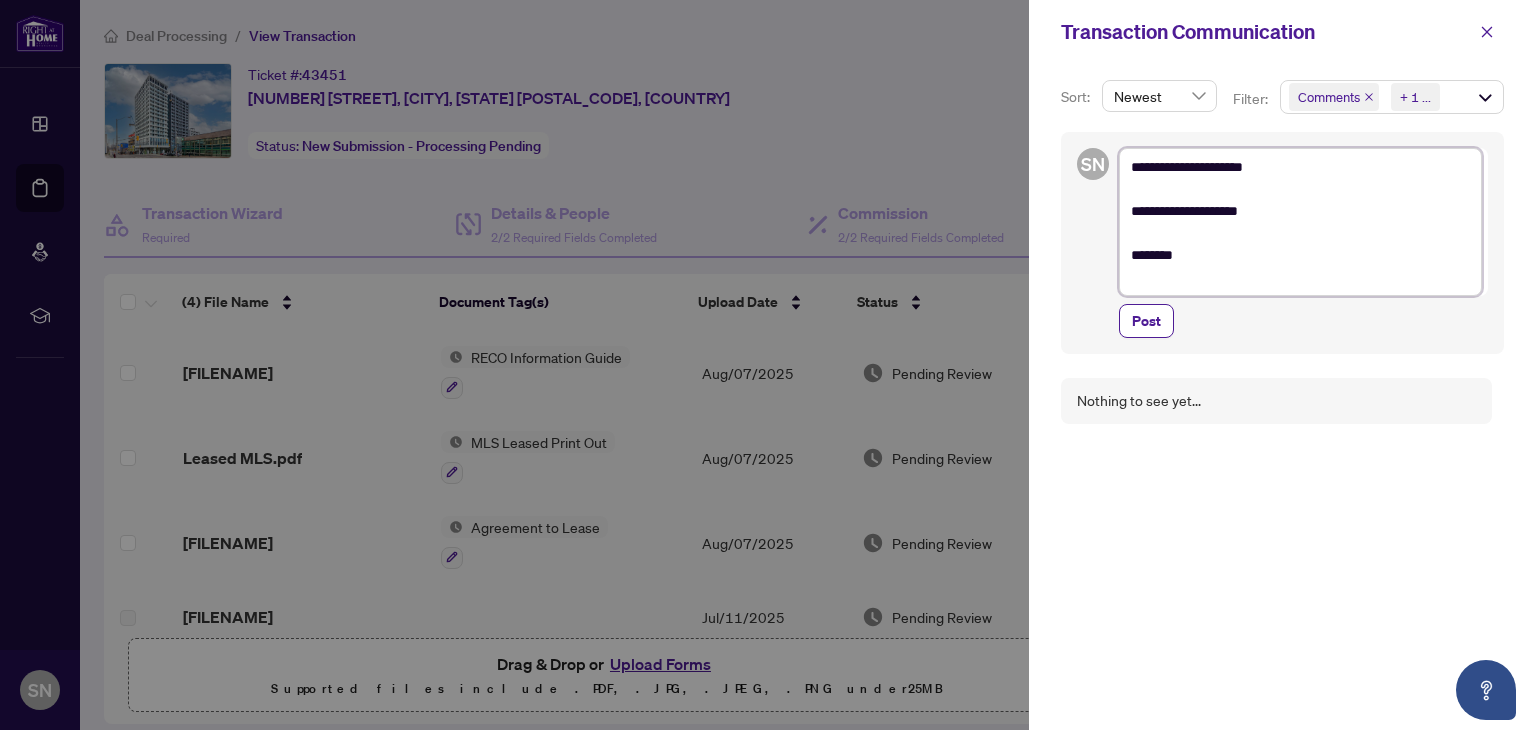 type on "**********" 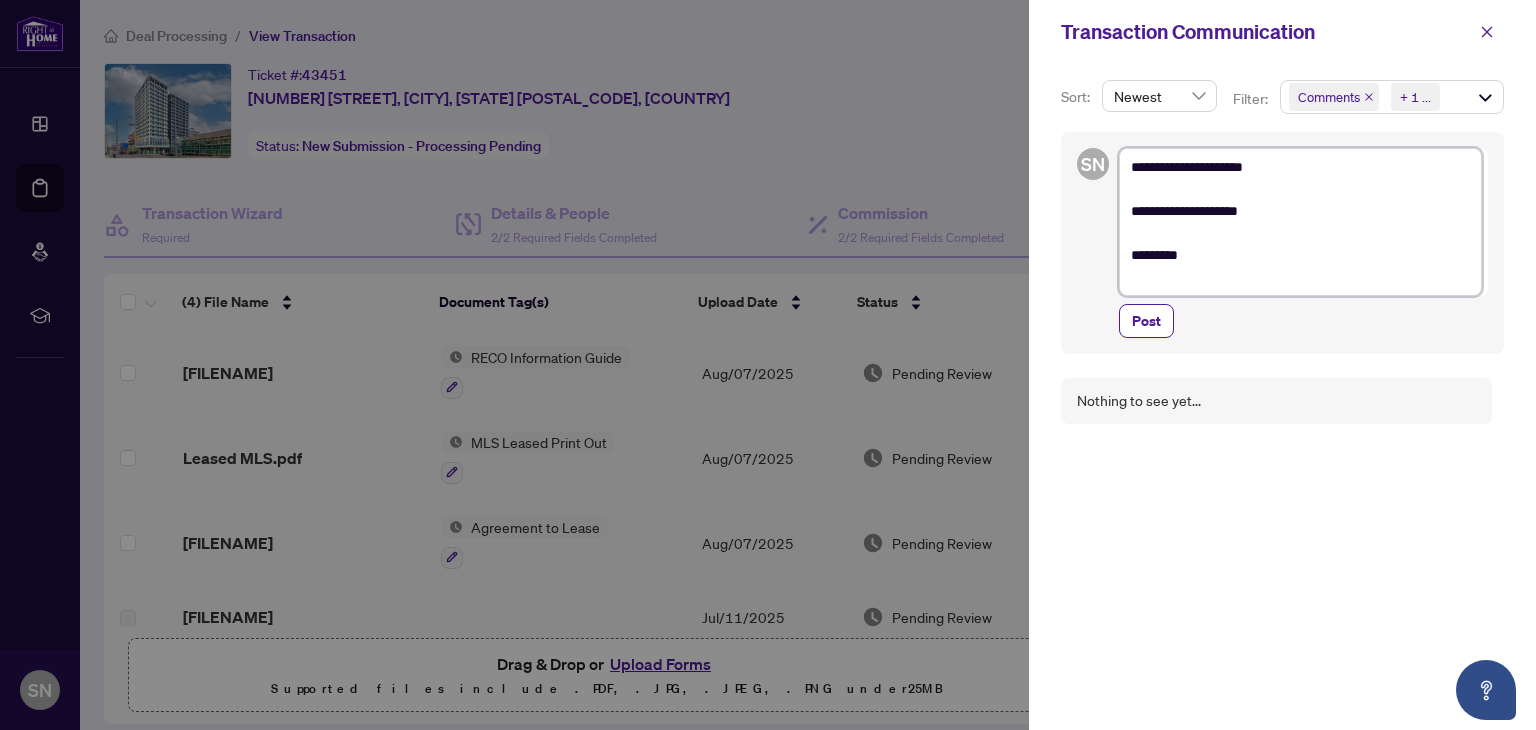 type on "**********" 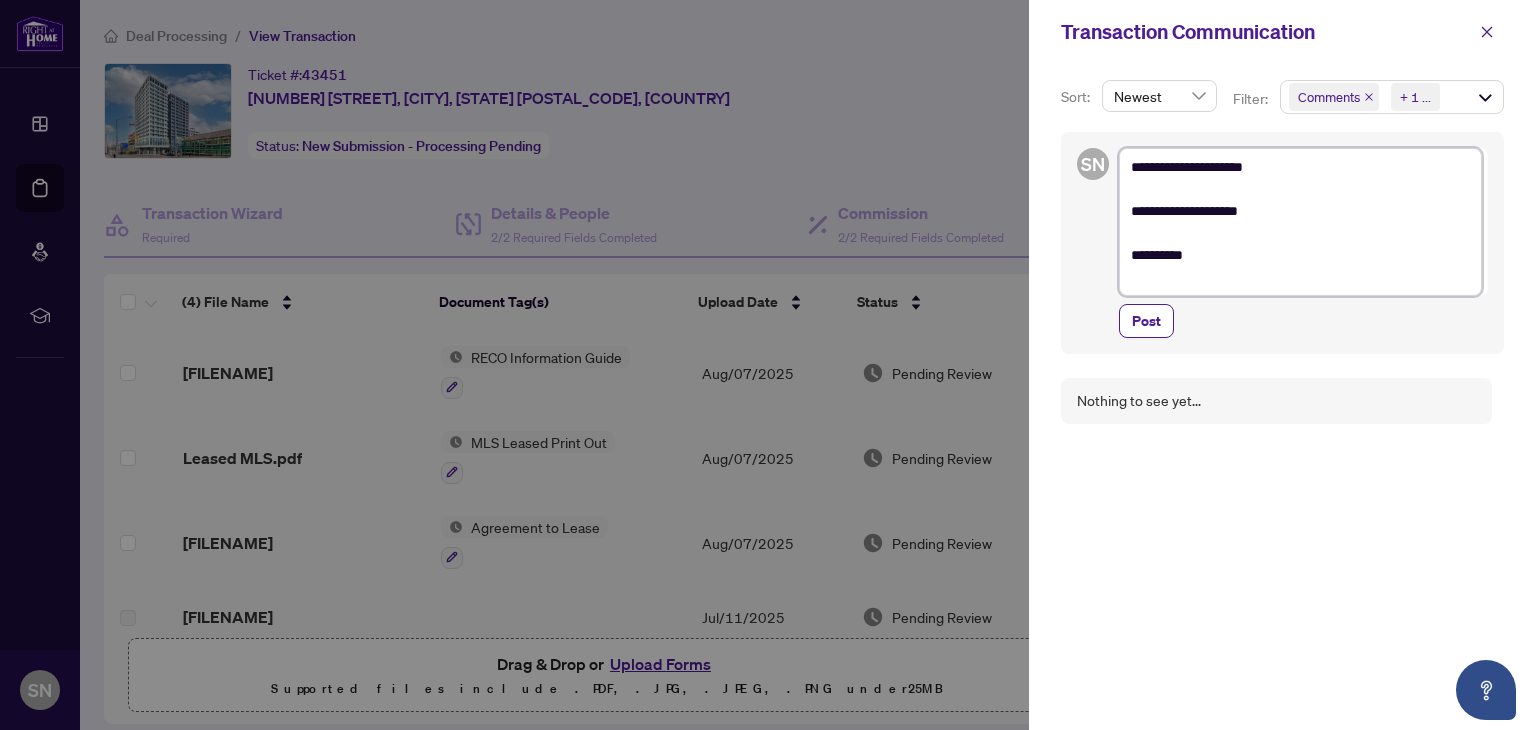 type on "**********" 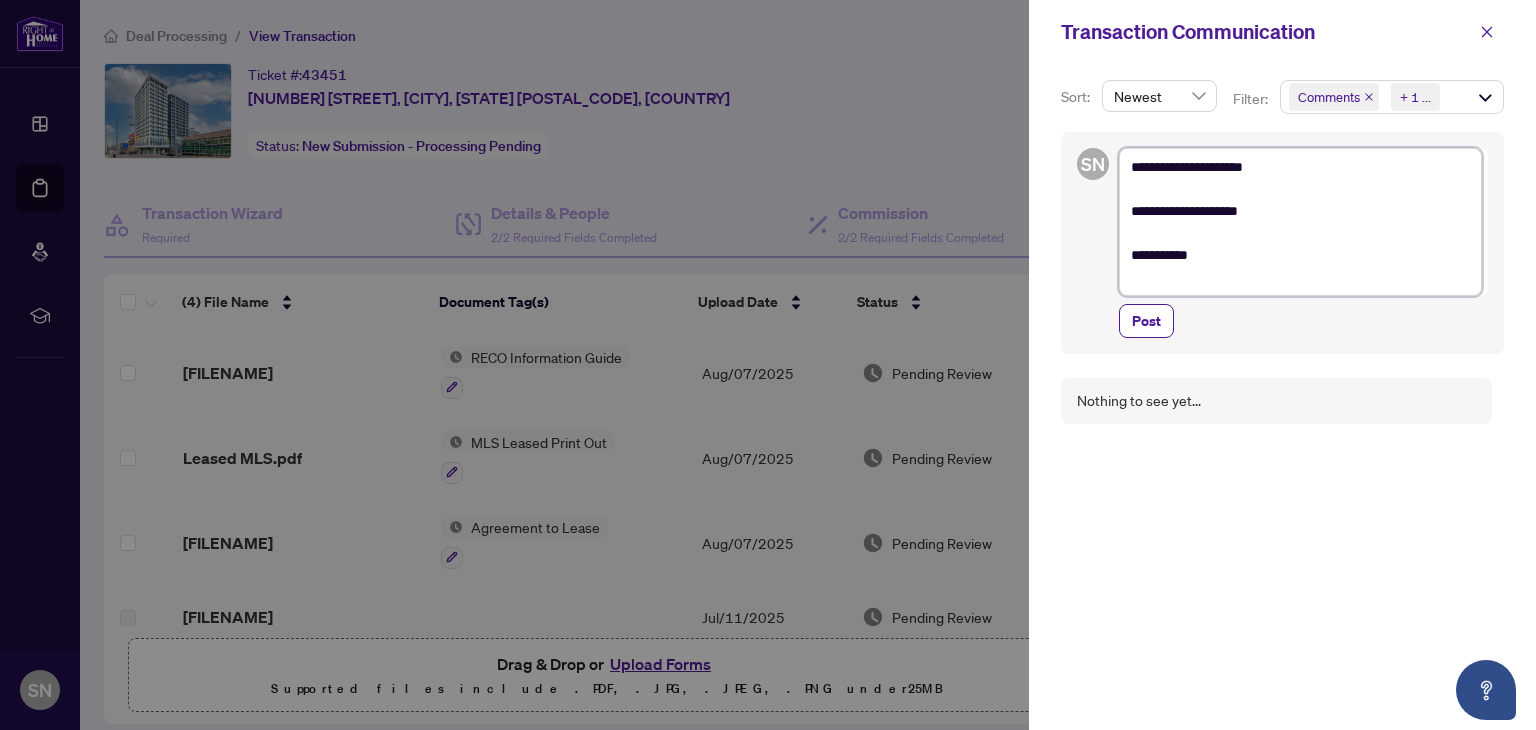 type on "**********" 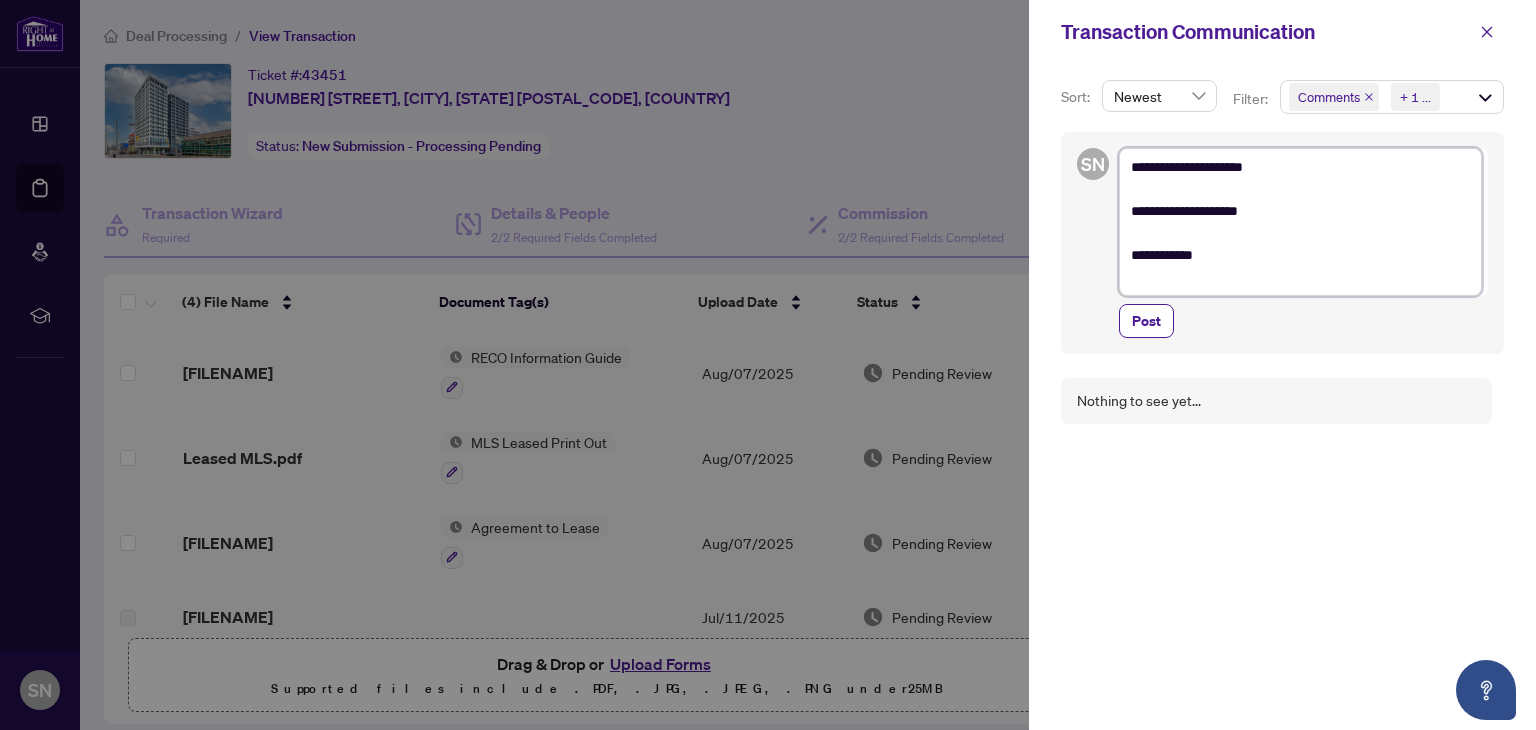 type on "**********" 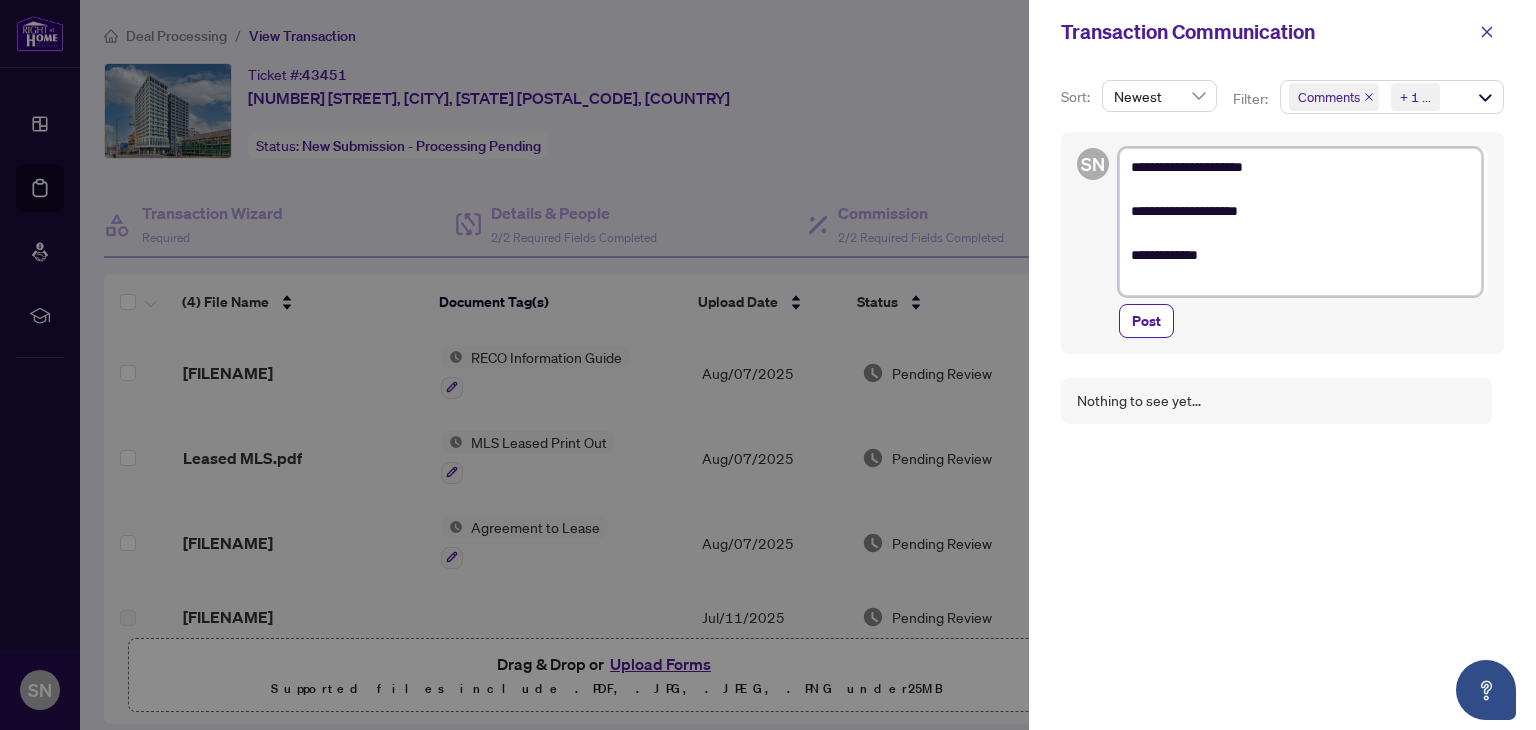 type on "**********" 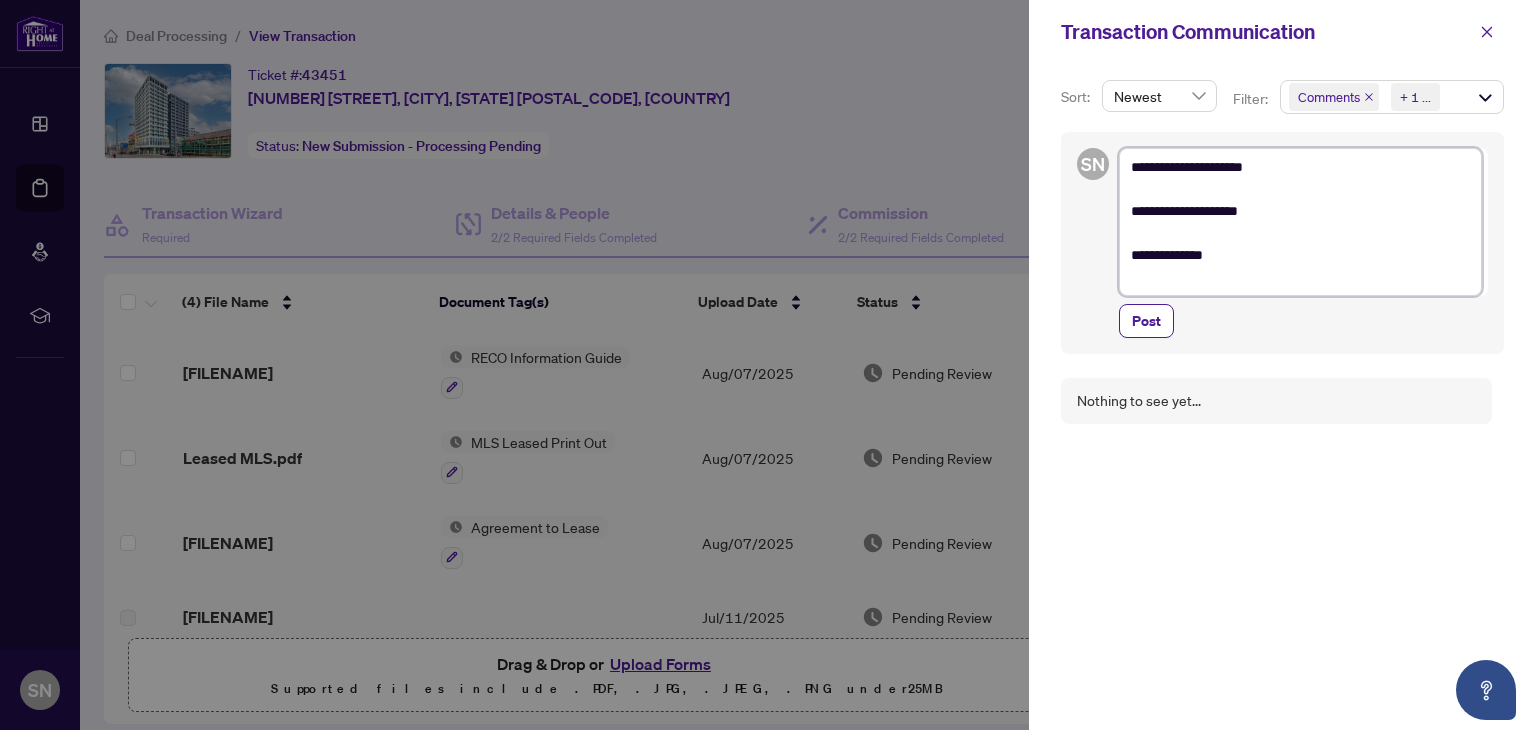 type on "**********" 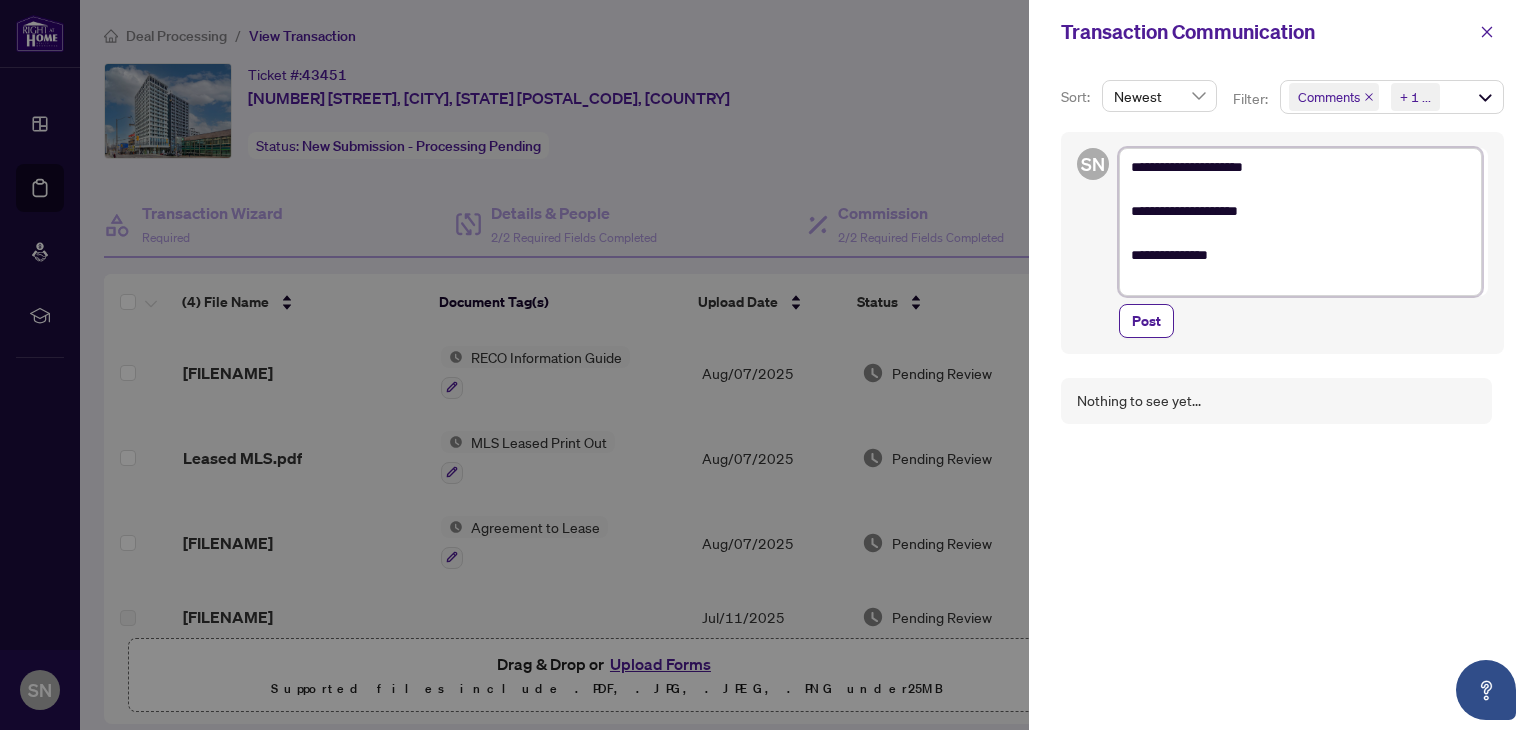type on "**********" 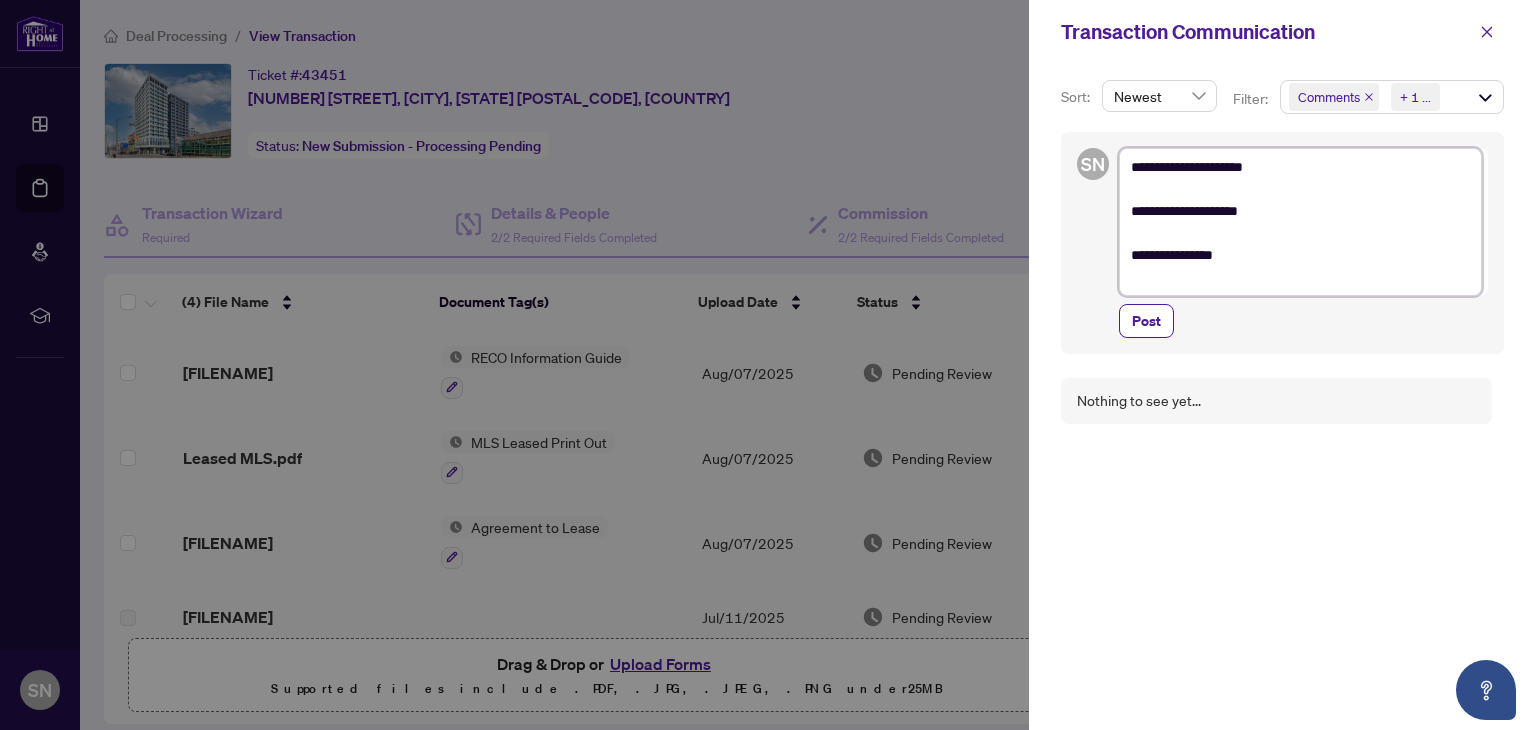 type on "**********" 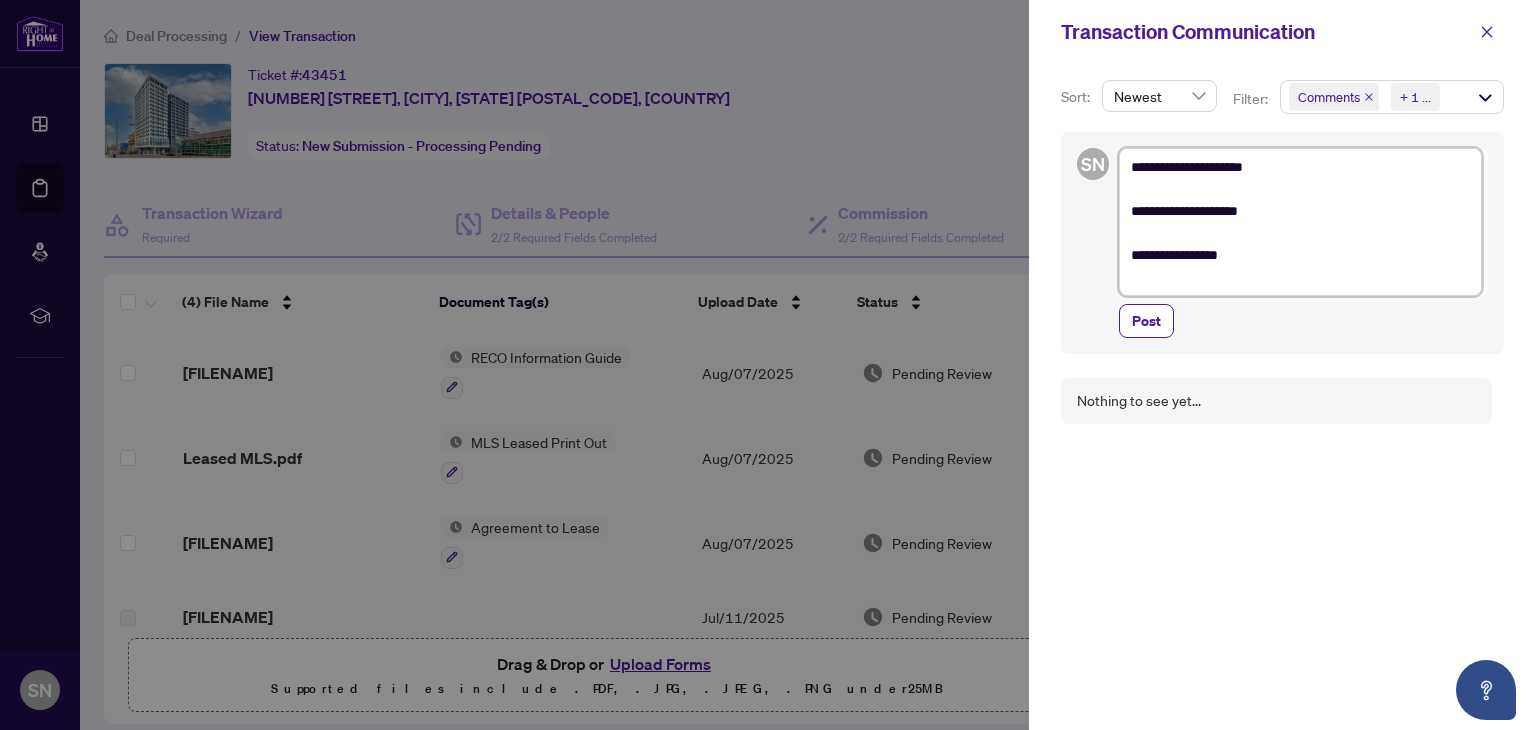 type on "**********" 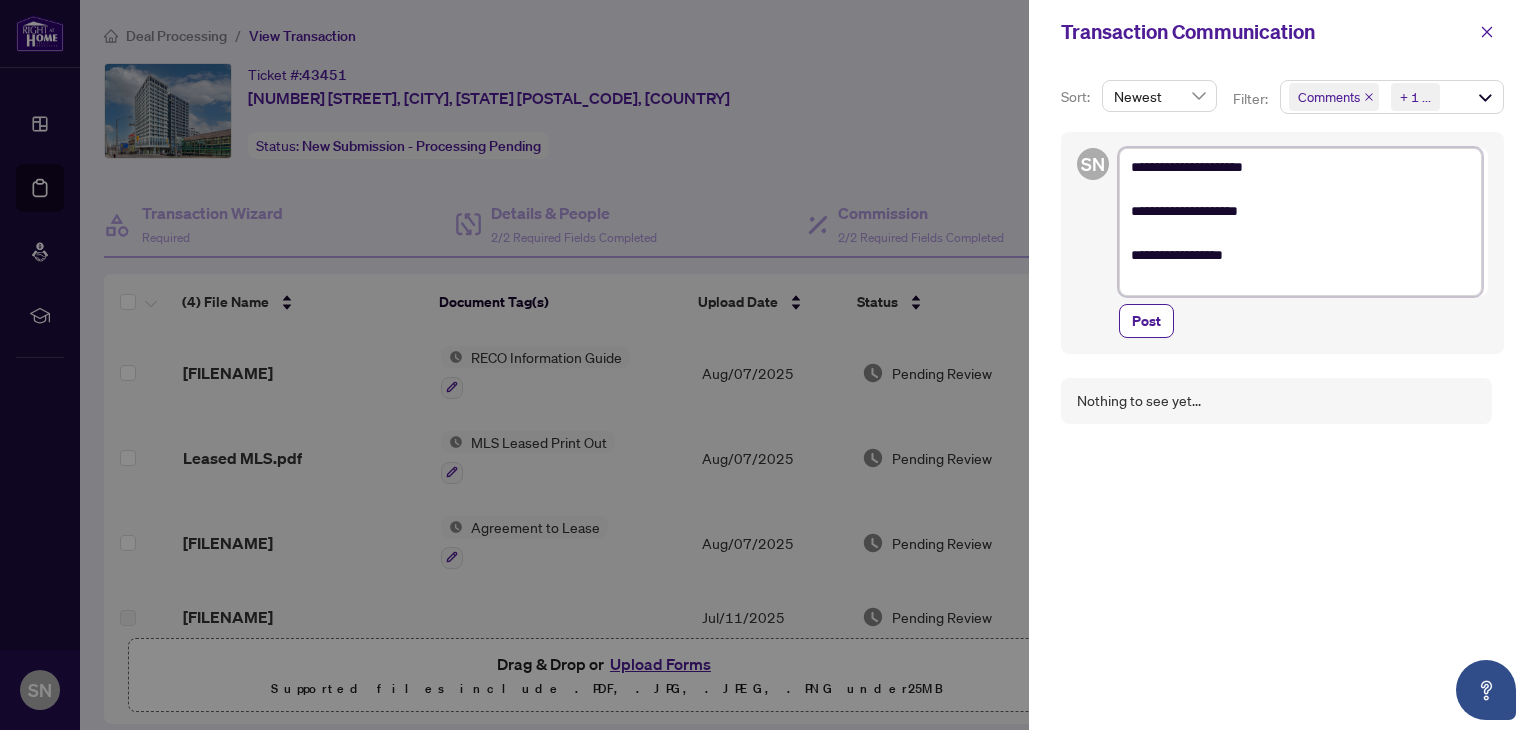 type on "**********" 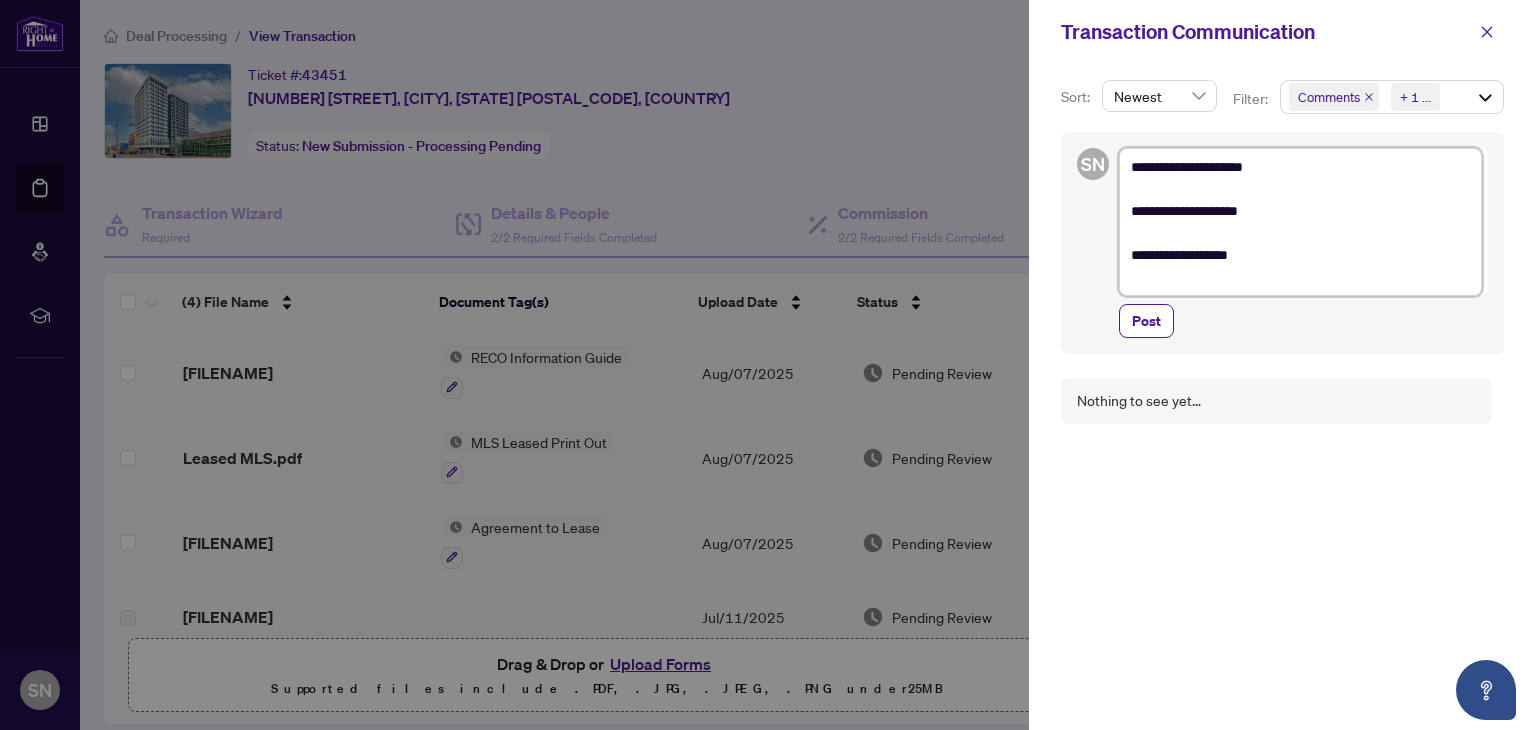 type on "**********" 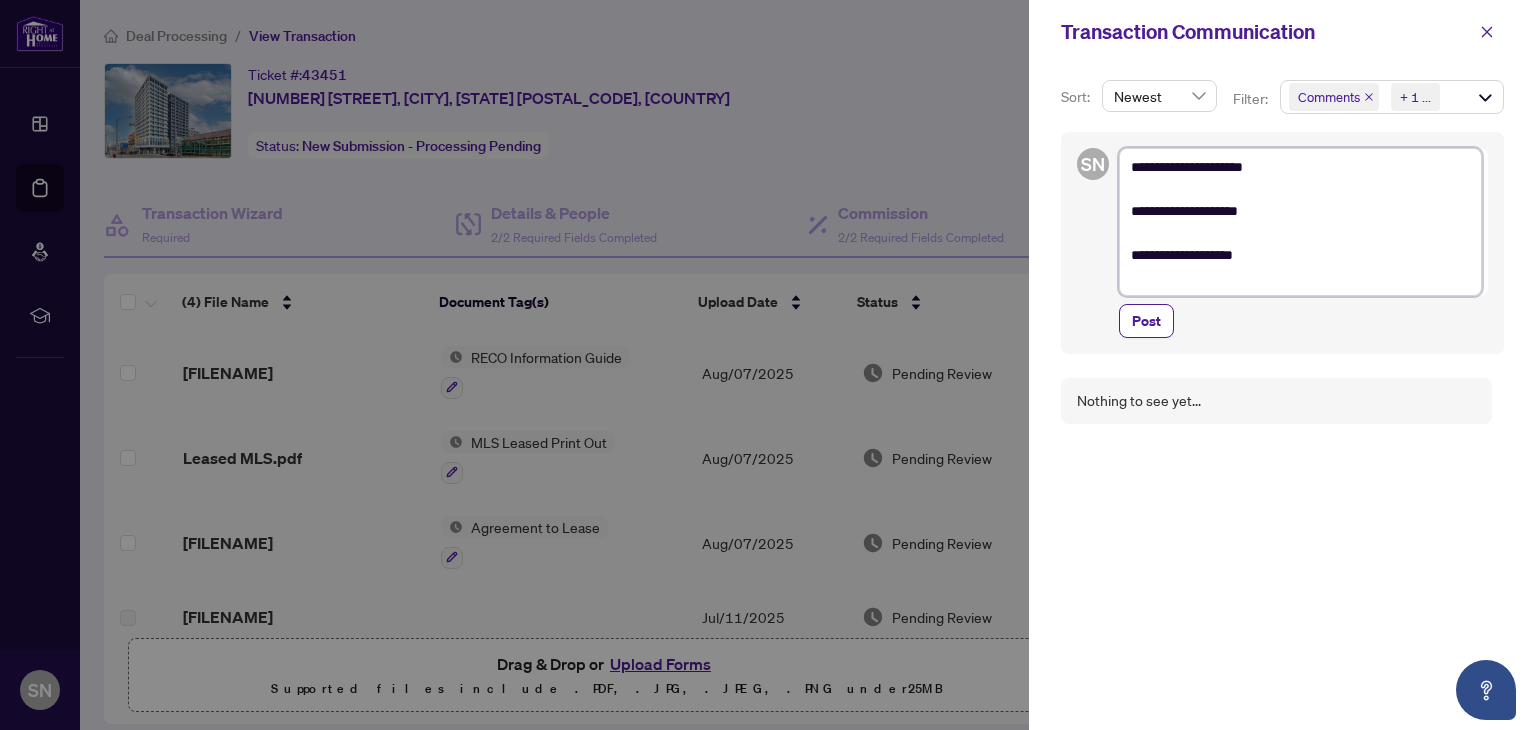 type on "**********" 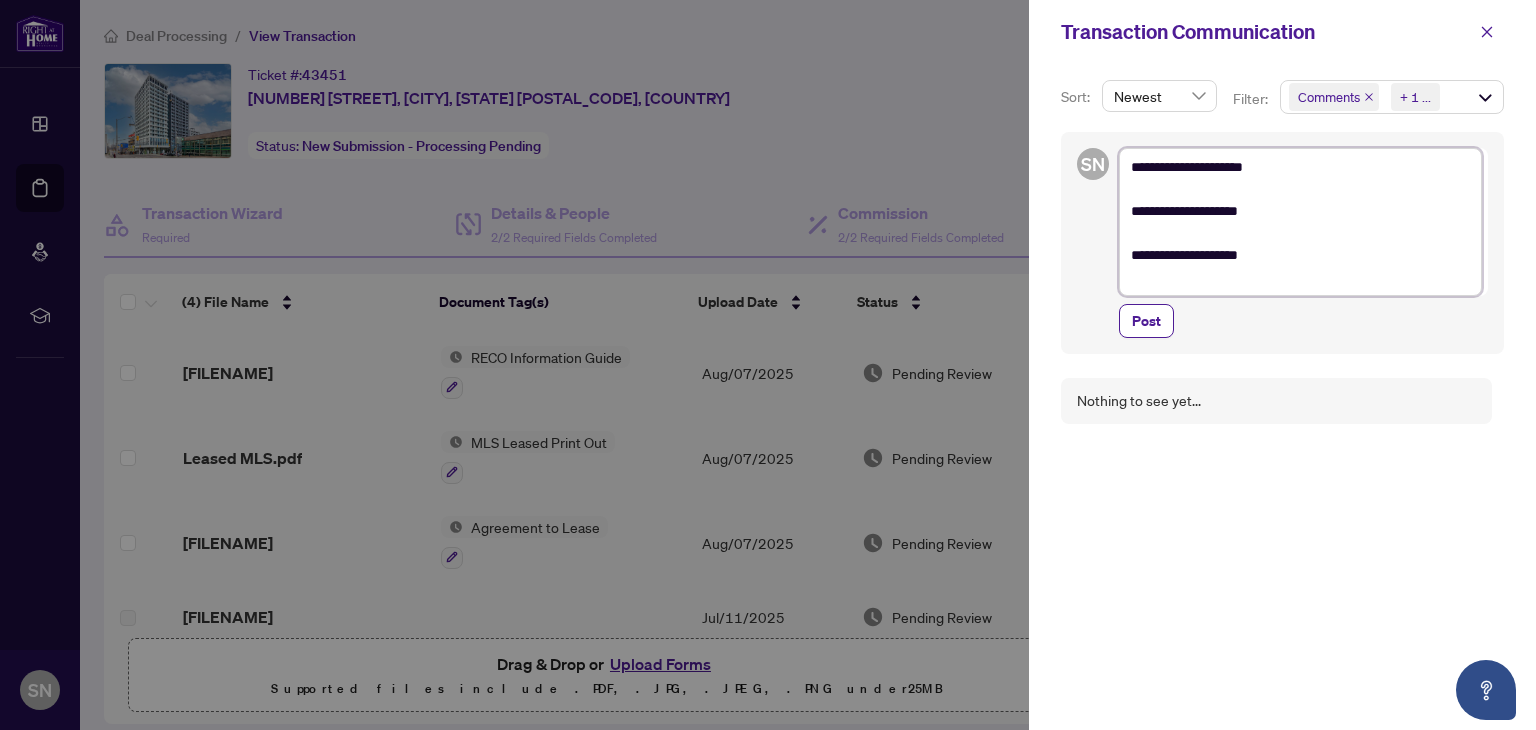 type on "**********" 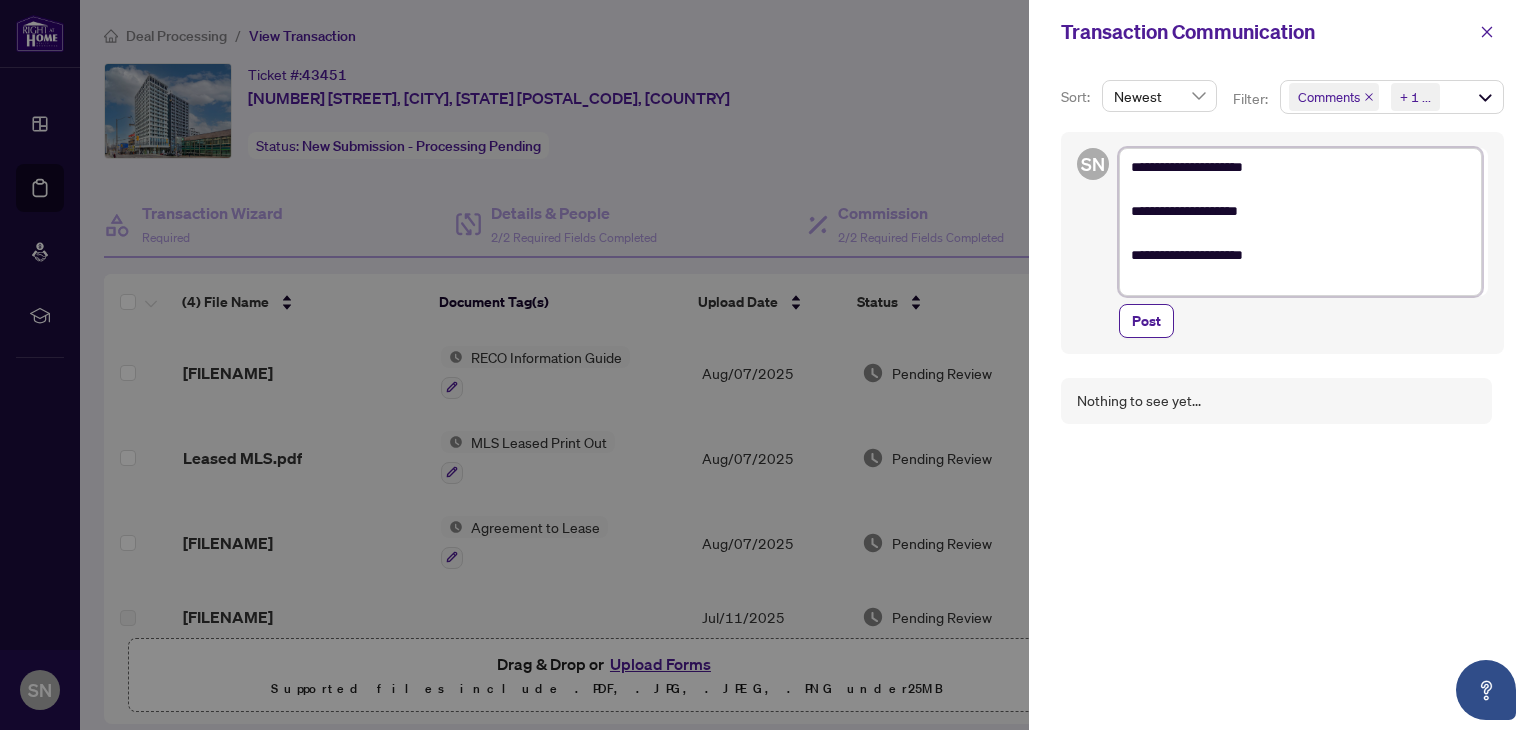 type on "**********" 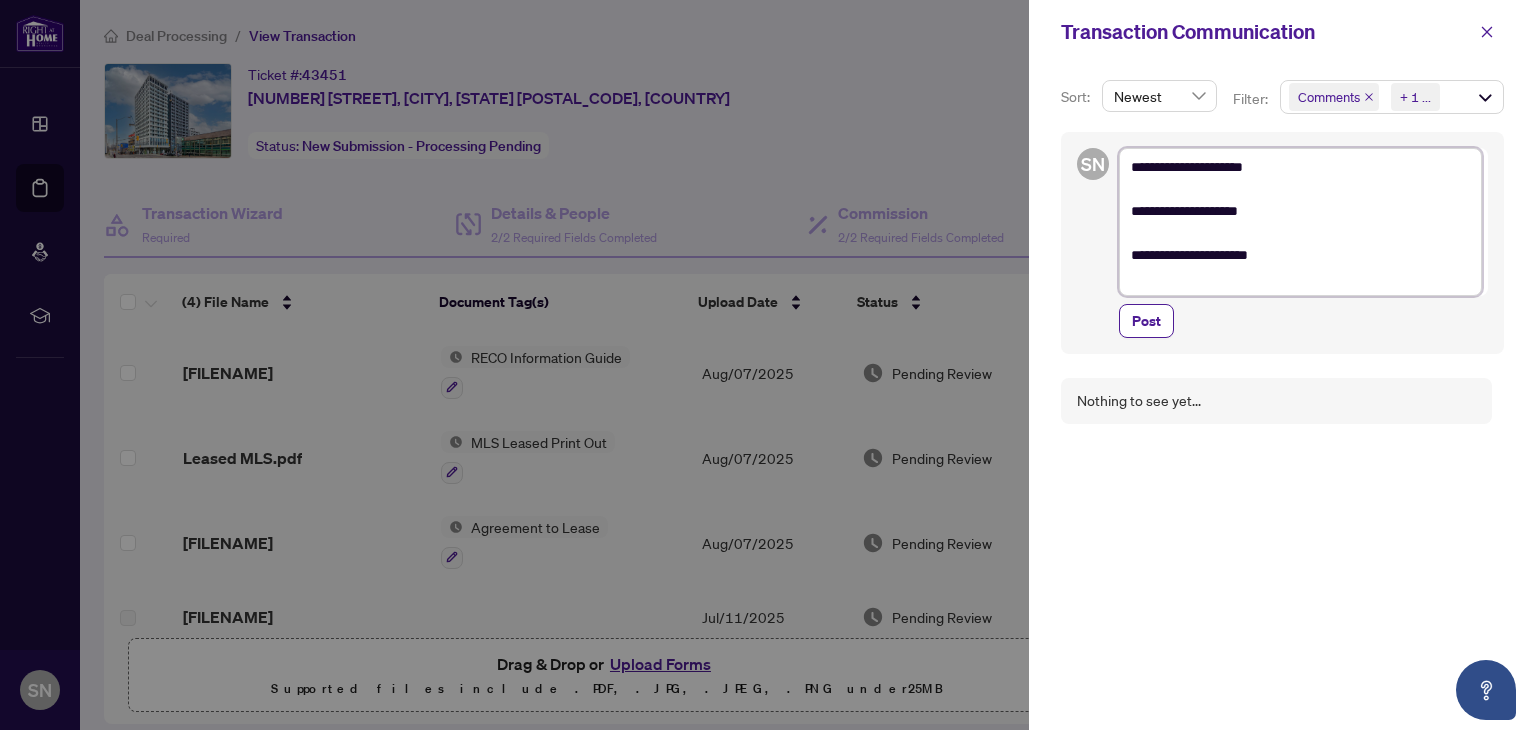 type on "**********" 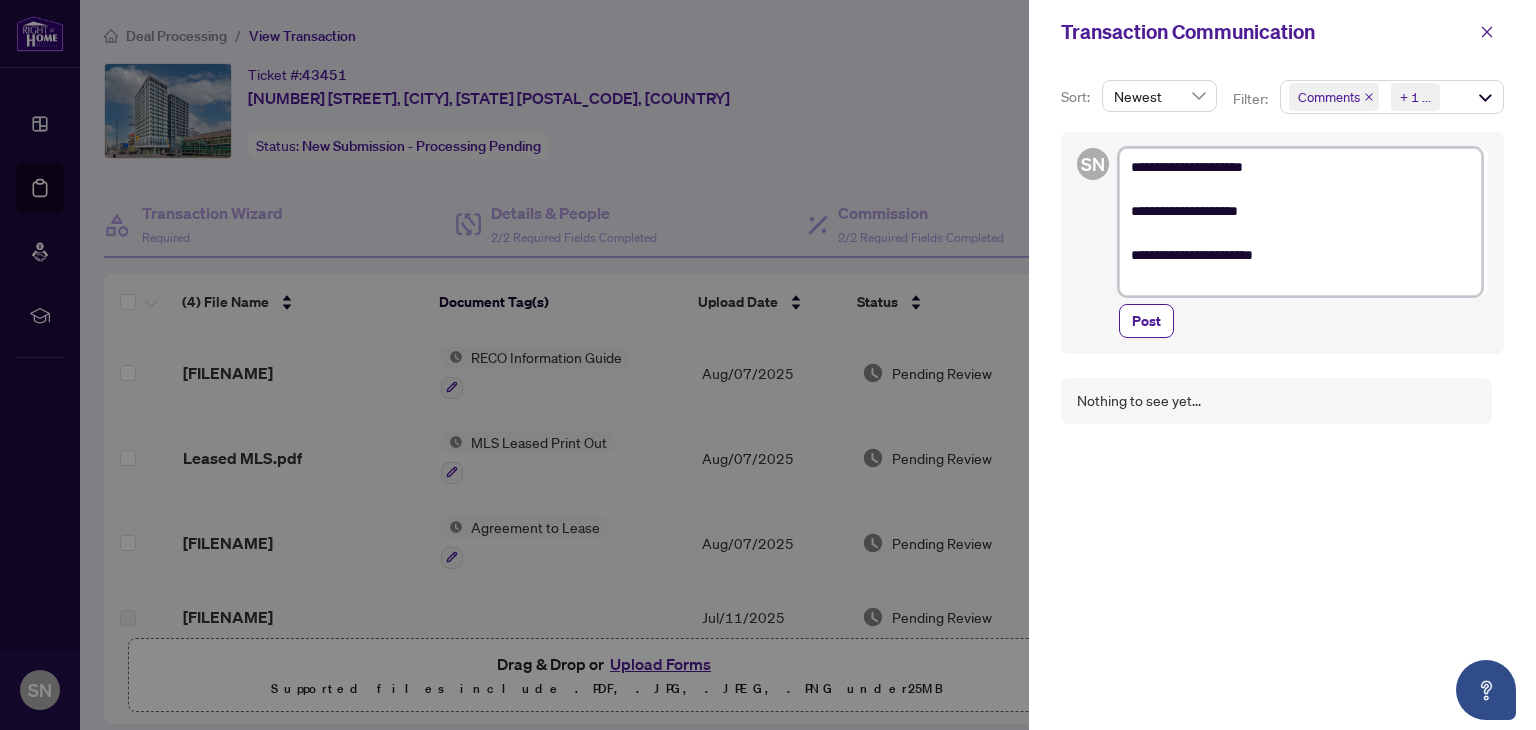type on "**********" 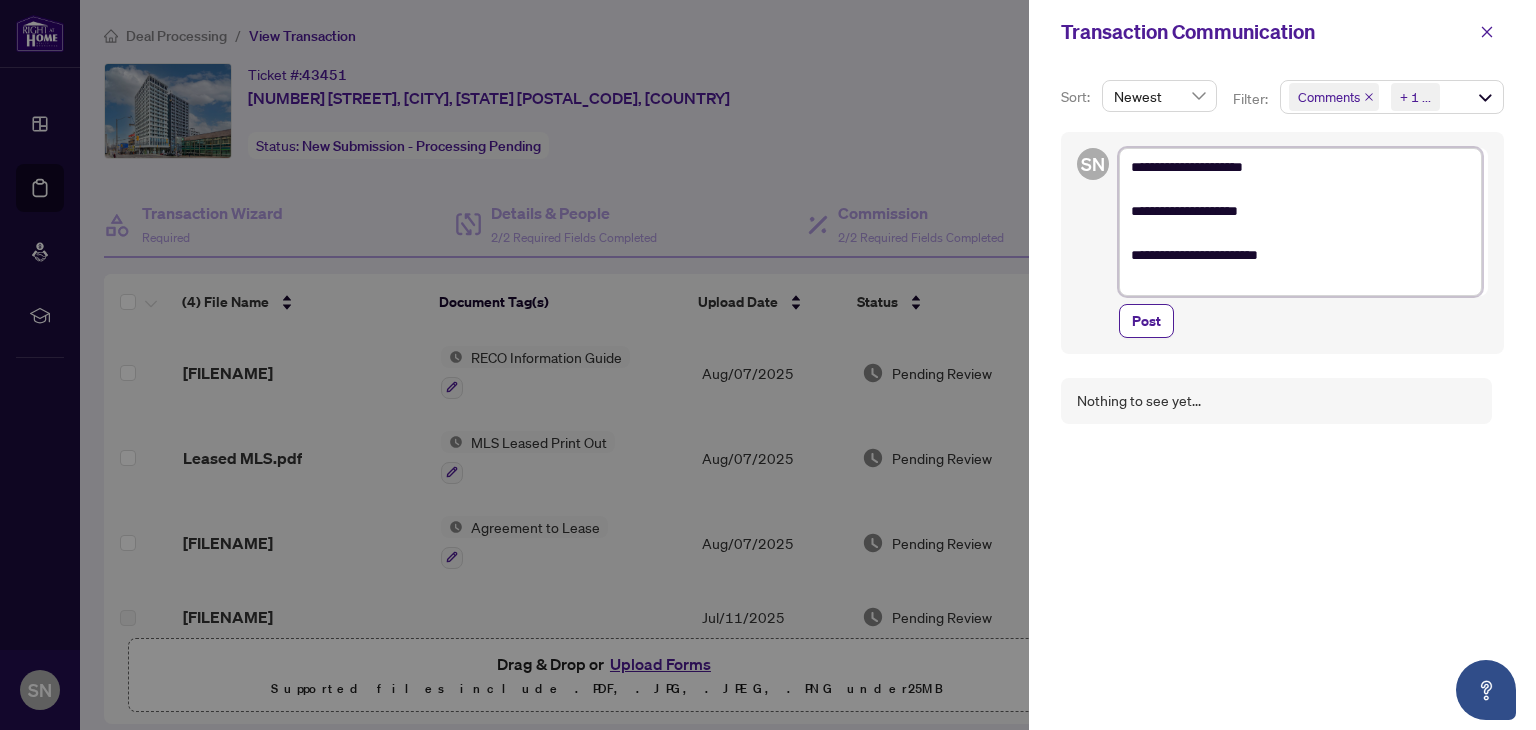 type on "**********" 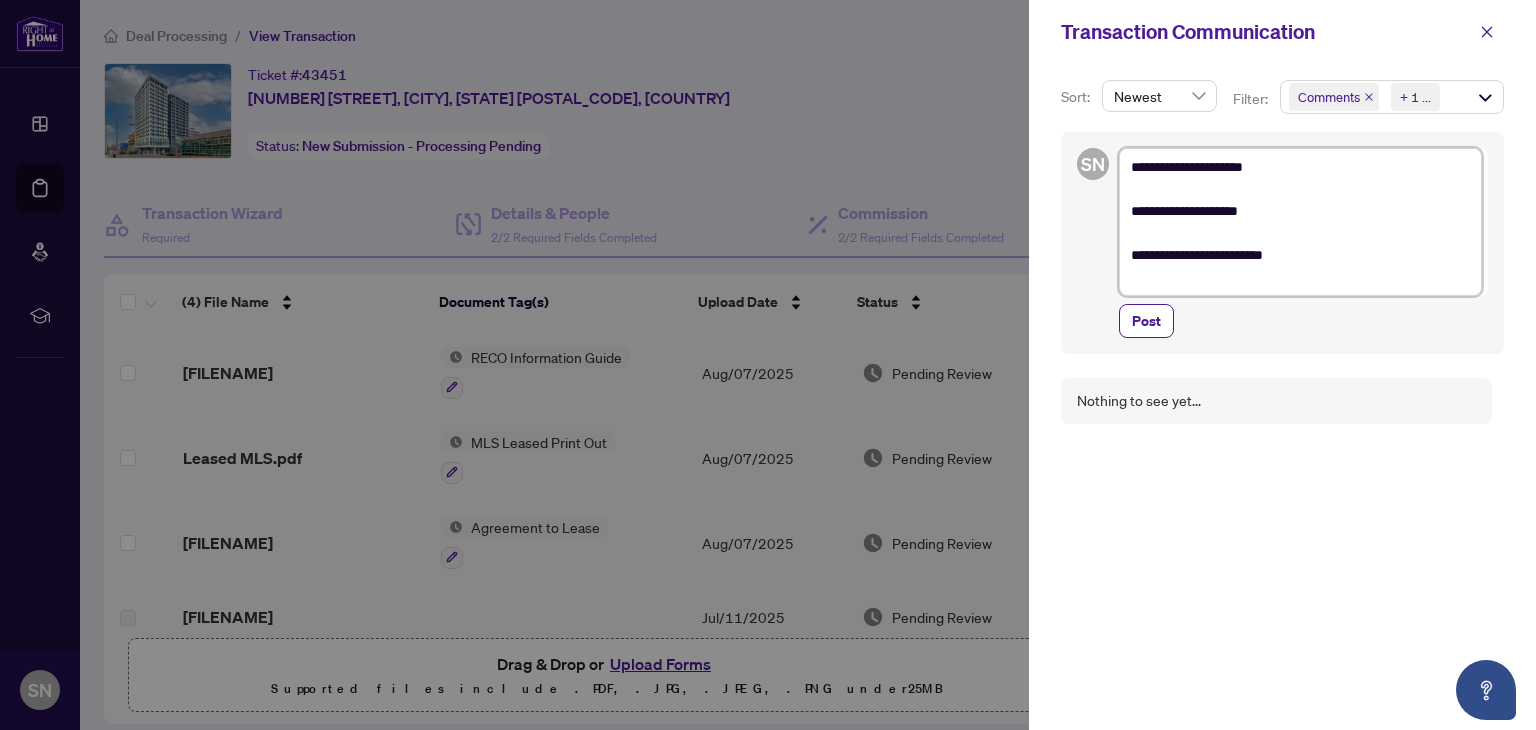 type on "**********" 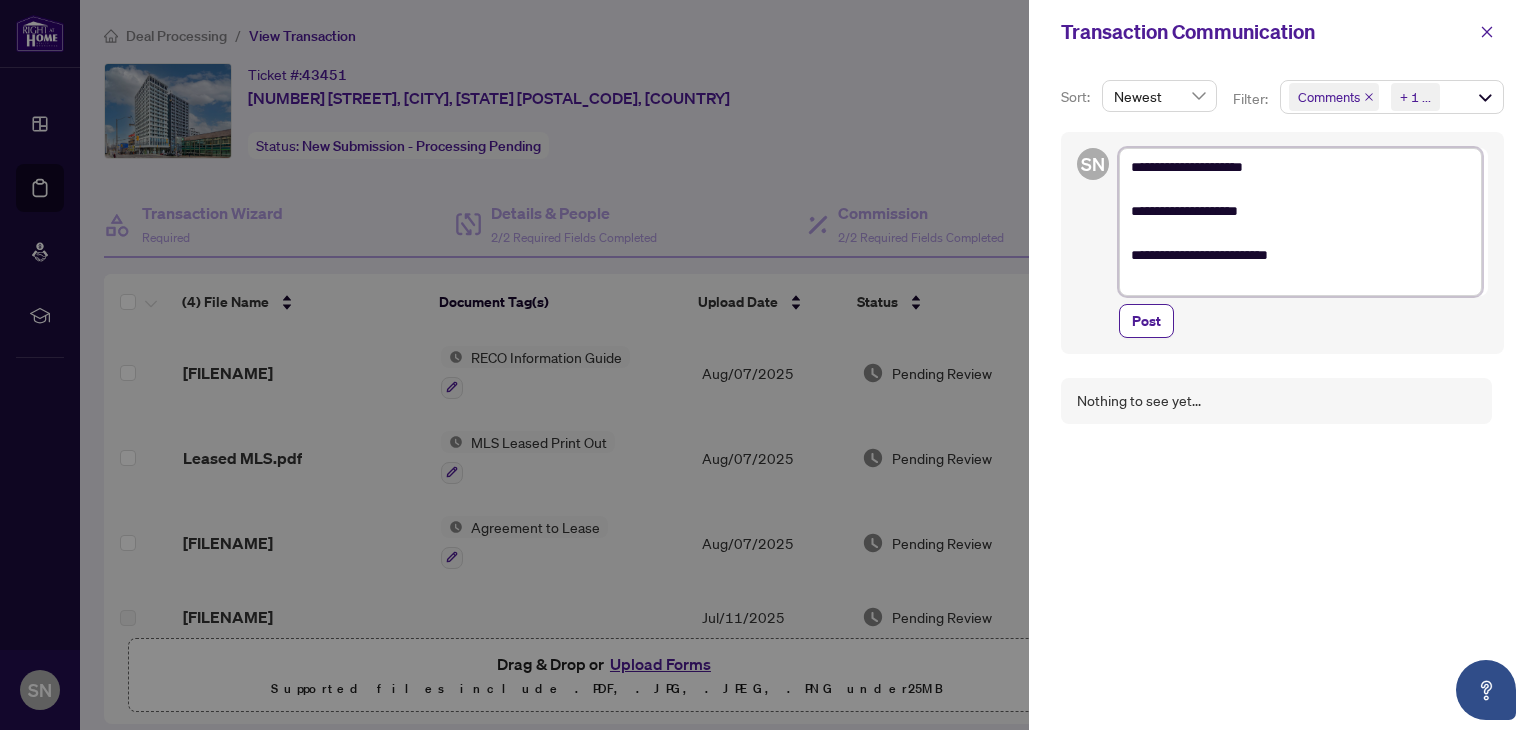 type on "**********" 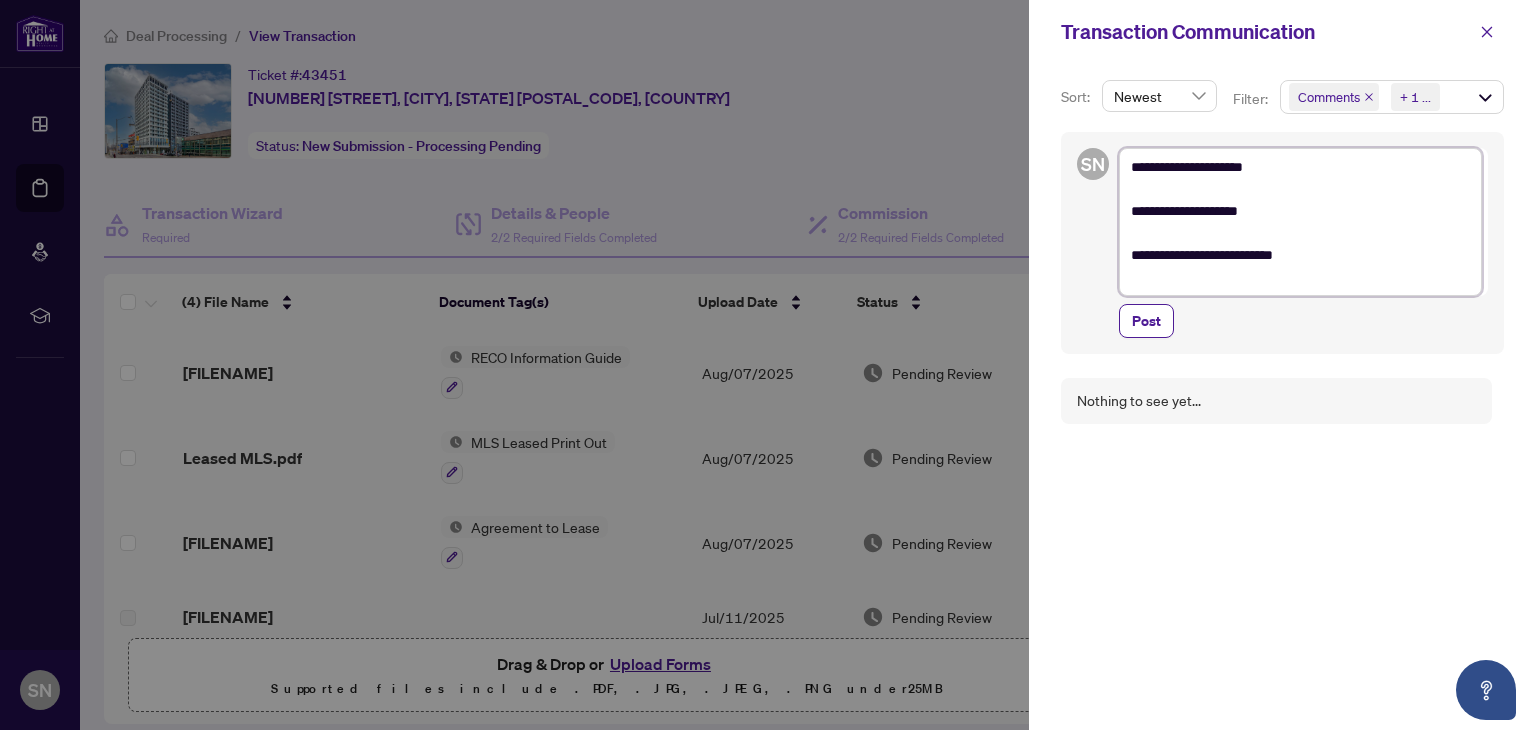 type on "**********" 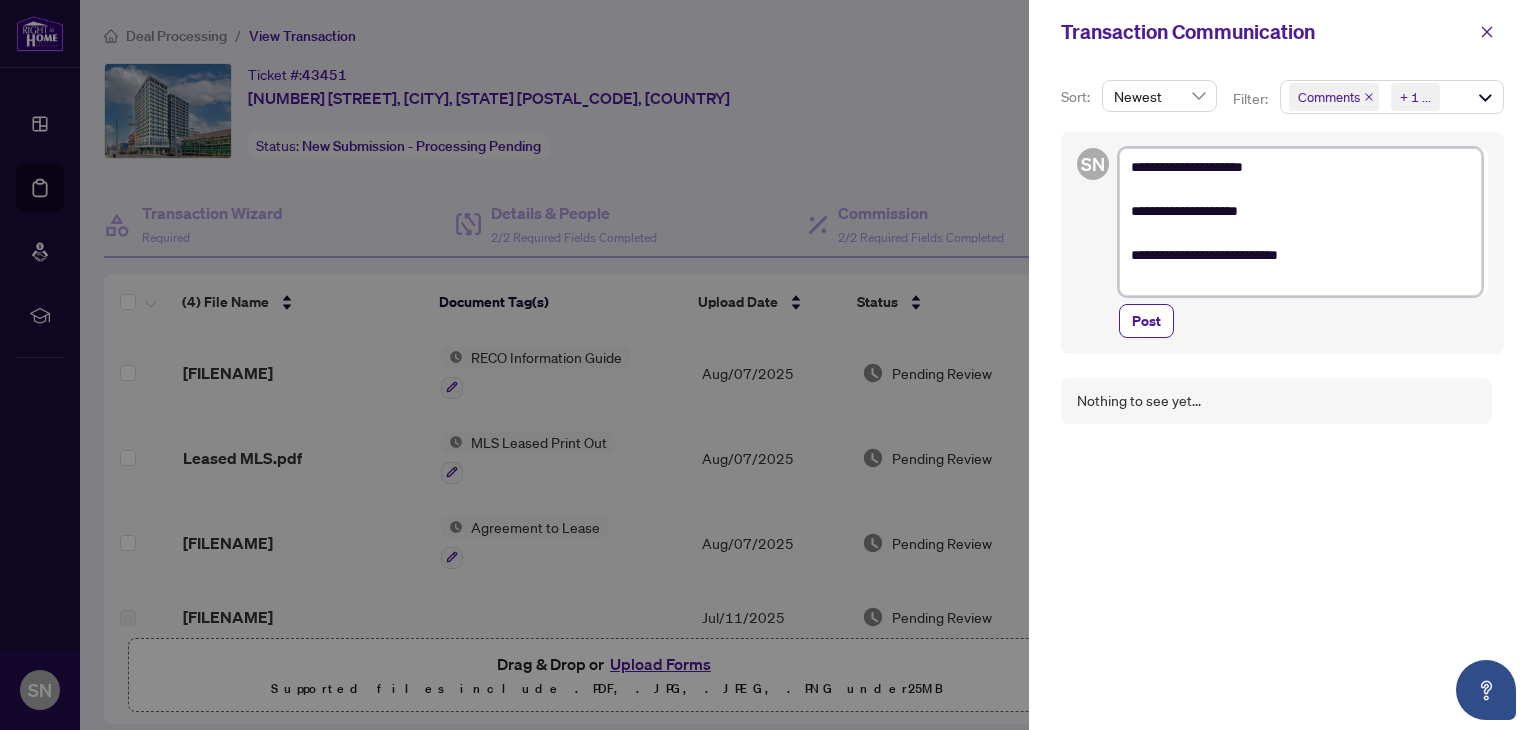 type on "**********" 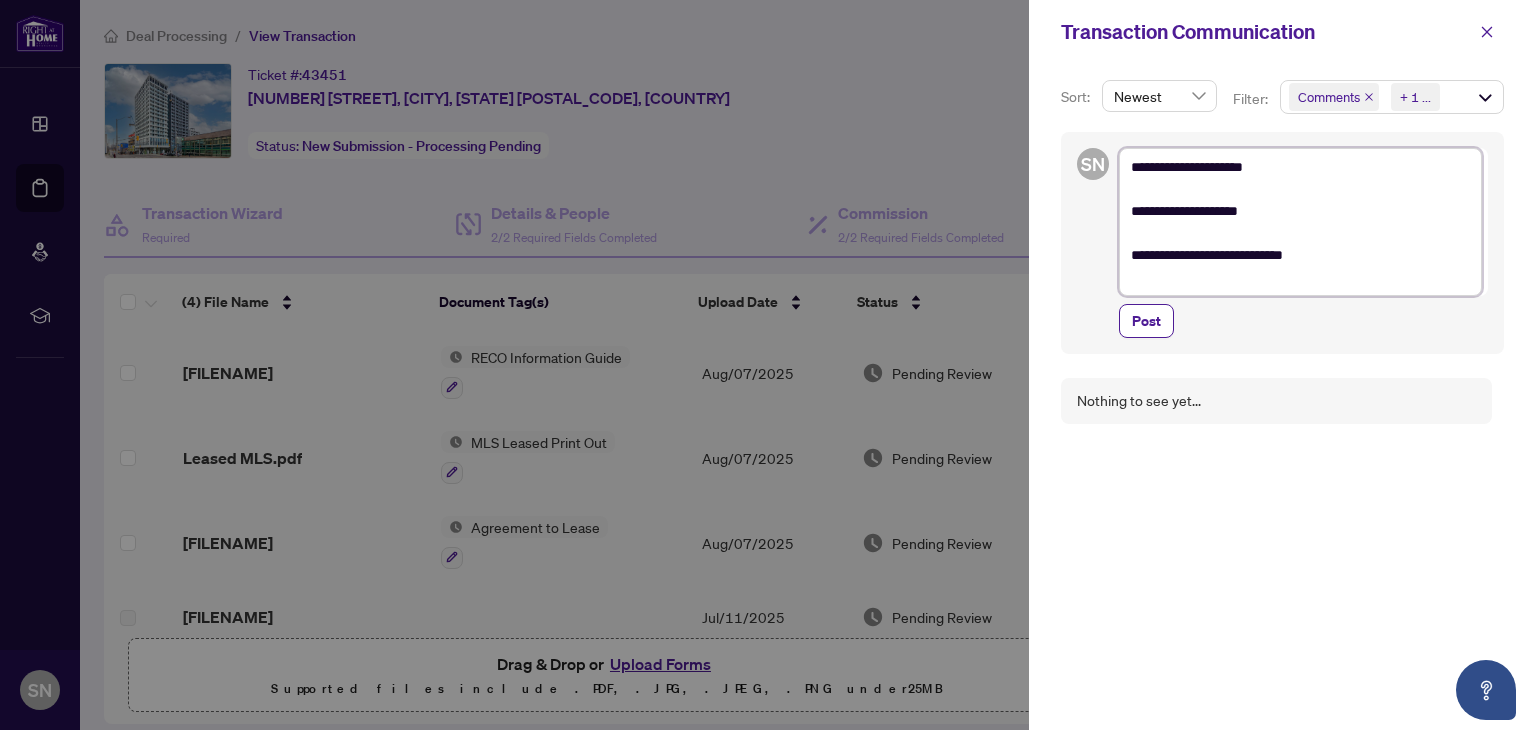 type on "**********" 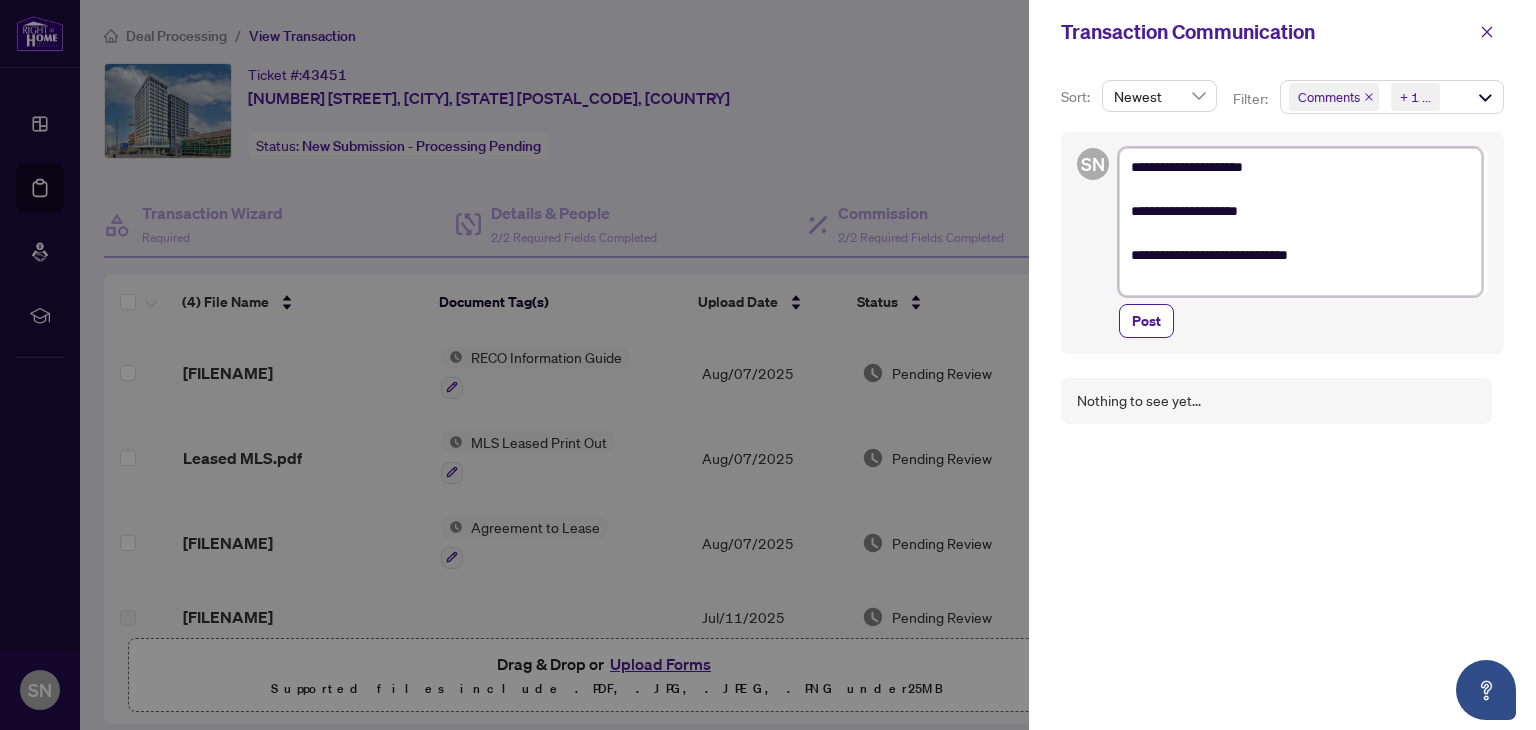 type on "**********" 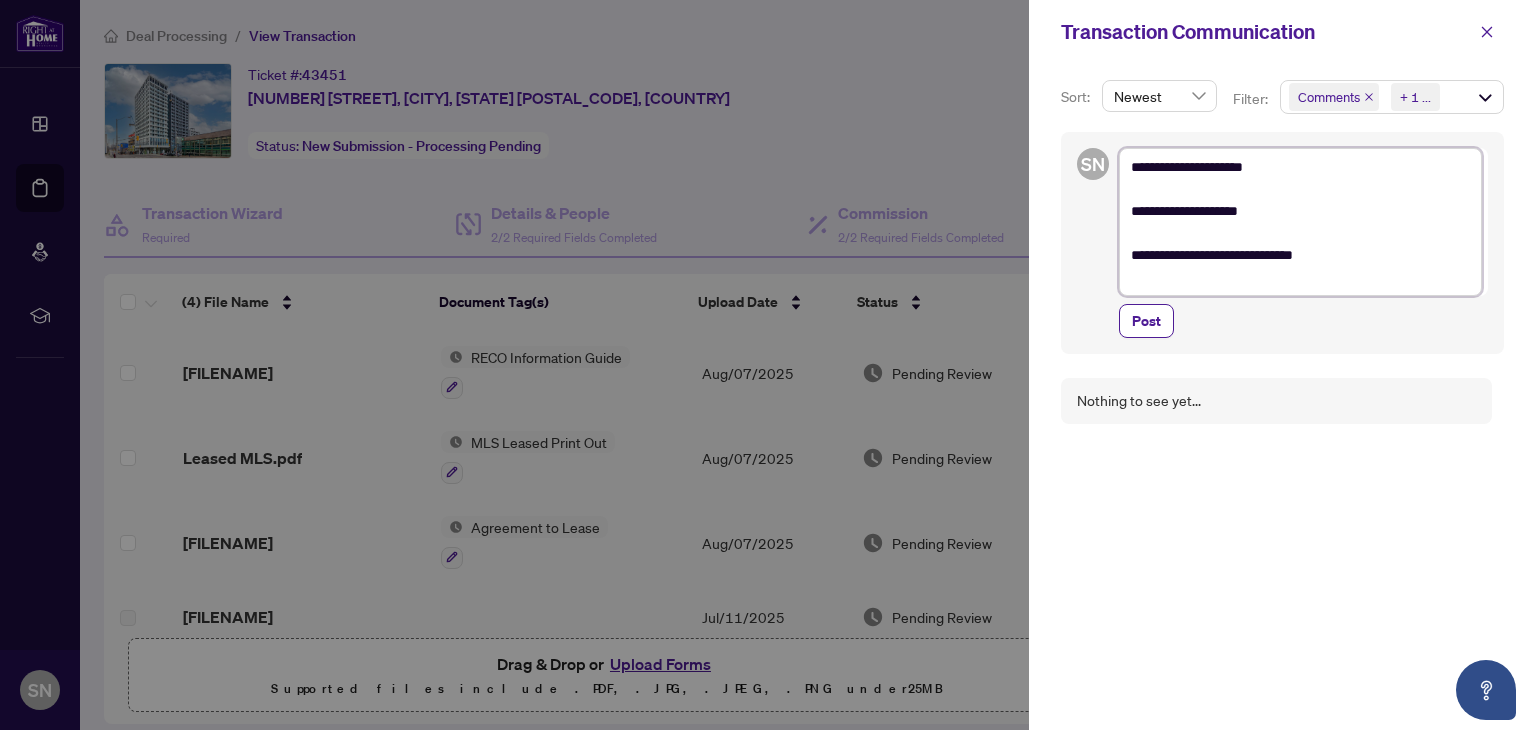 type on "**********" 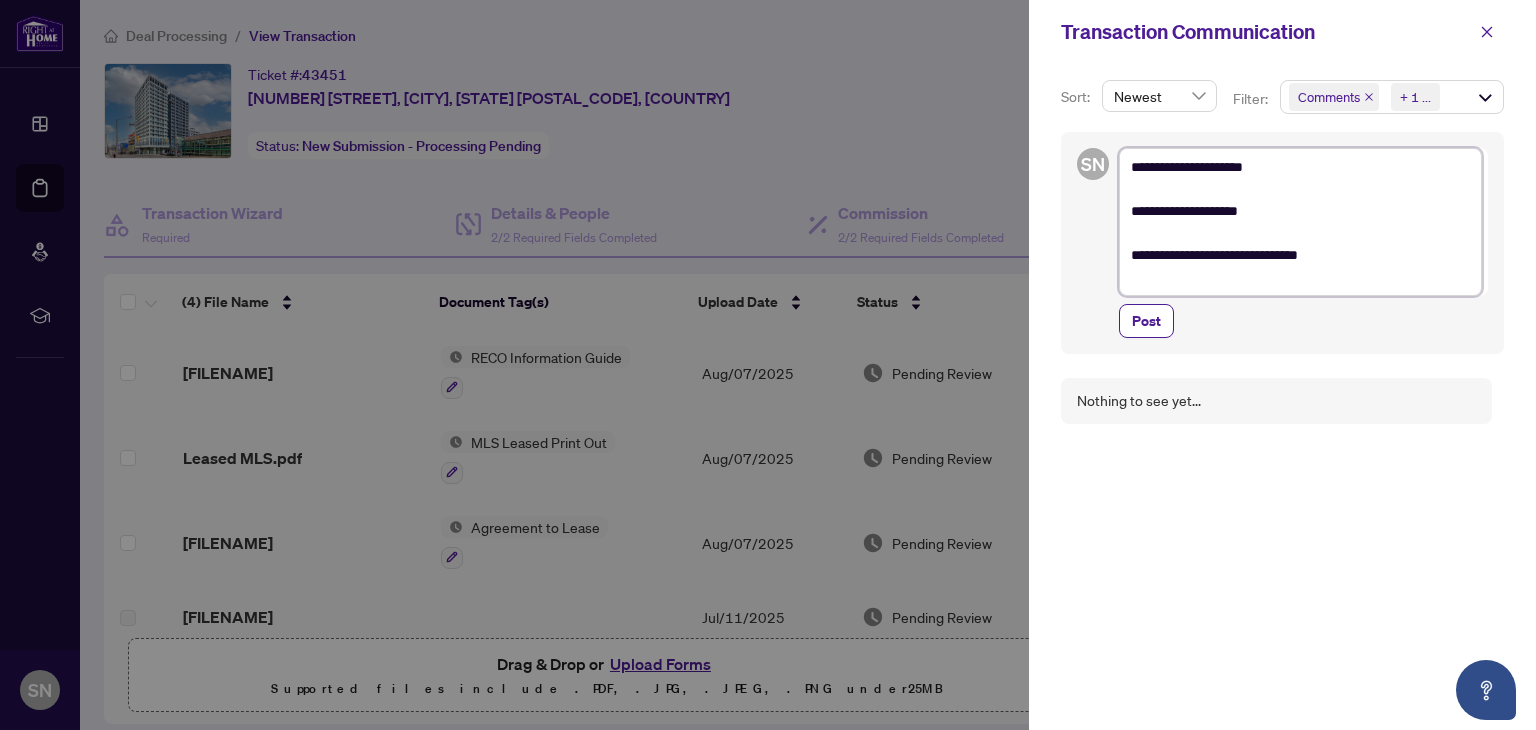 type on "**********" 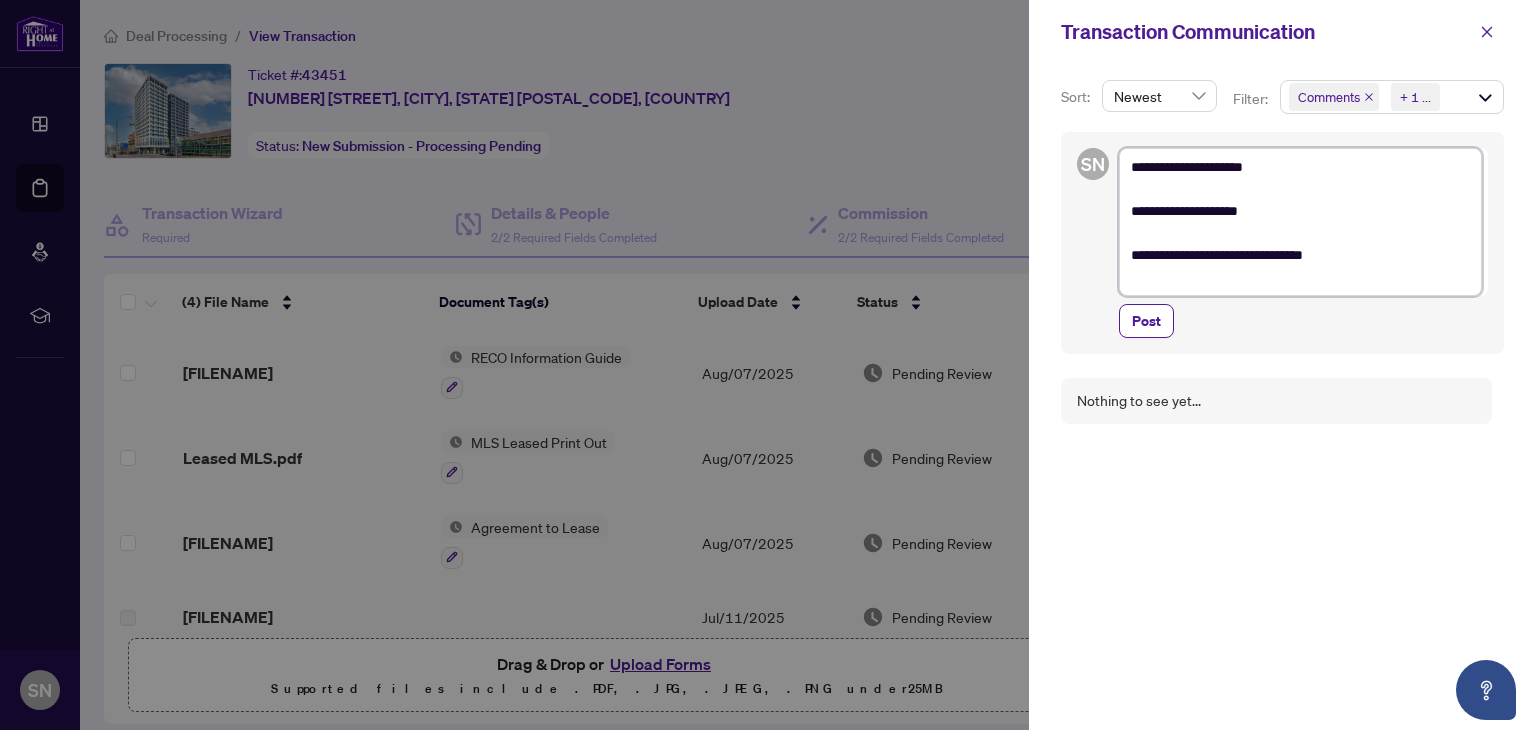 type on "**********" 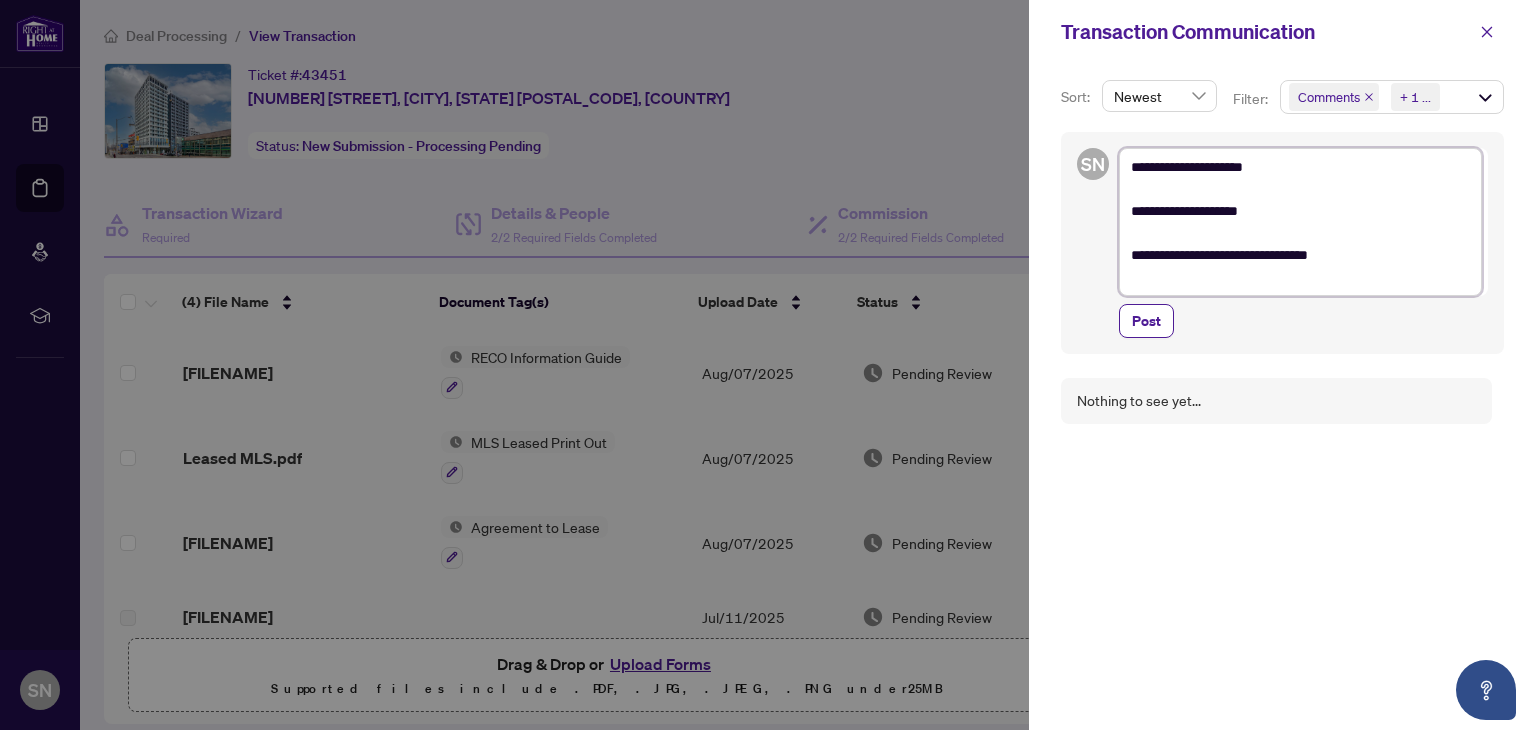 type on "**********" 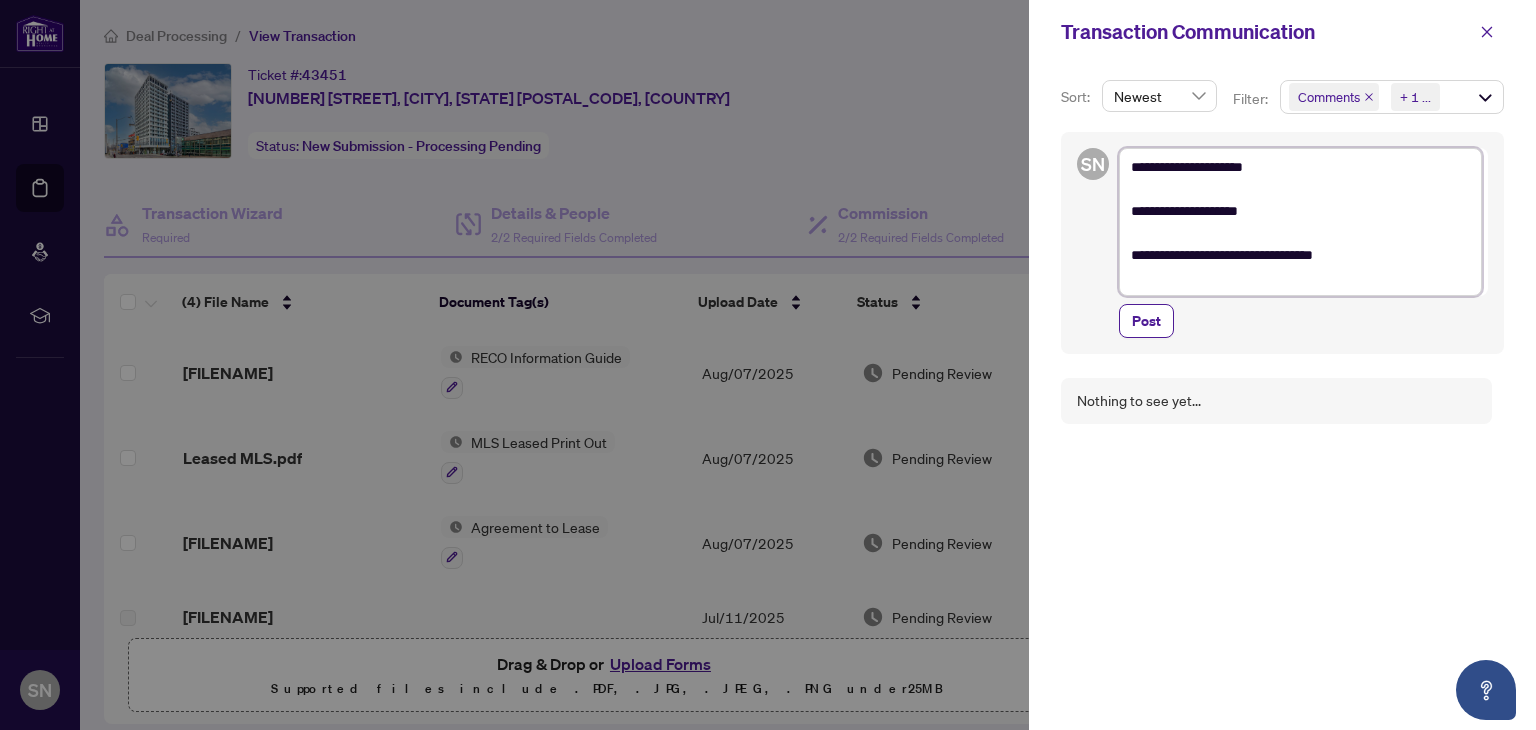 type on "**********" 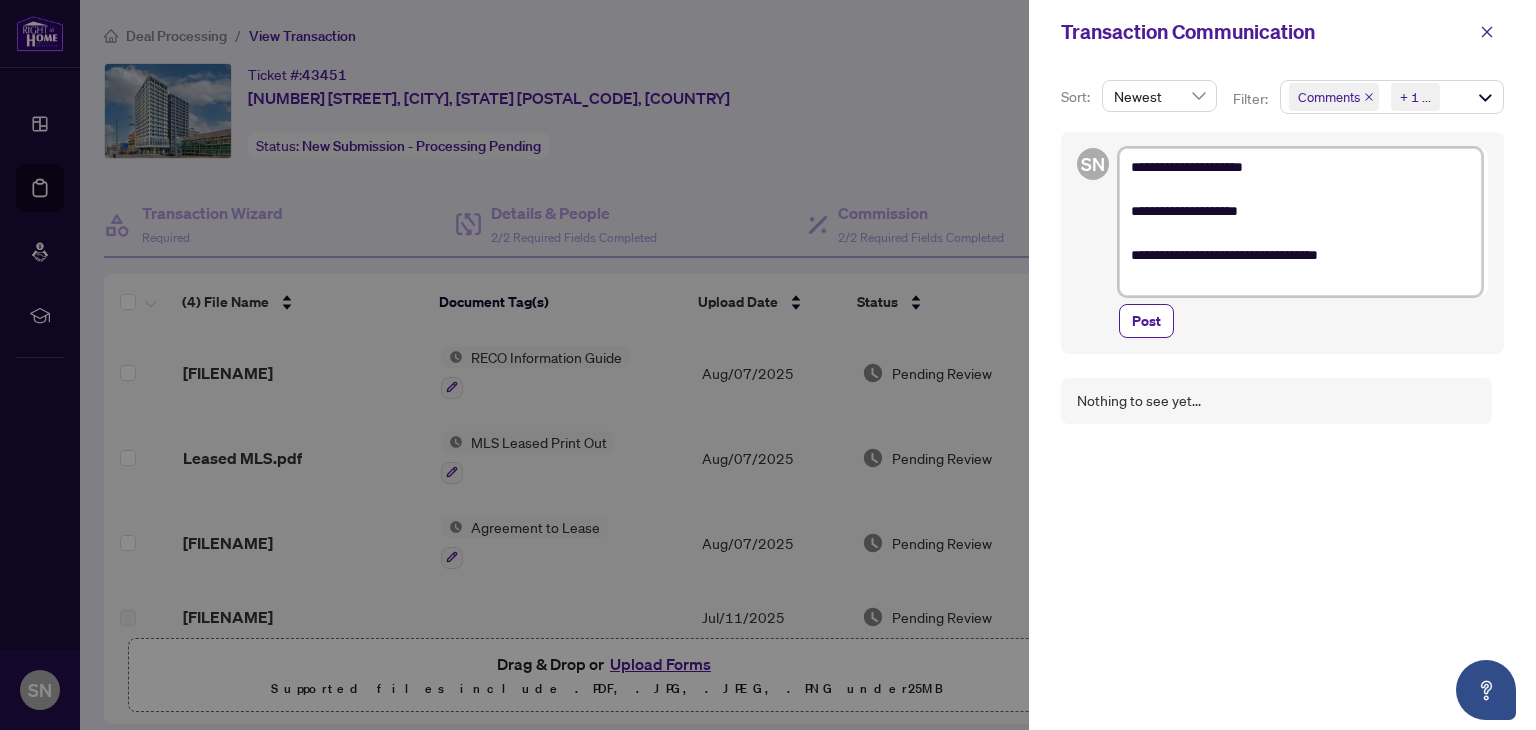 type on "**********" 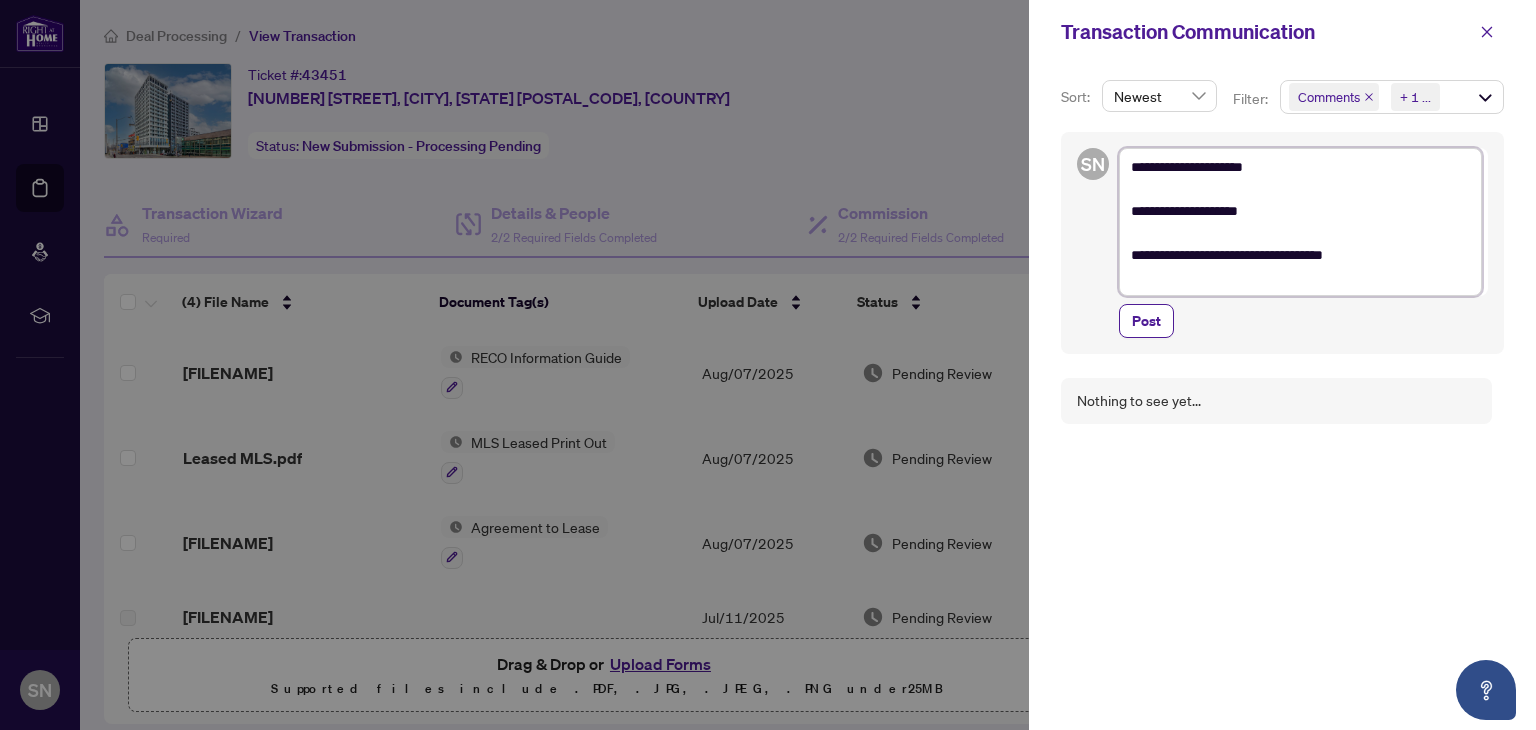 type on "**********" 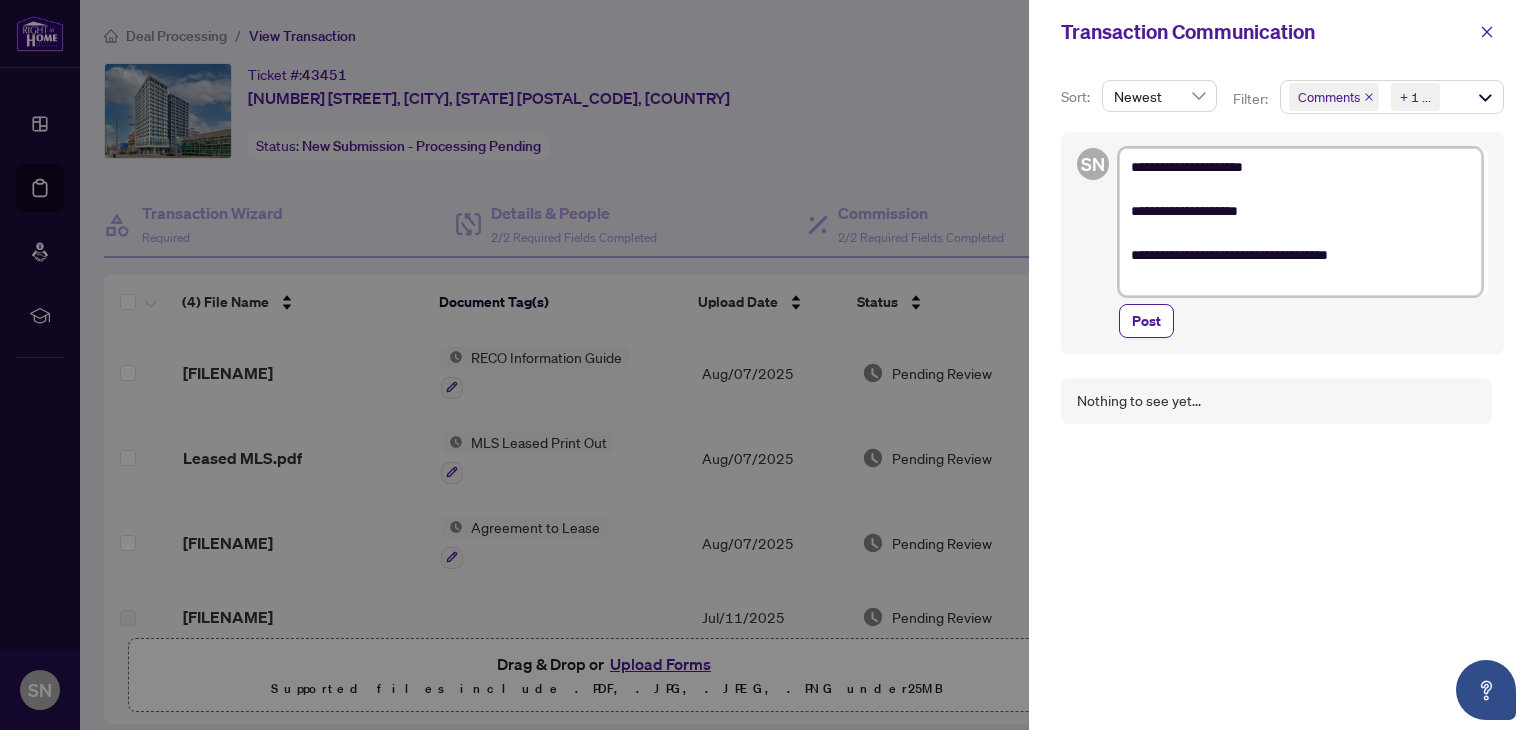 type on "**********" 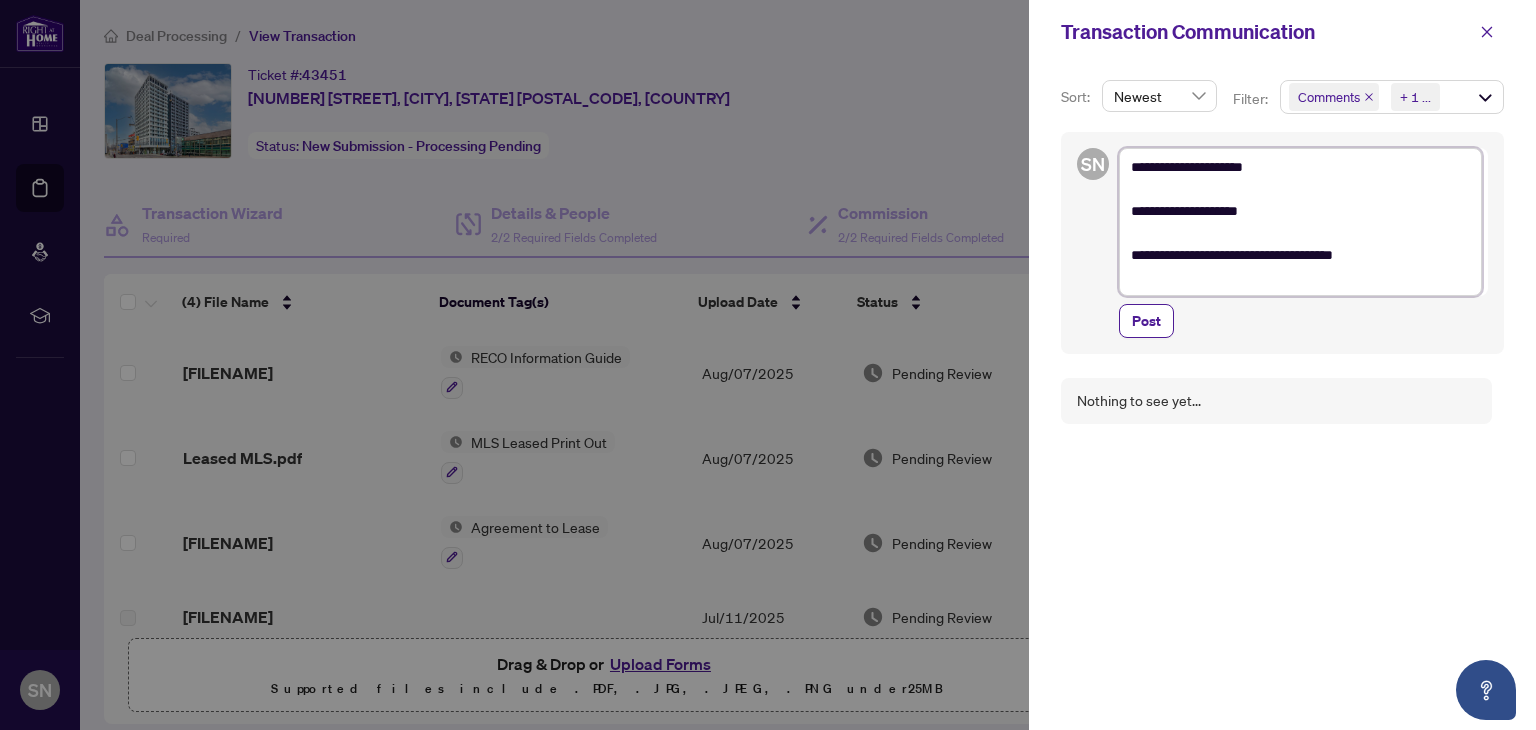 type on "**********" 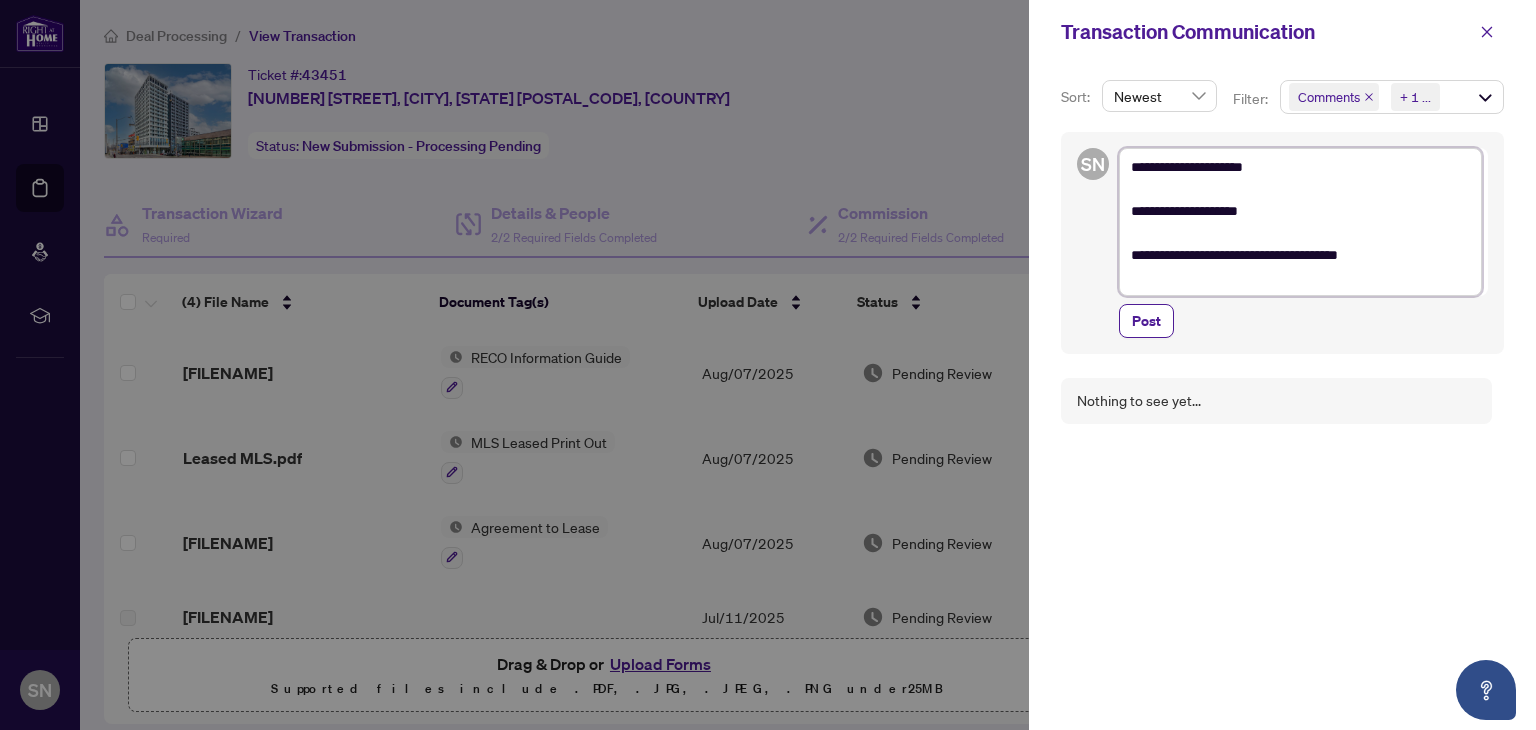 type on "**********" 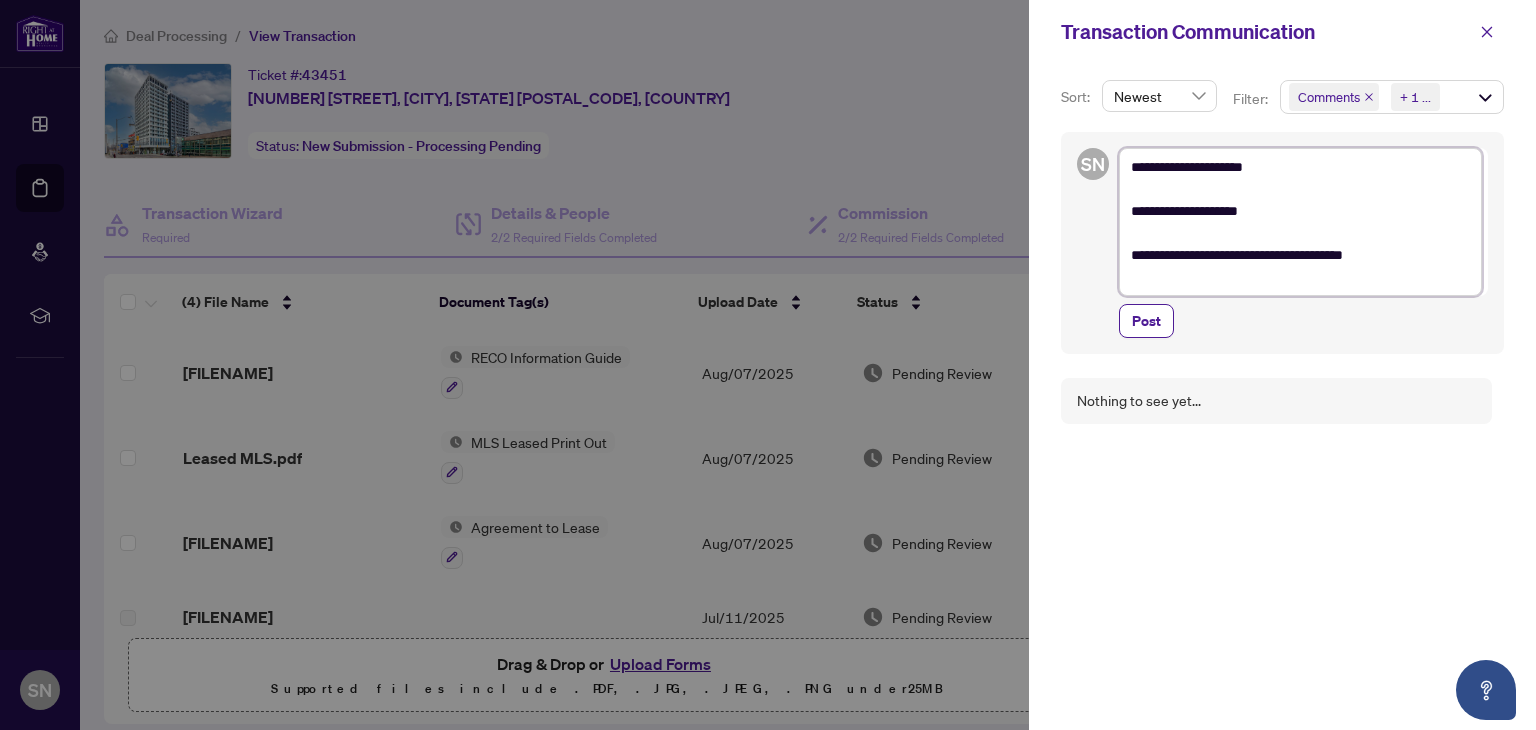 type on "**********" 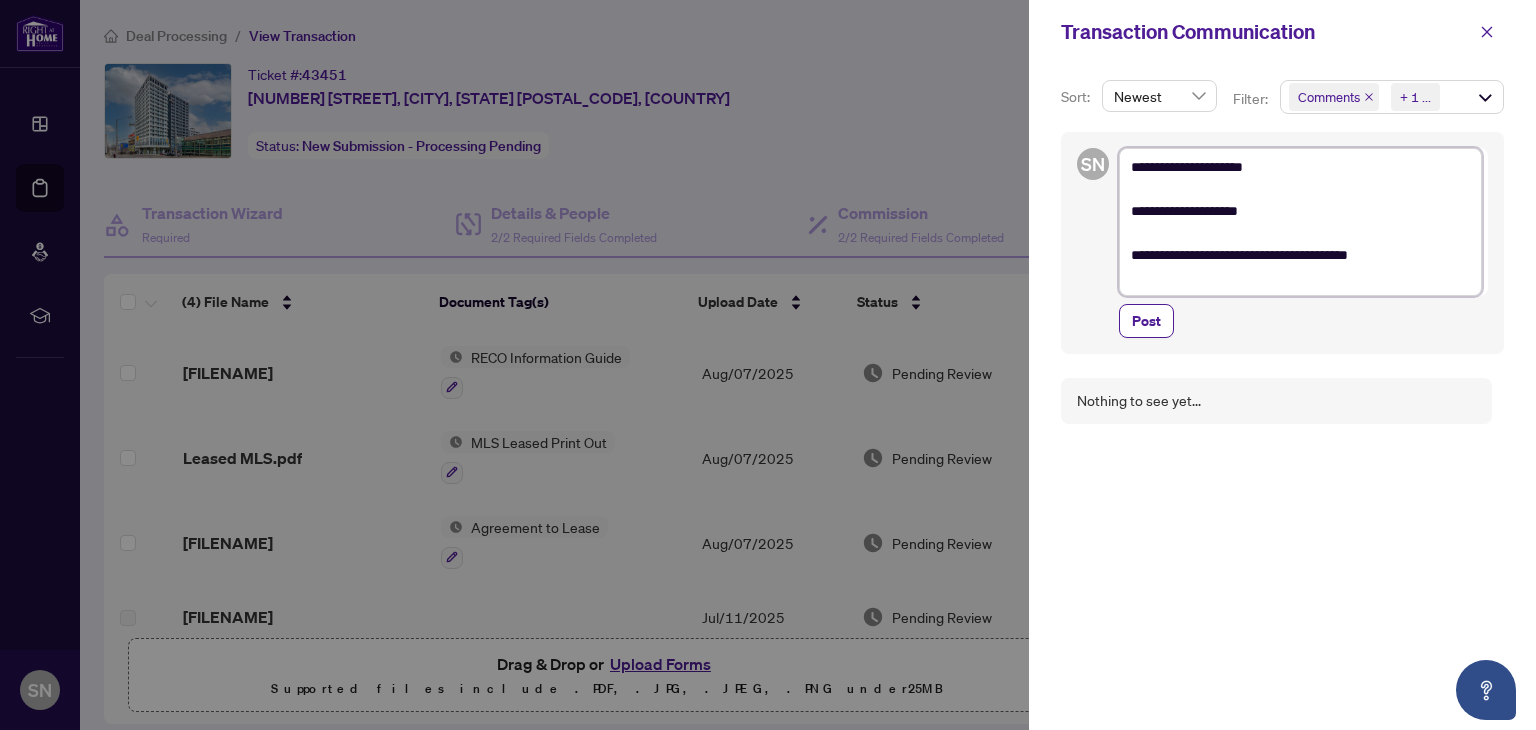 type on "**********" 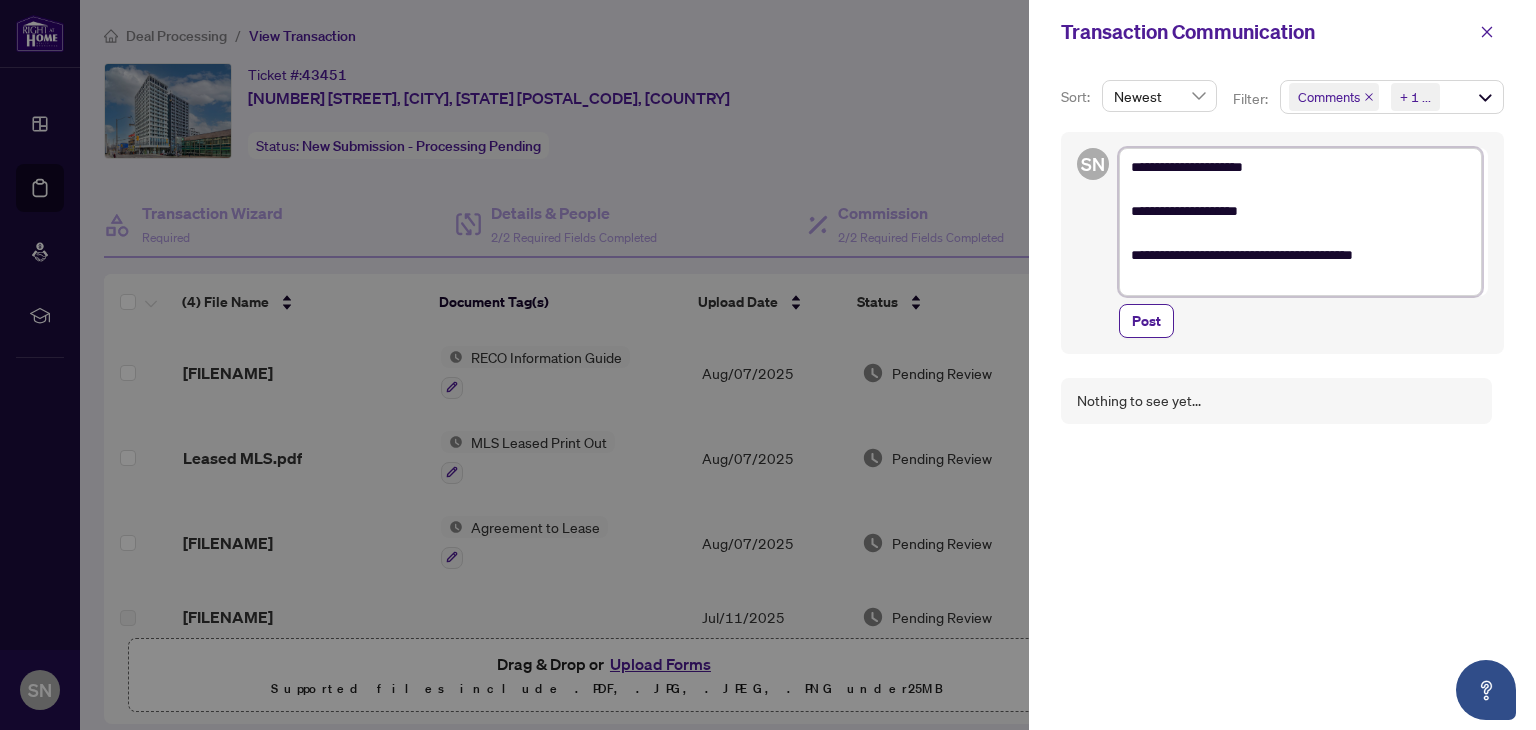 type on "**********" 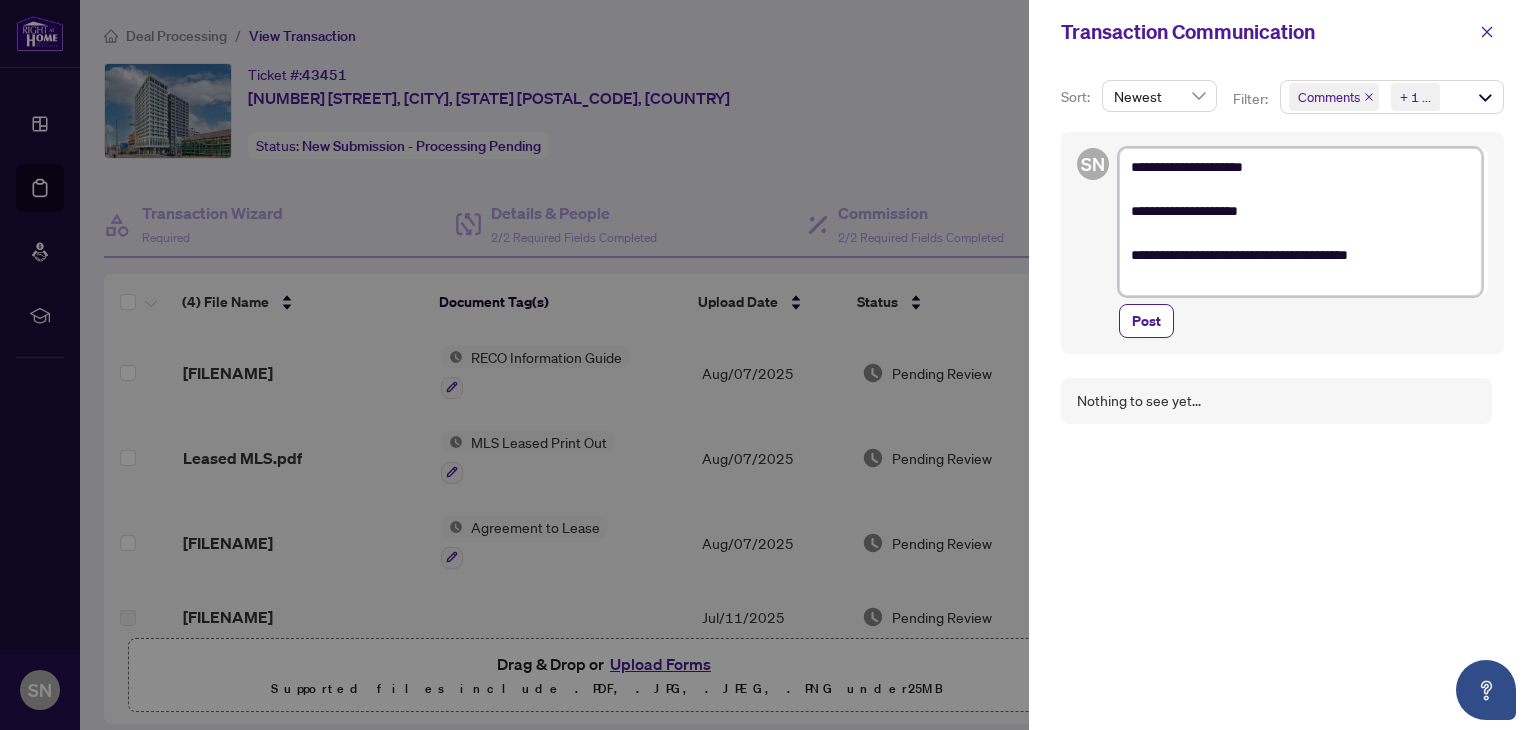 type on "**********" 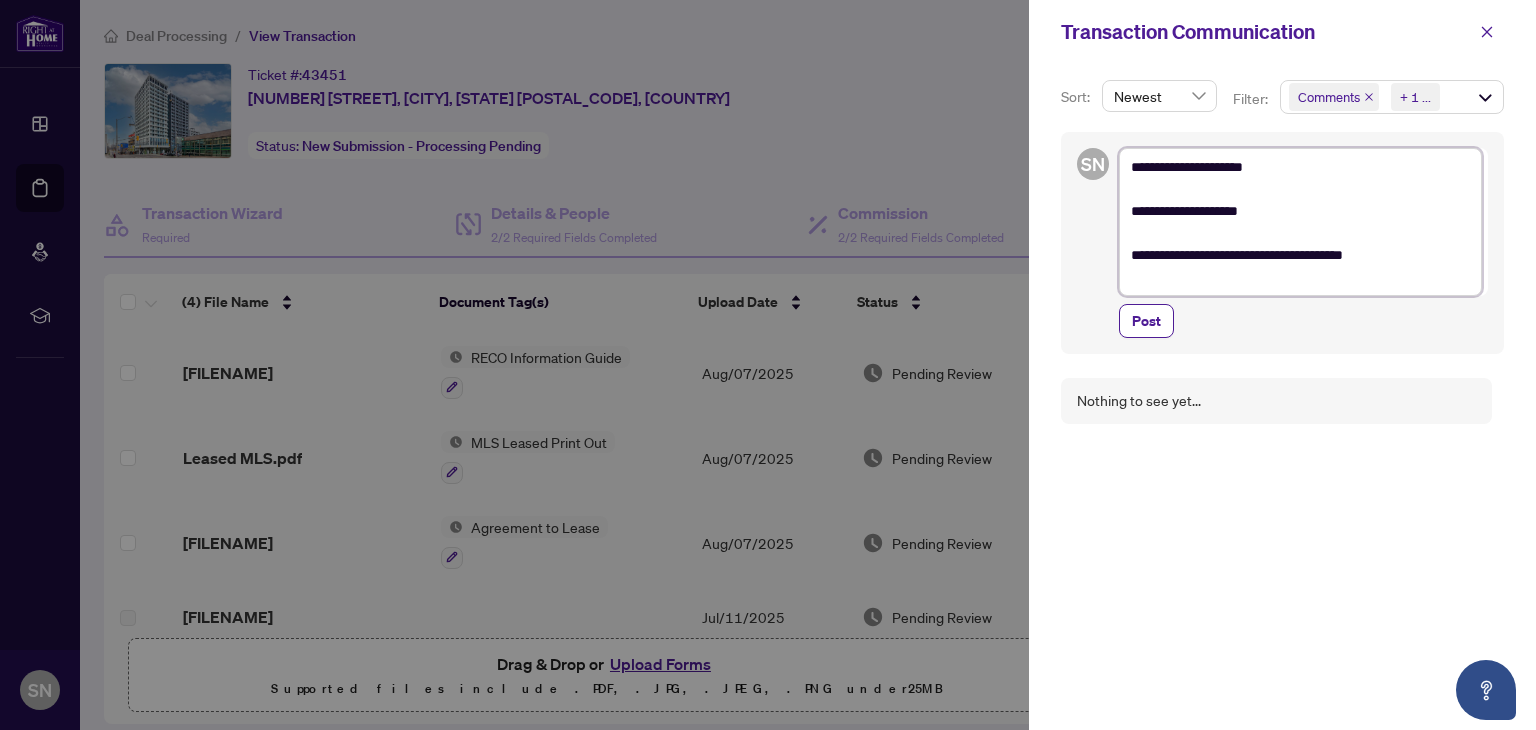 type on "**********" 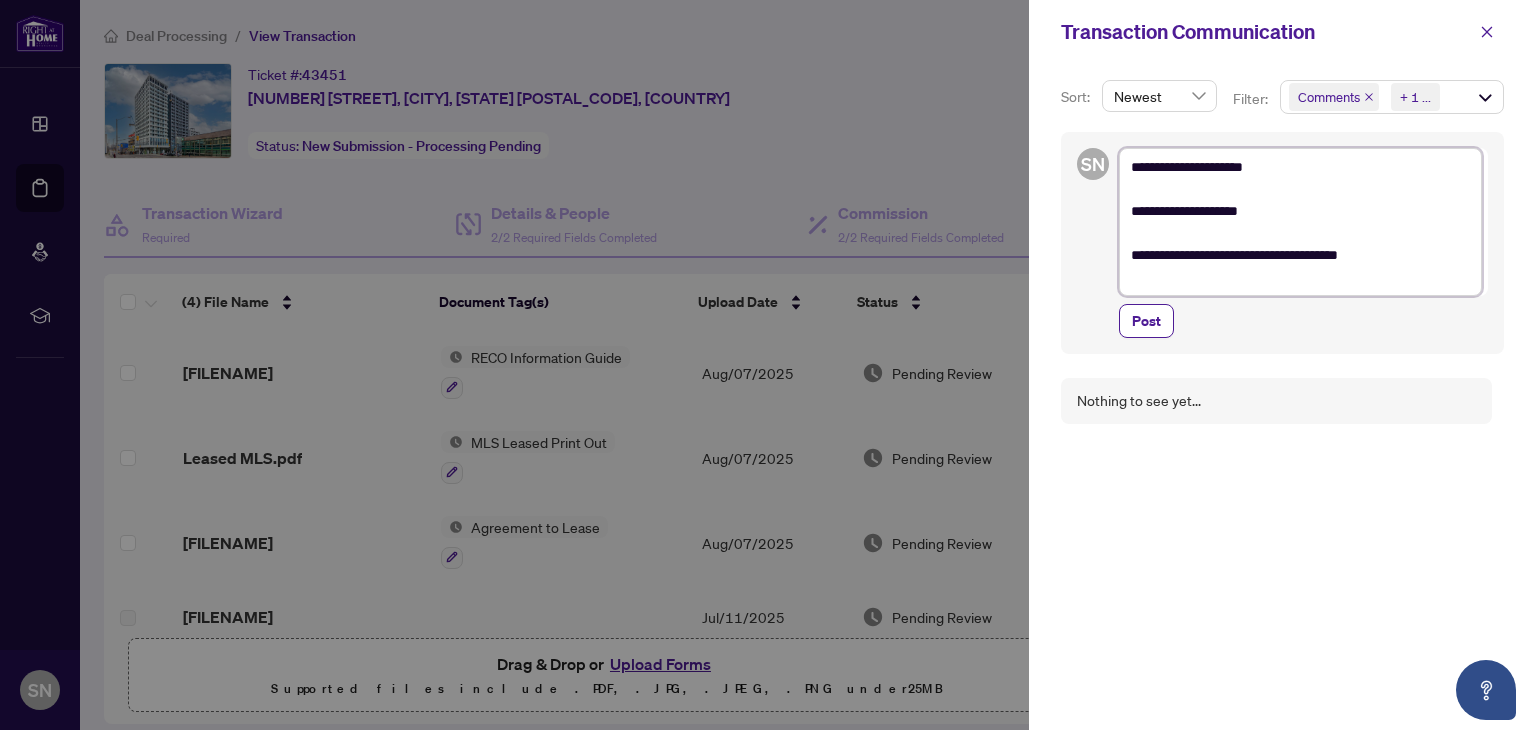 type on "**********" 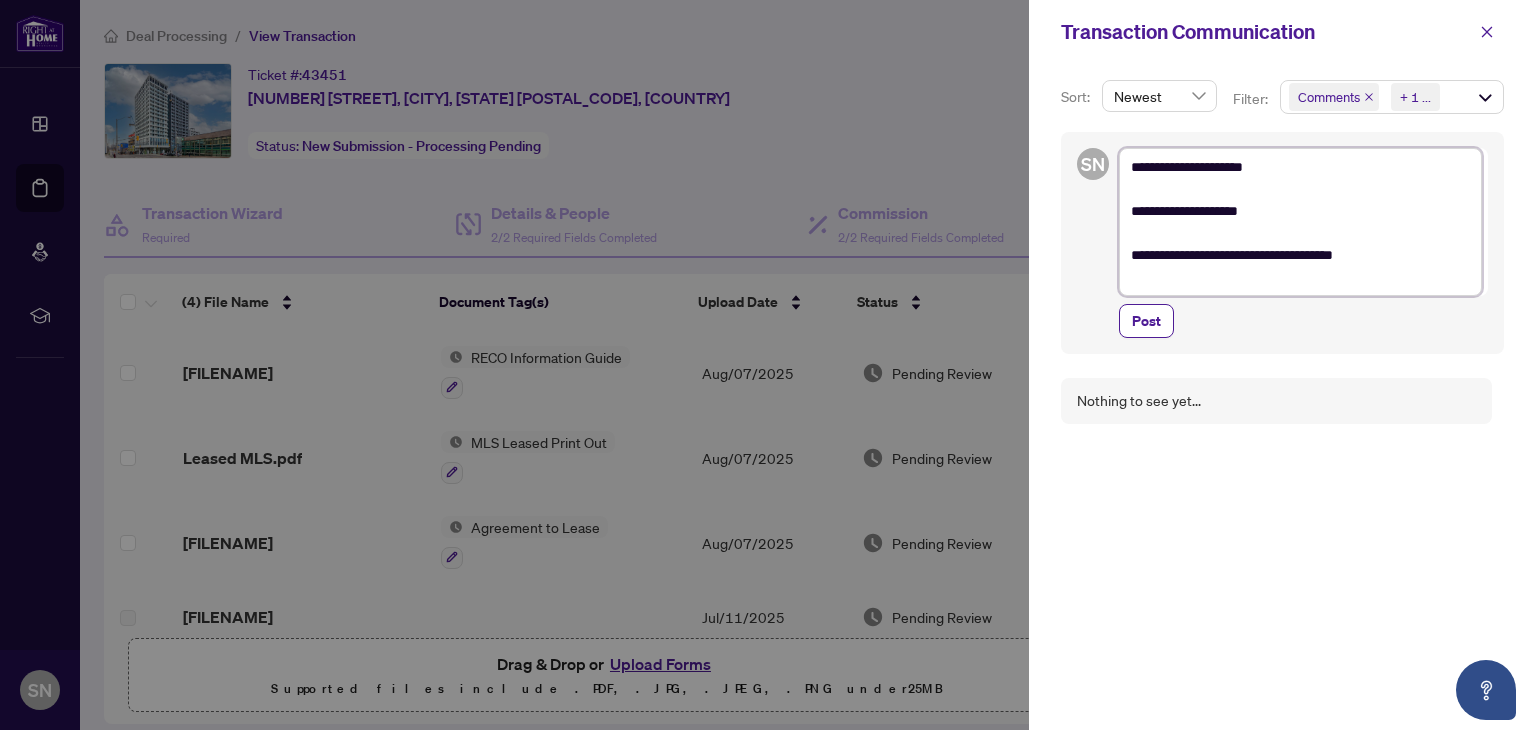 type 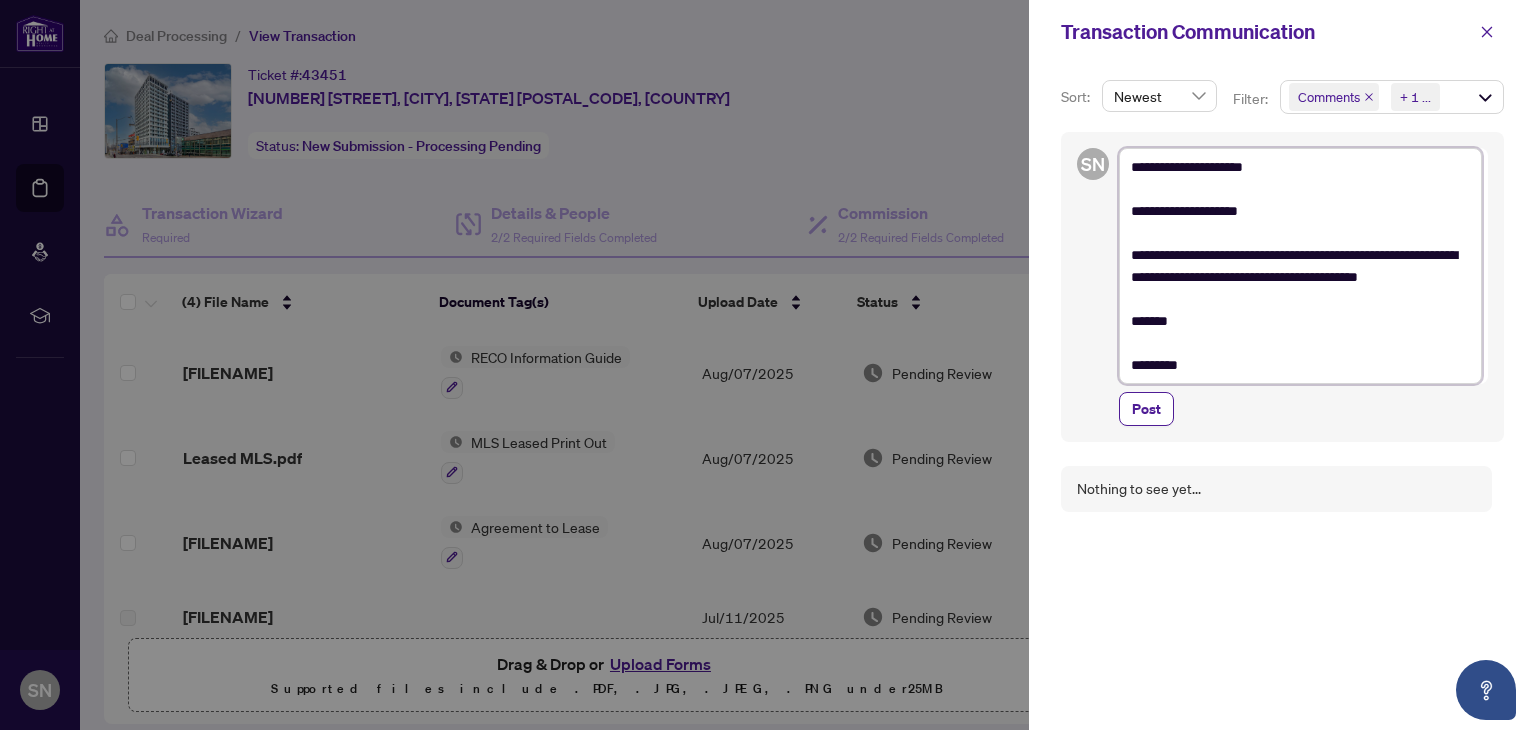 click on "**********" at bounding box center (1300, 266) 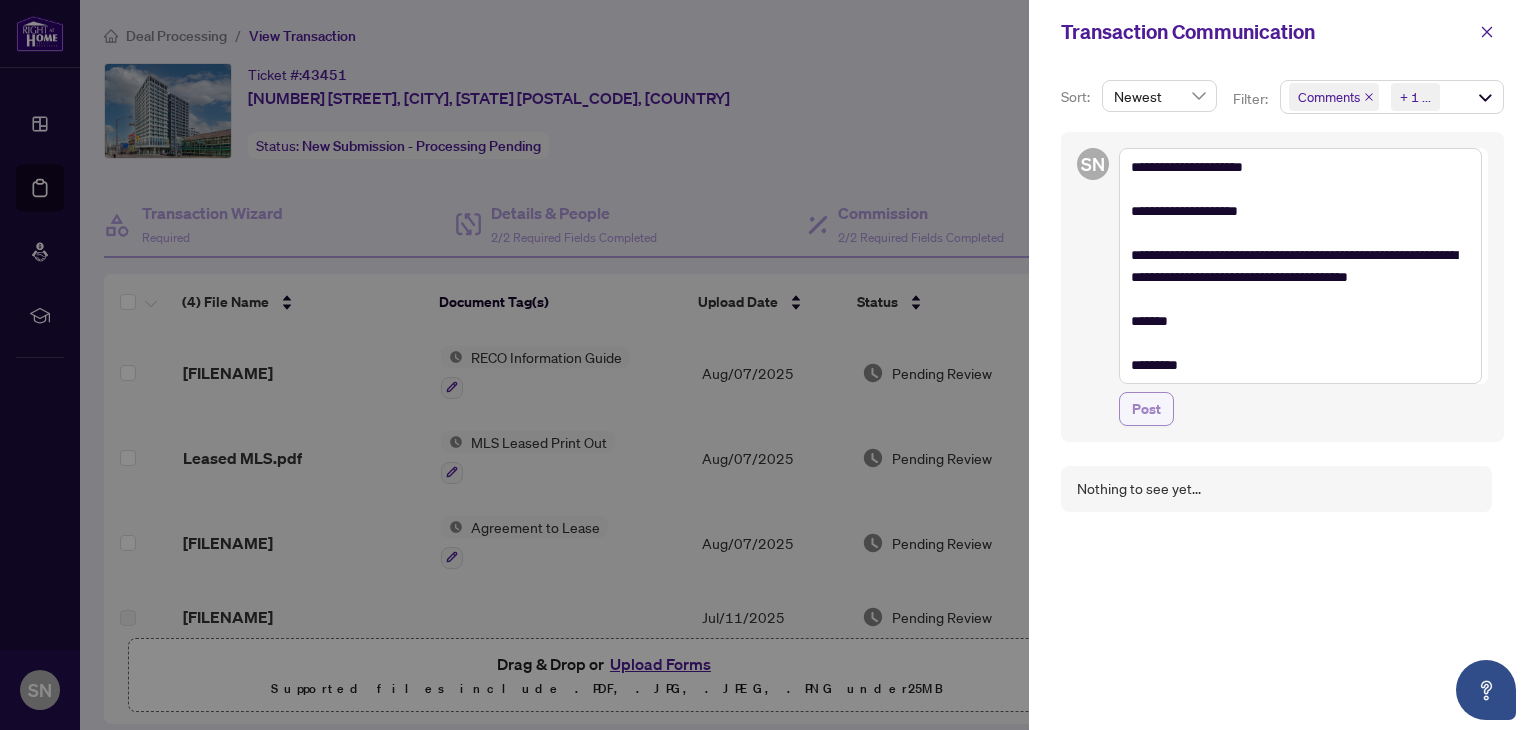 click on "Post" at bounding box center (1146, 409) 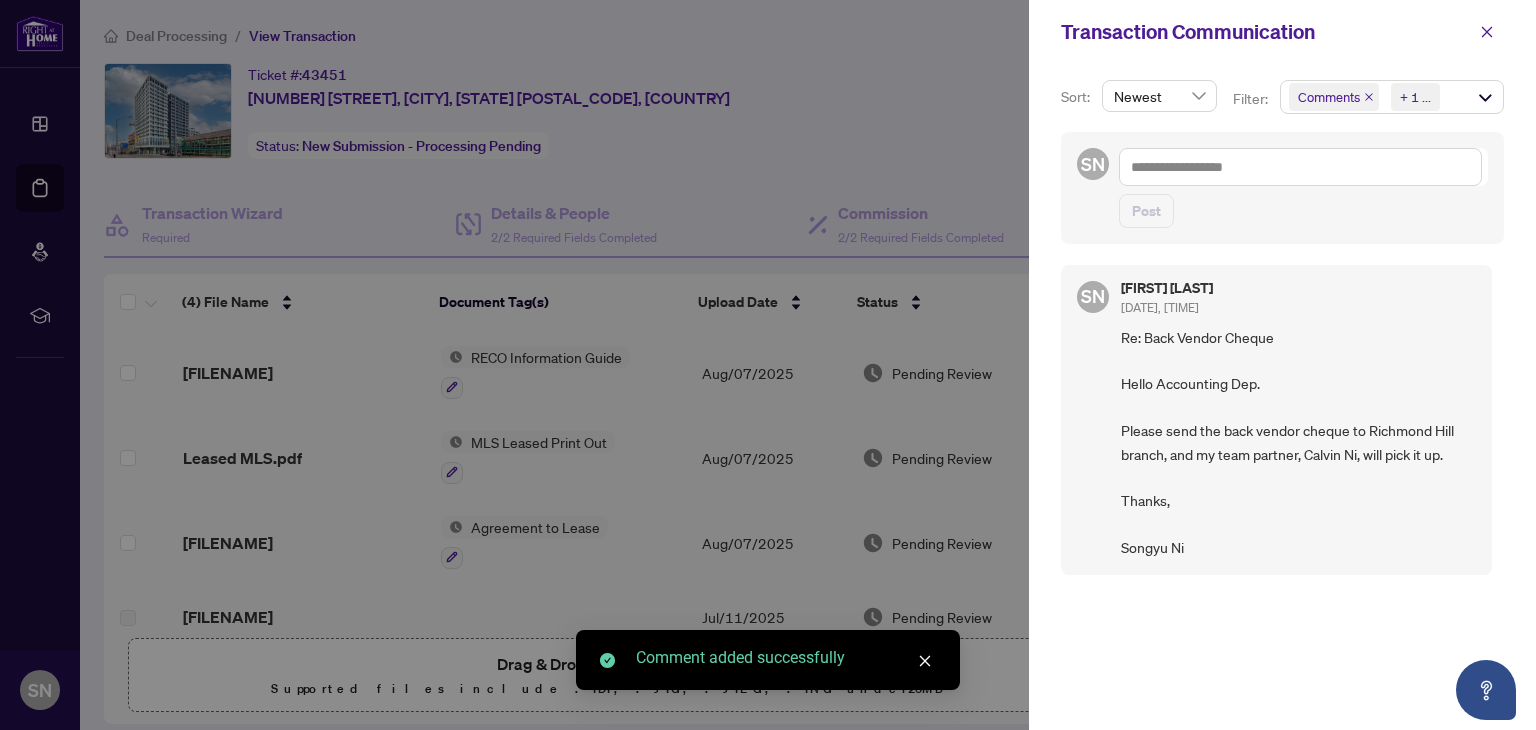 scroll, scrollTop: 0, scrollLeft: 0, axis: both 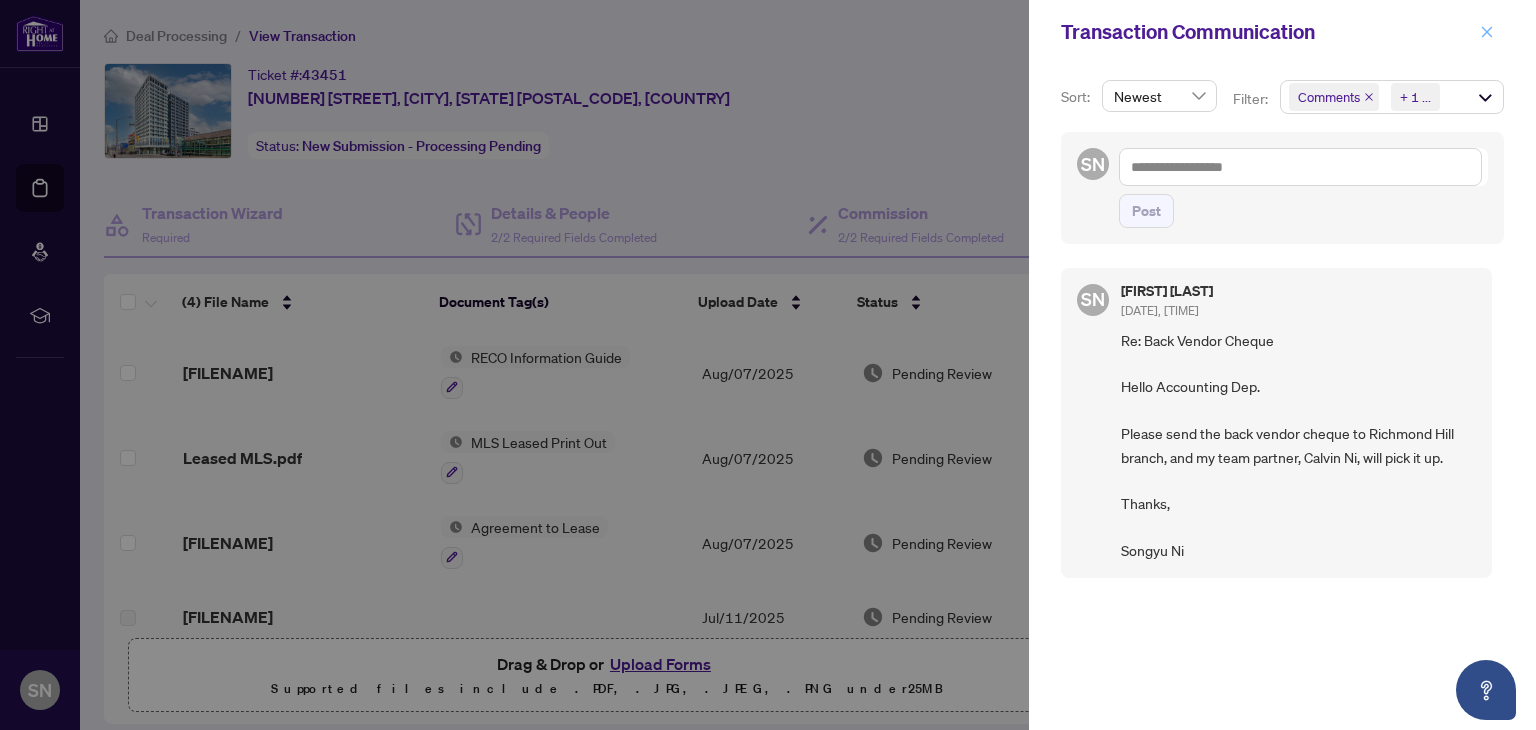 click 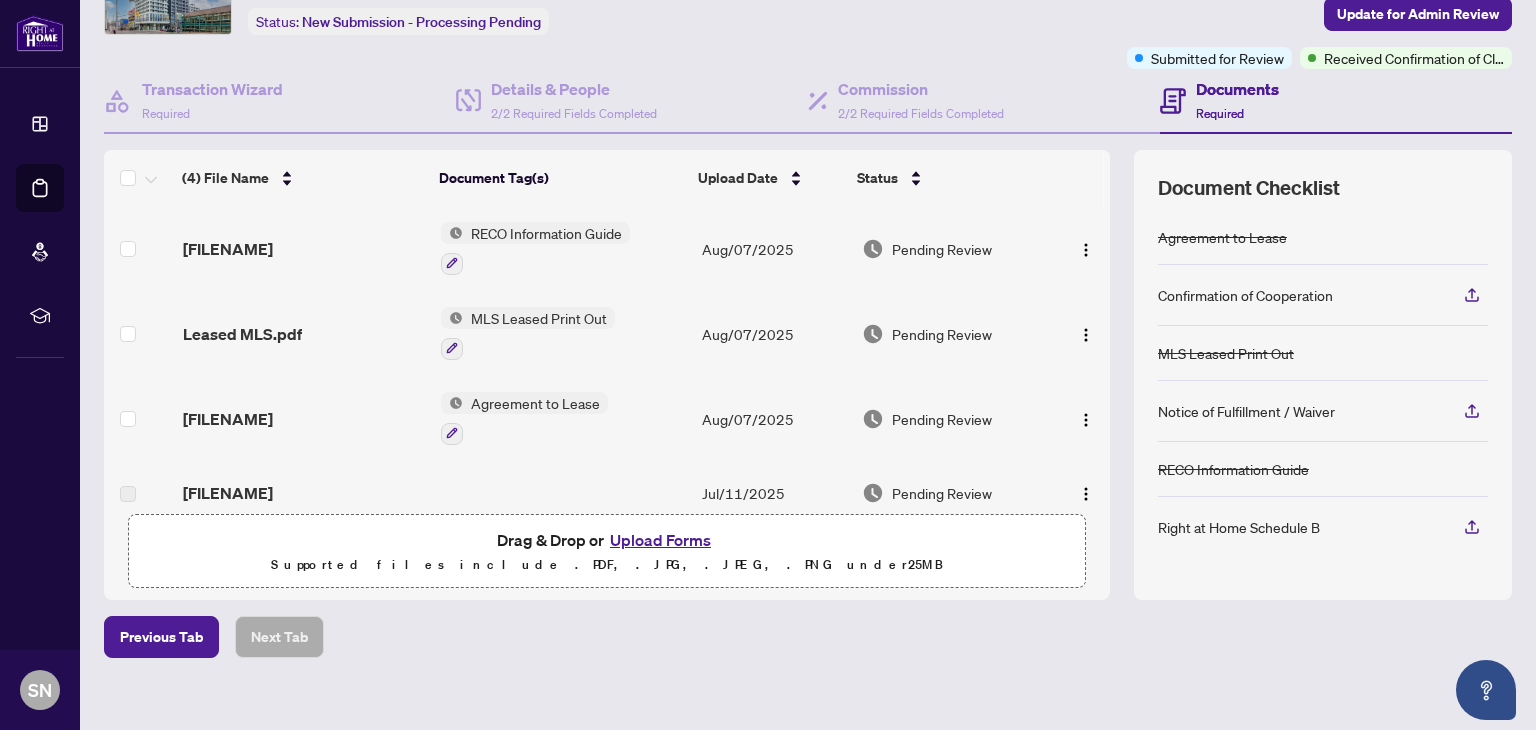 scroll, scrollTop: 0, scrollLeft: 0, axis: both 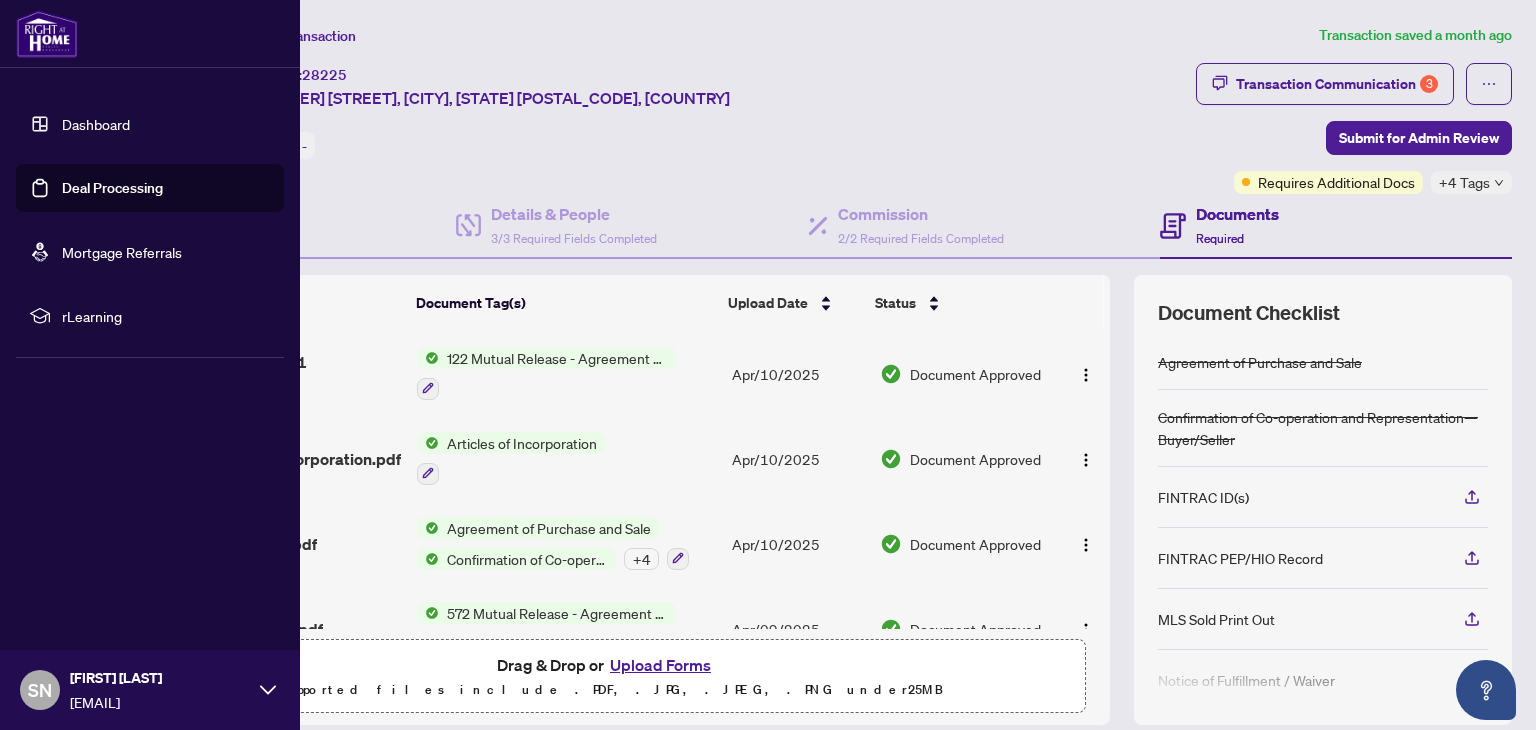 click on "Dashboard" at bounding box center (96, 124) 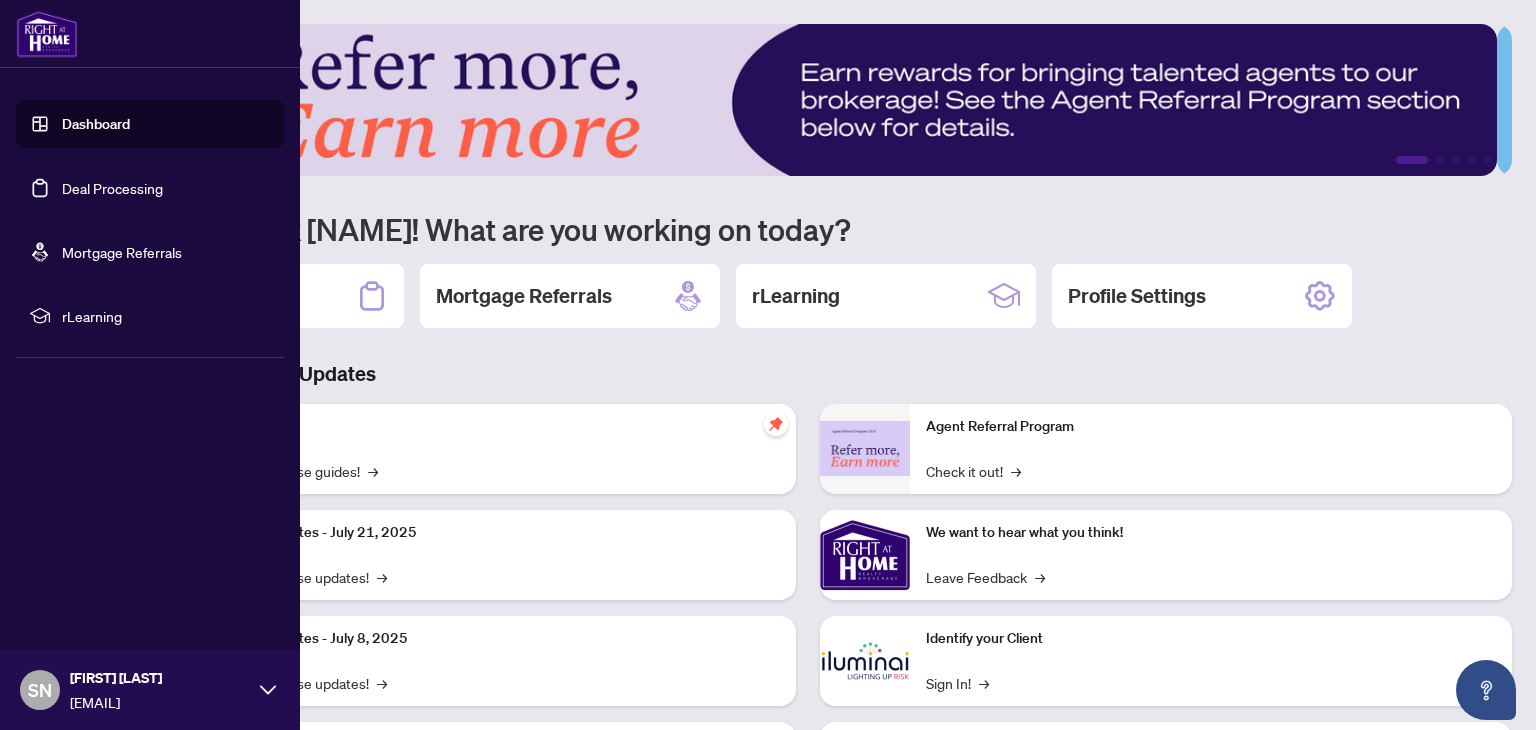 click on "Deal Processing" at bounding box center (112, 188) 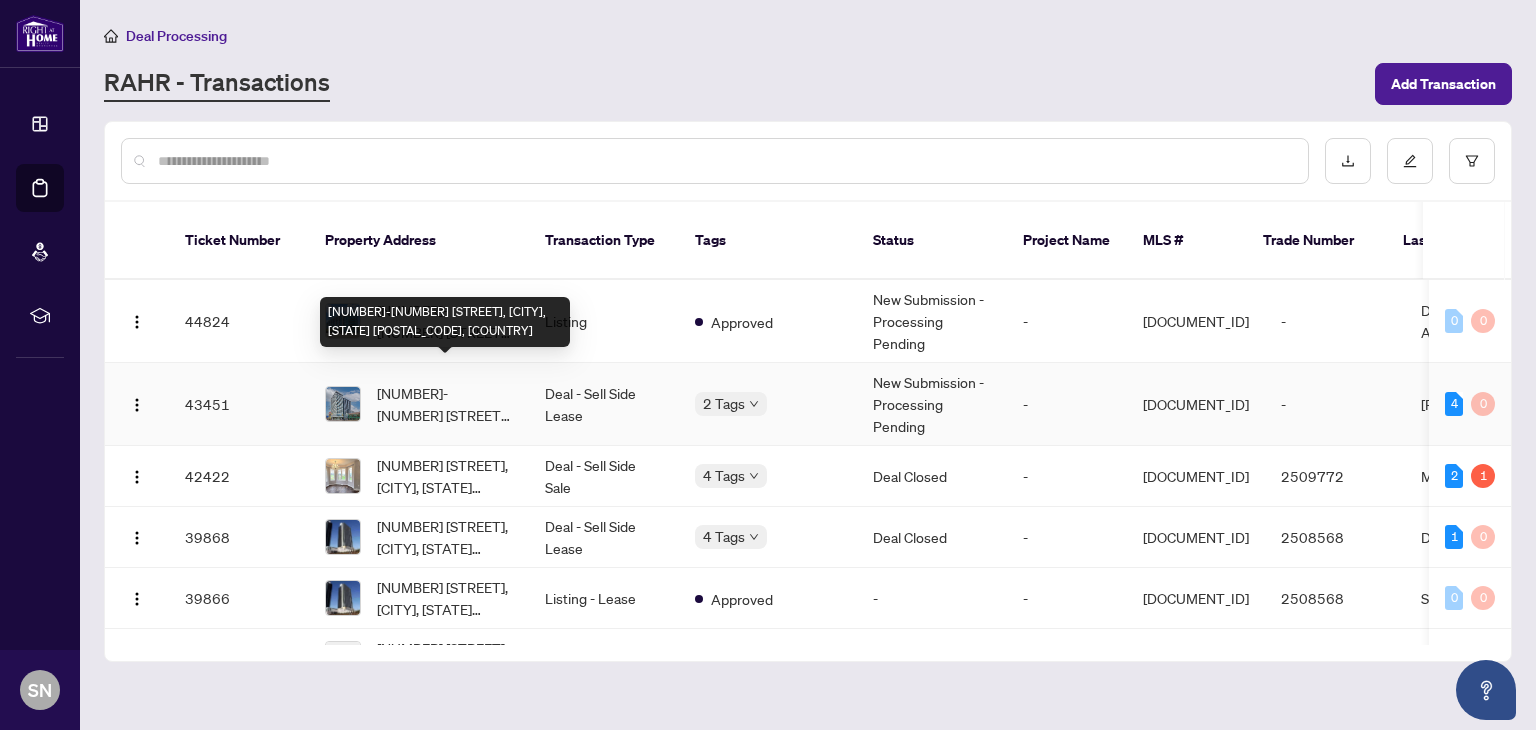 click on "[NUMBER]-[NUMBER] [STREET], [CITY], [STATE] [POSTAL_CODE], [COUNTRY]" at bounding box center [445, 404] 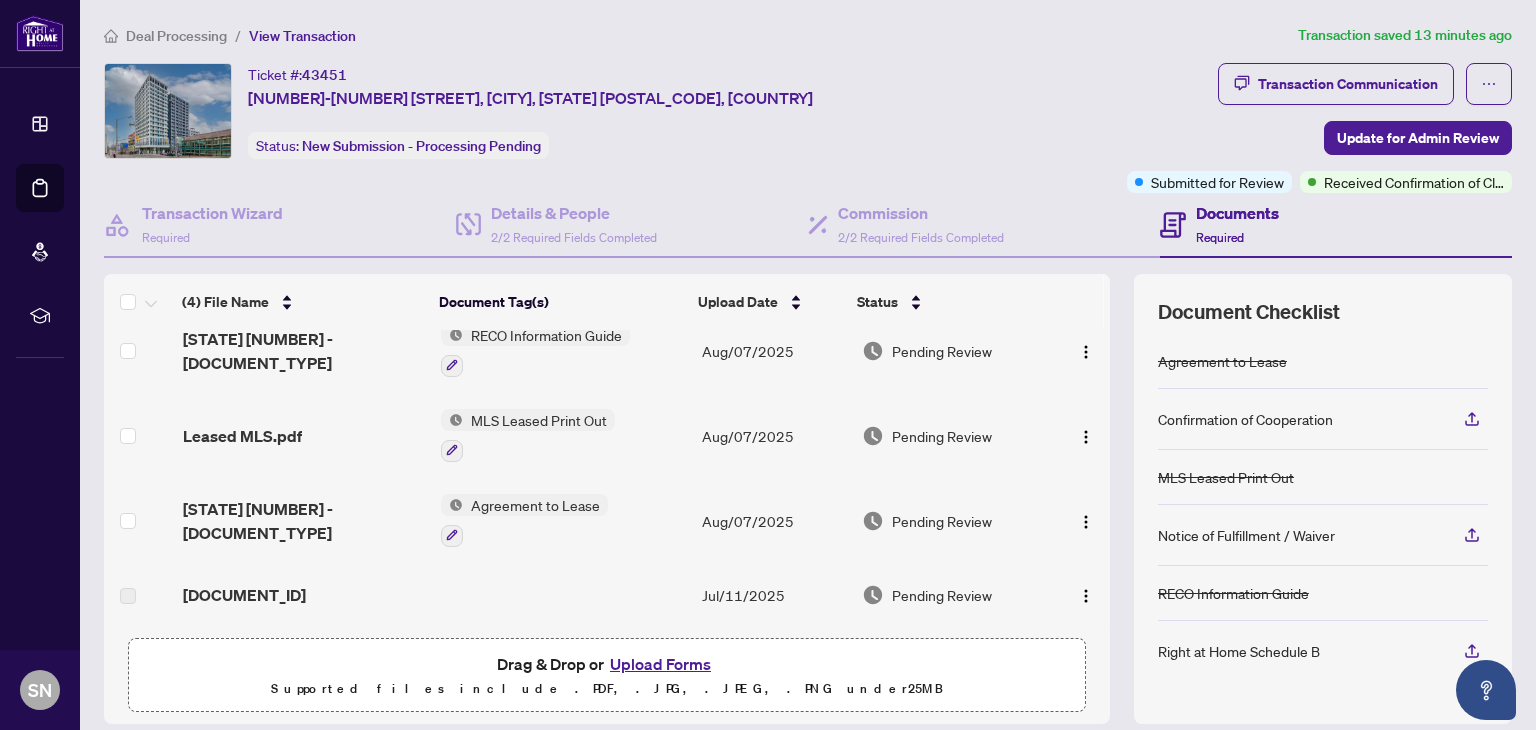 scroll, scrollTop: 41, scrollLeft: 0, axis: vertical 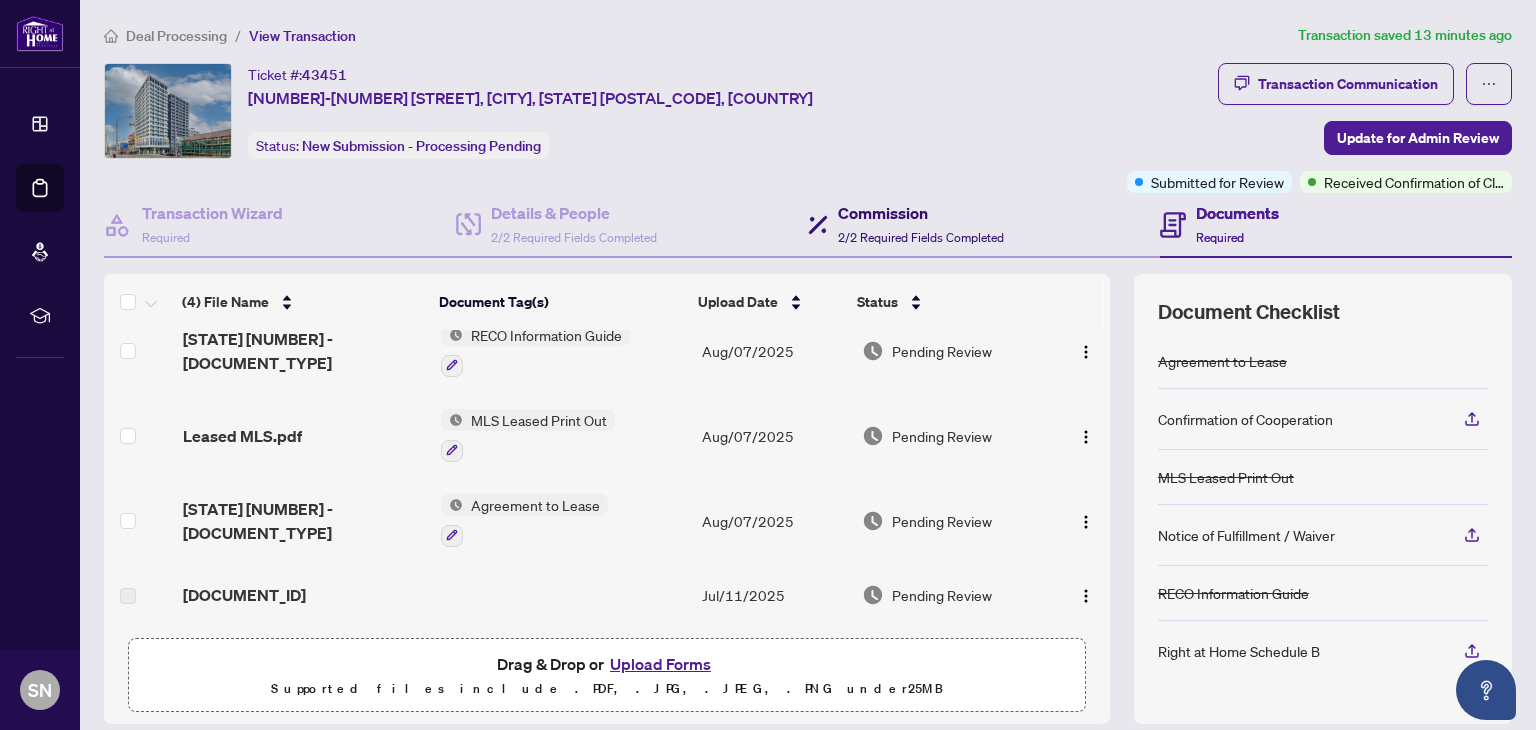 click on "Commission" at bounding box center [921, 213] 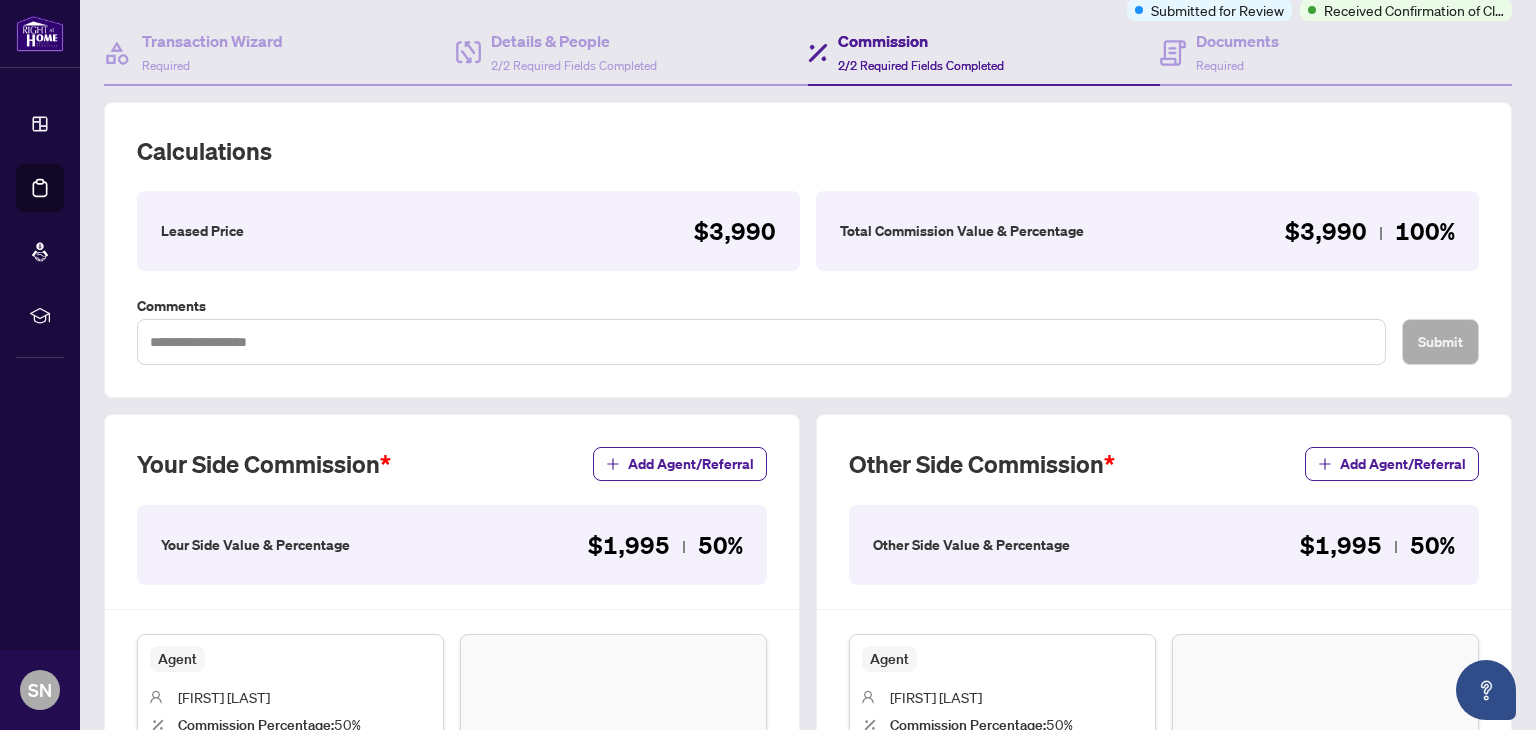 scroll, scrollTop: 0, scrollLeft: 0, axis: both 